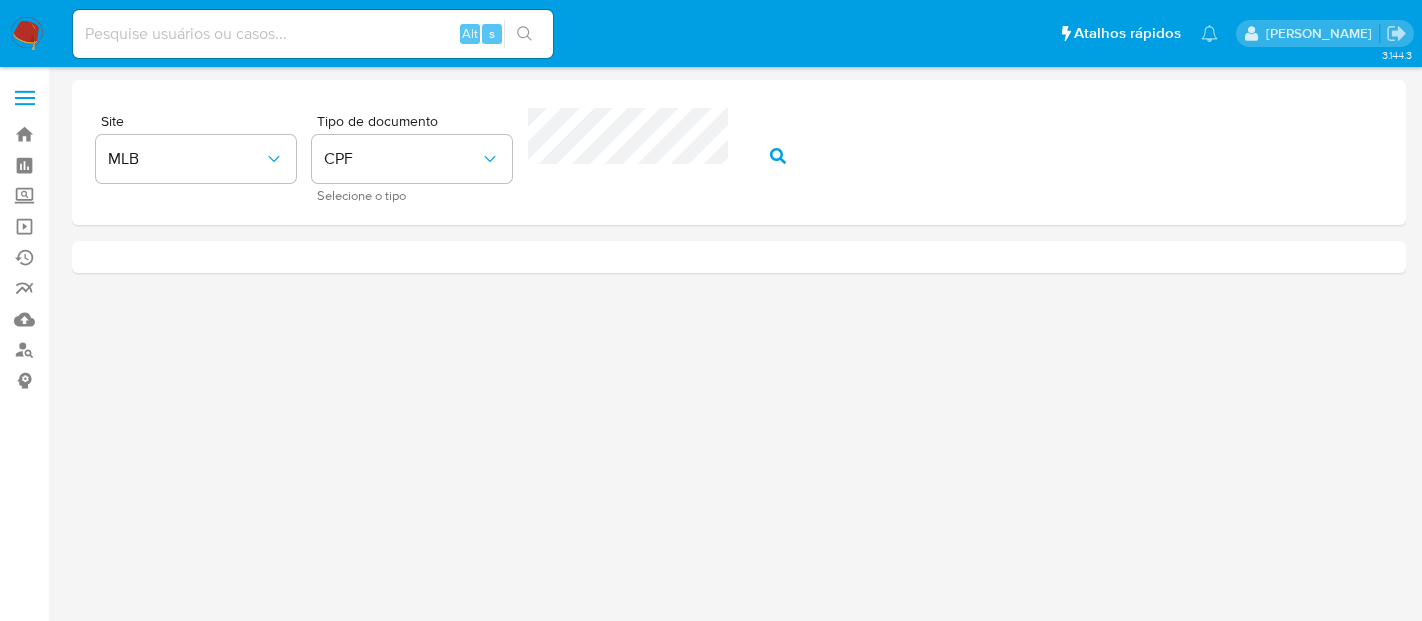 scroll, scrollTop: 0, scrollLeft: 0, axis: both 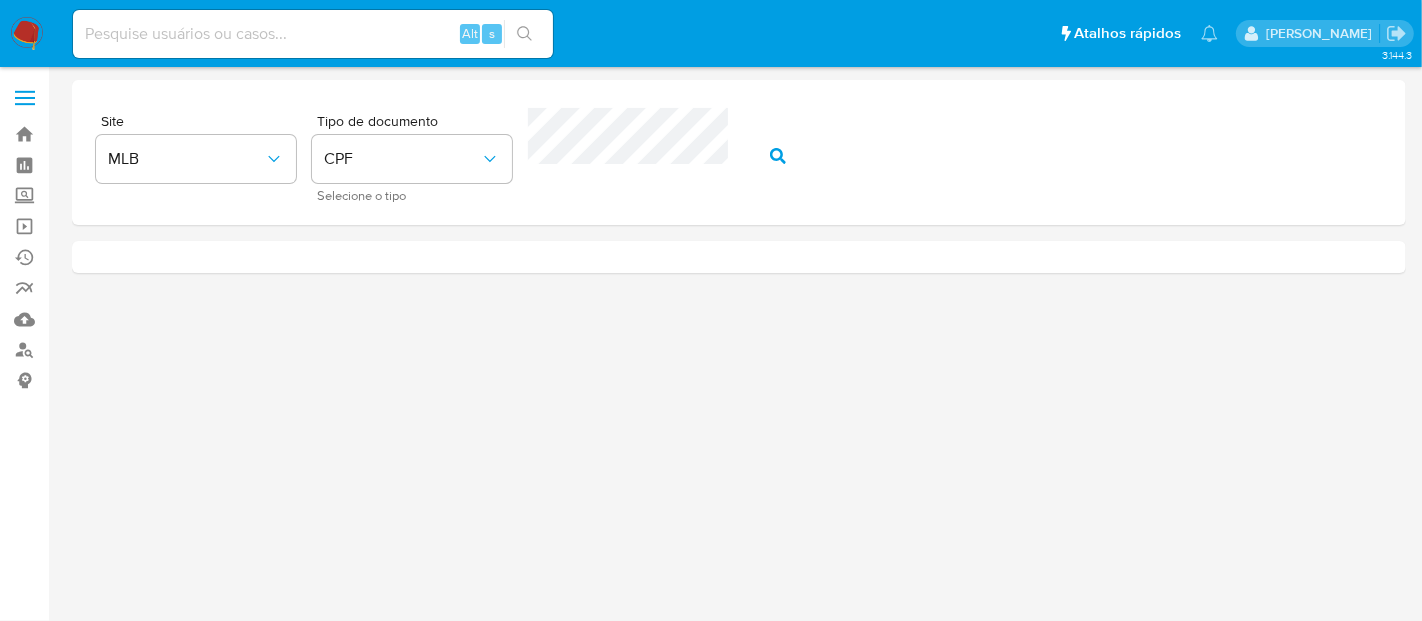 click at bounding box center [27, 34] 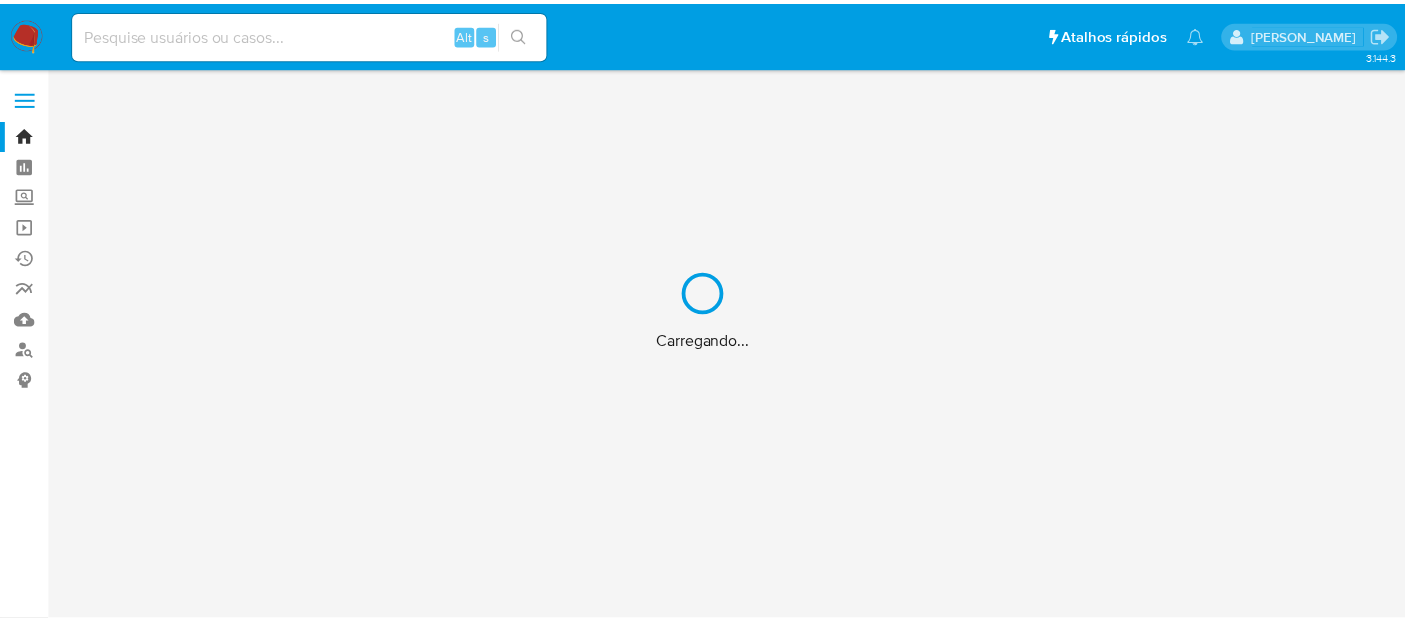 scroll, scrollTop: 0, scrollLeft: 0, axis: both 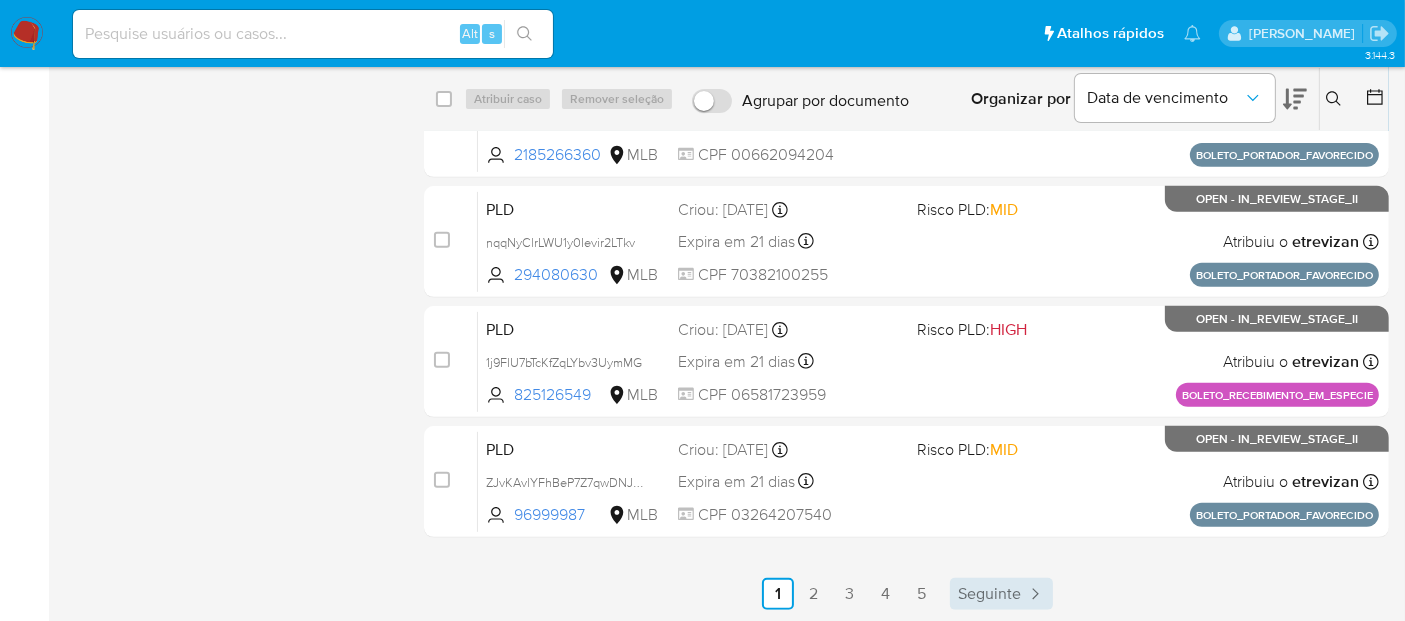 click on "Seguinte" at bounding box center [989, 594] 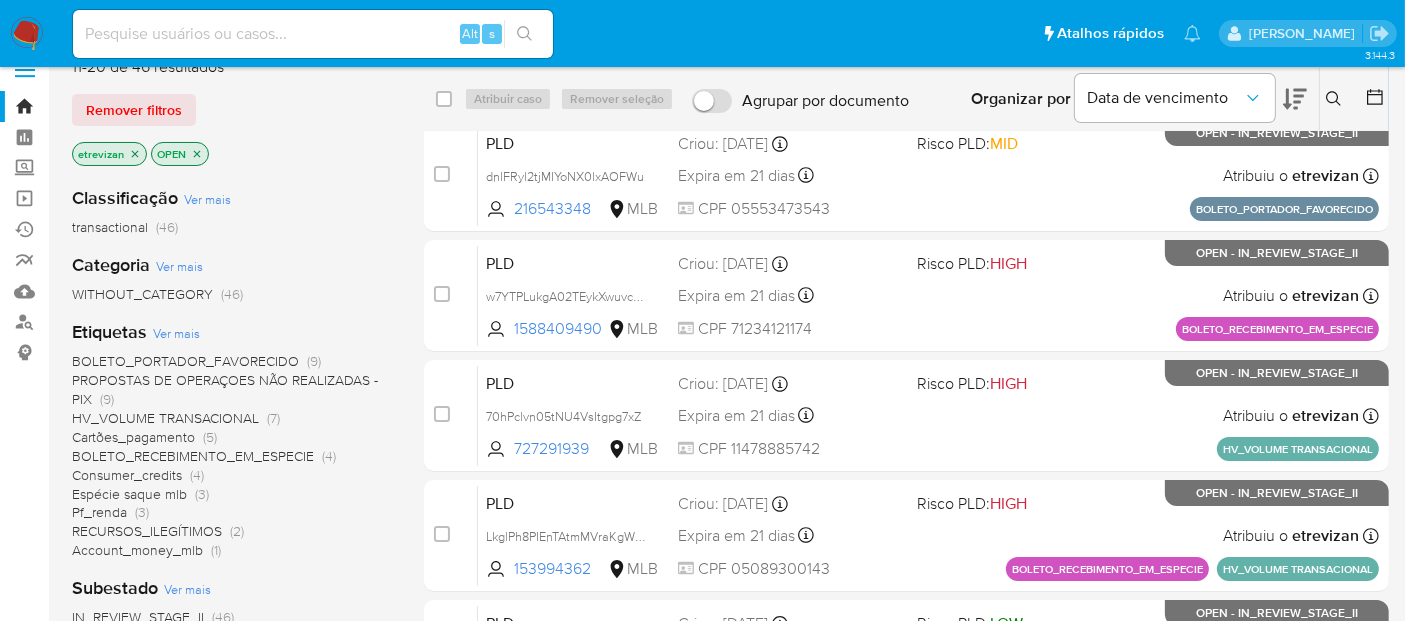 scroll, scrollTop: 0, scrollLeft: 0, axis: both 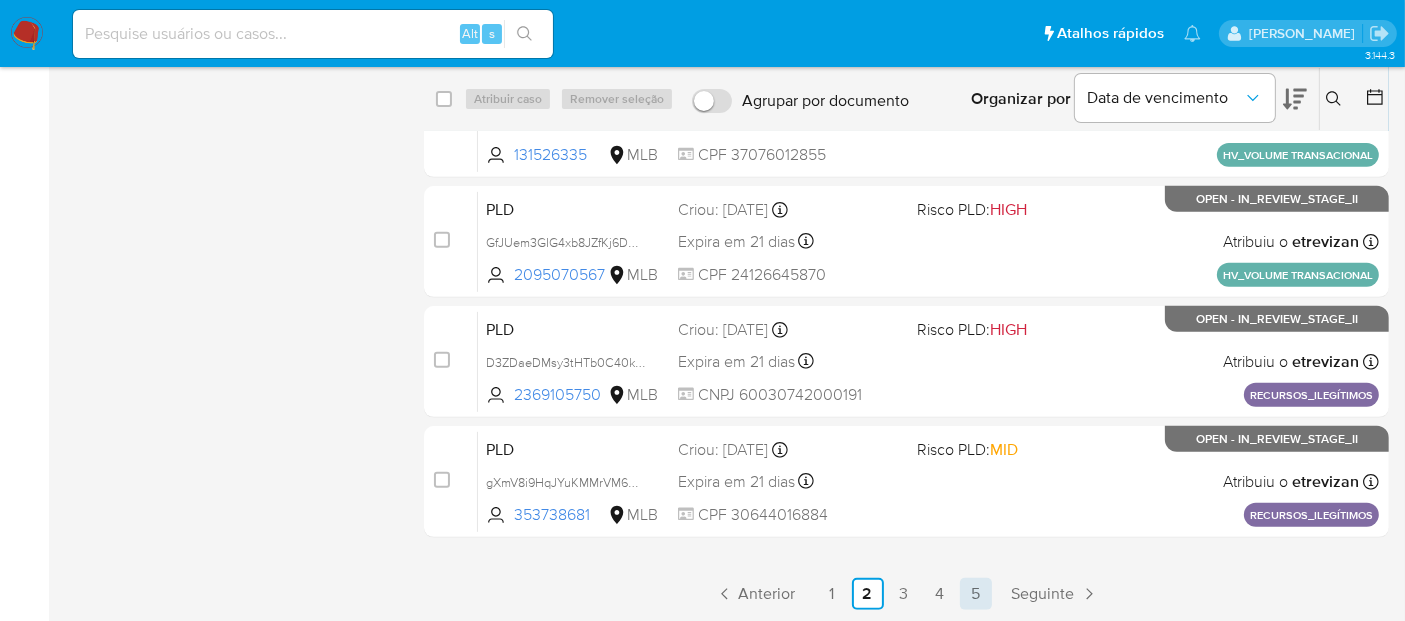 click on "5" at bounding box center [976, 594] 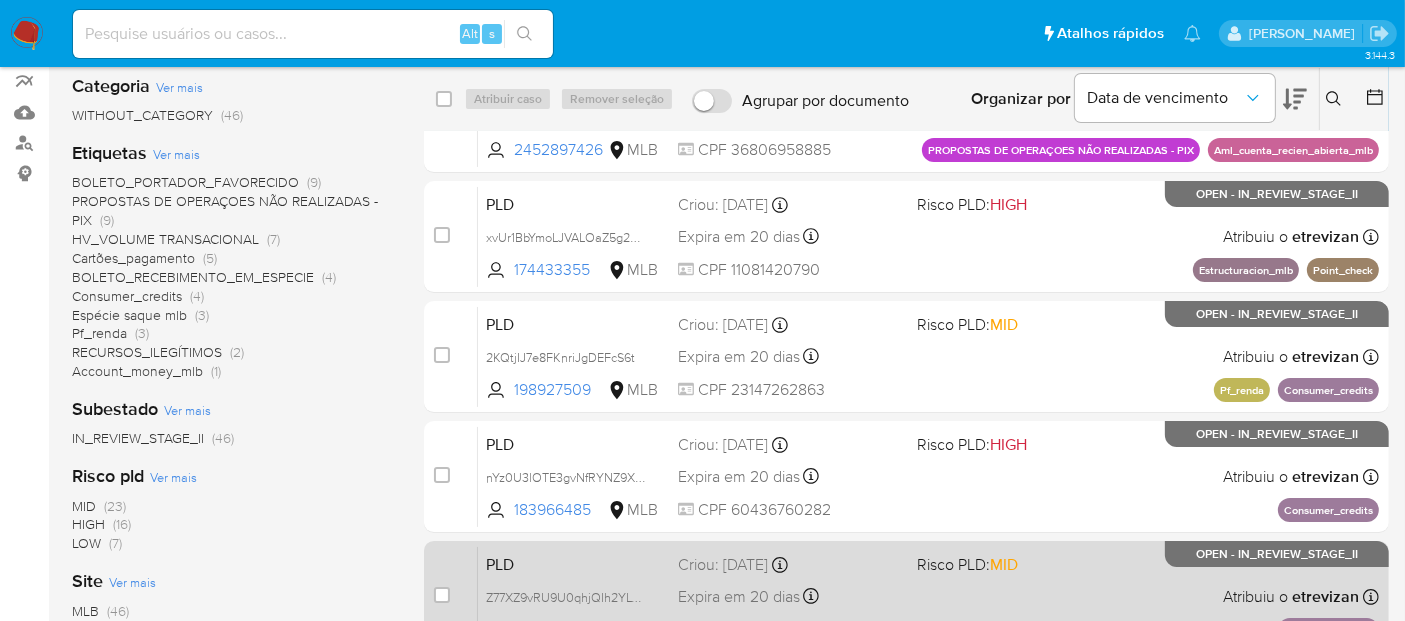 scroll, scrollTop: 365, scrollLeft: 0, axis: vertical 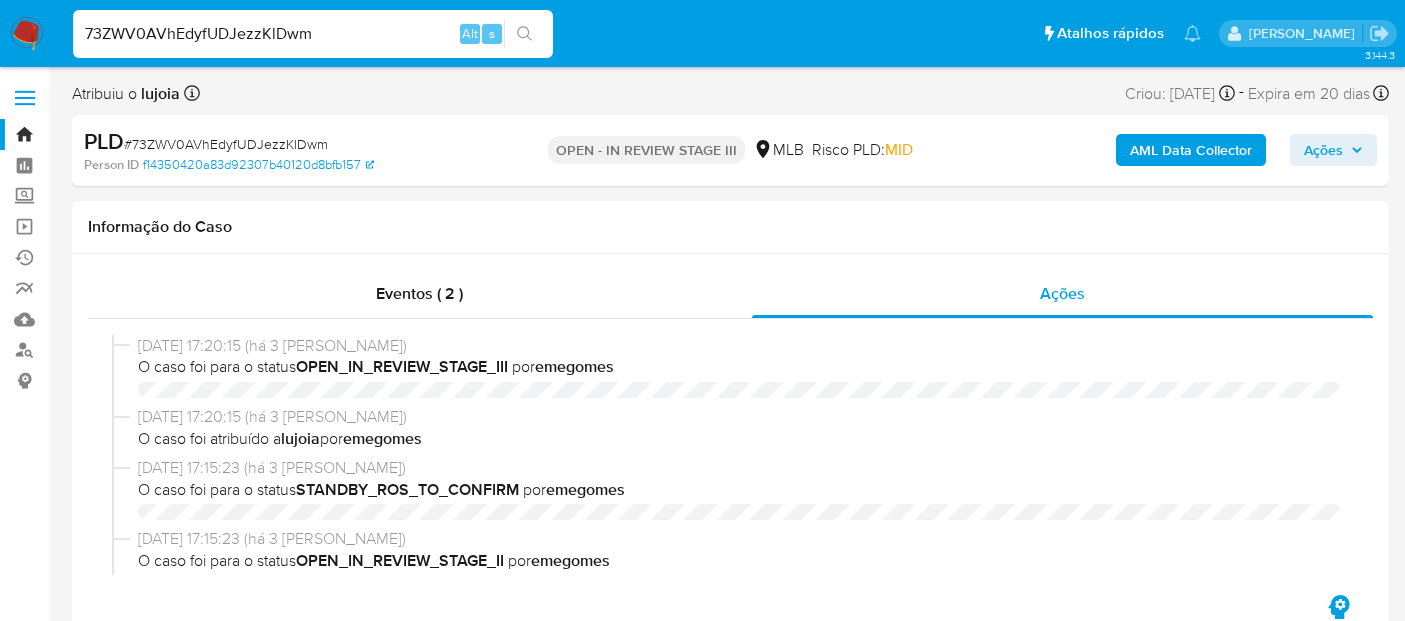 select on "10" 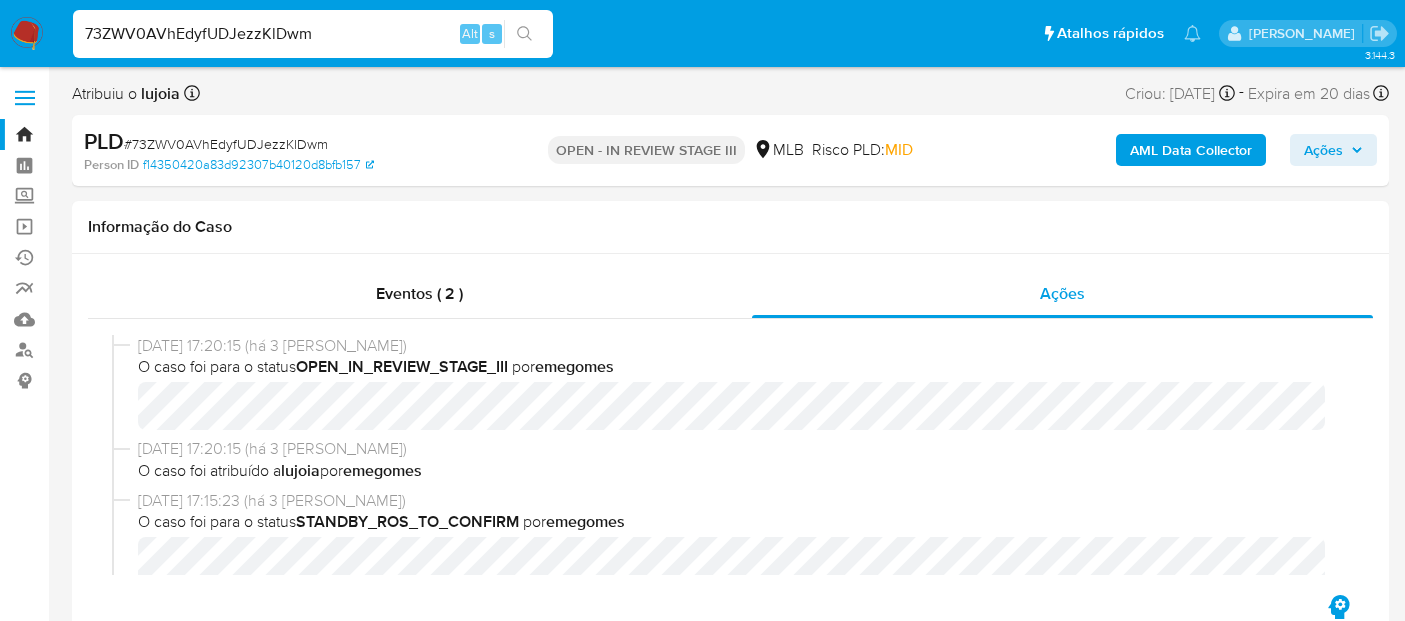 scroll, scrollTop: 0, scrollLeft: 0, axis: both 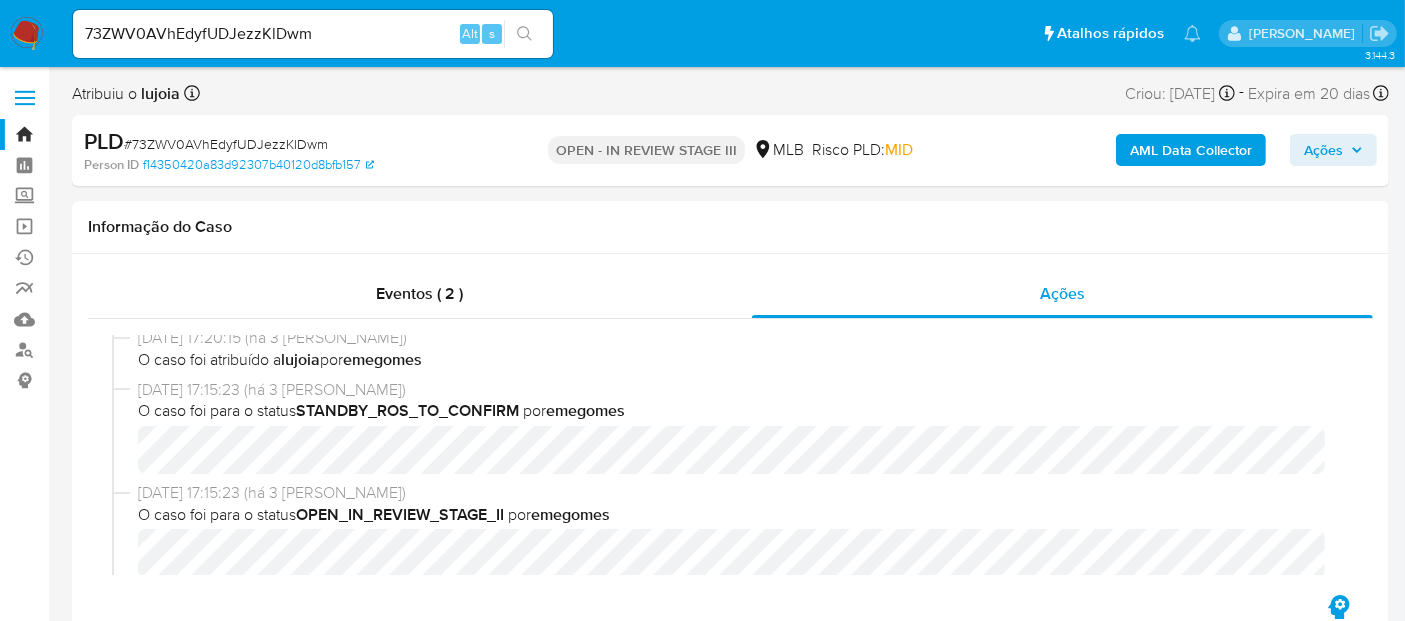 click on "73ZWV0AVhEdyfUDJezzKlDwm" at bounding box center [313, 34] 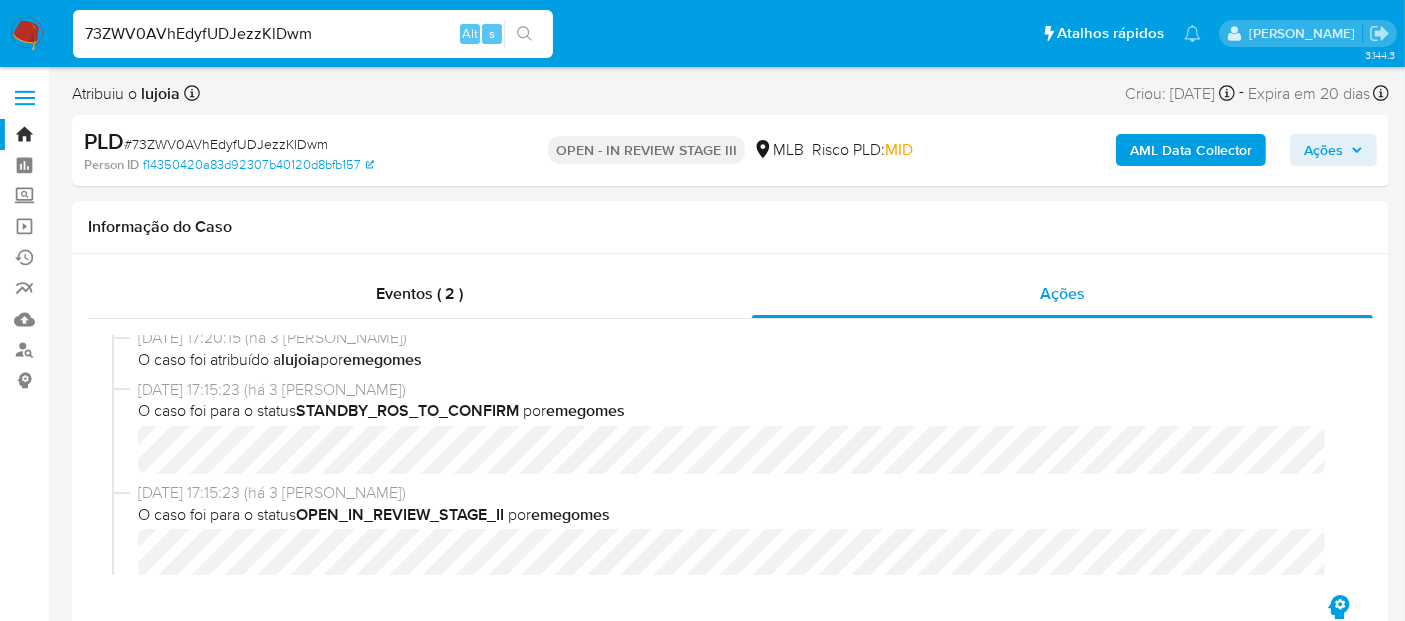 drag, startPoint x: 373, startPoint y: 41, endPoint x: 0, endPoint y: 27, distance: 373.26263 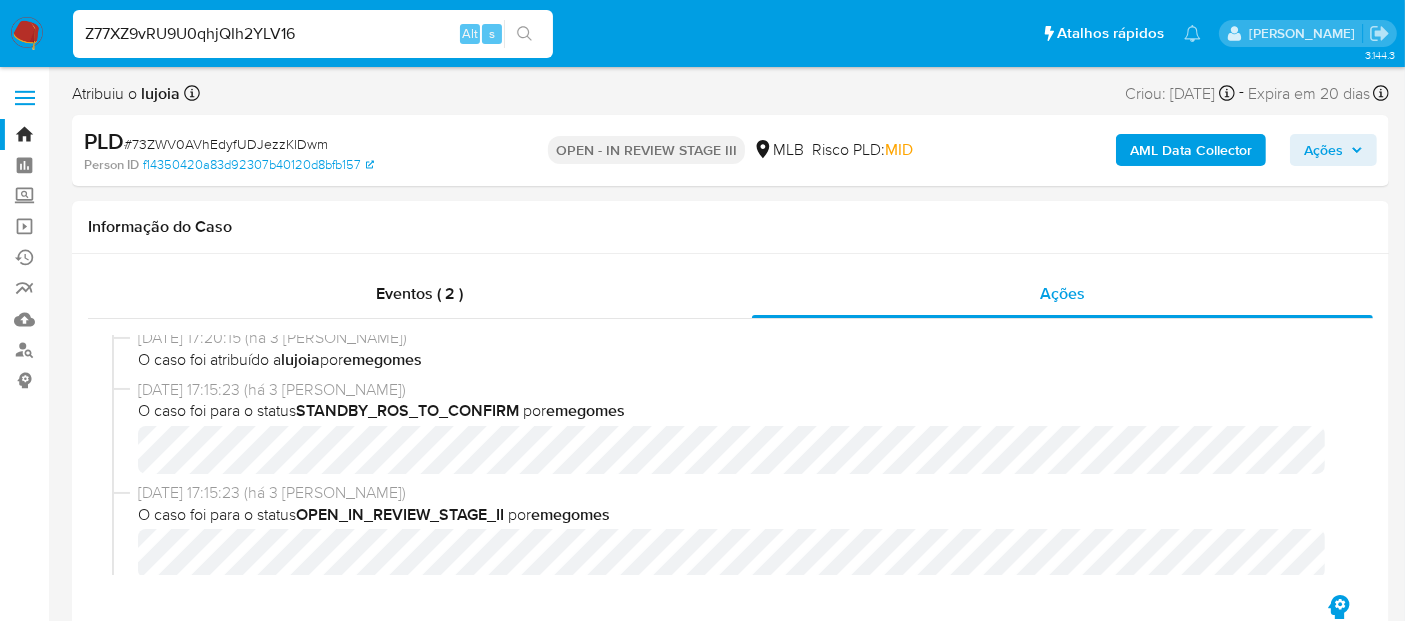type on "Z77XZ9vRU9U0qhjQIh2YLV16" 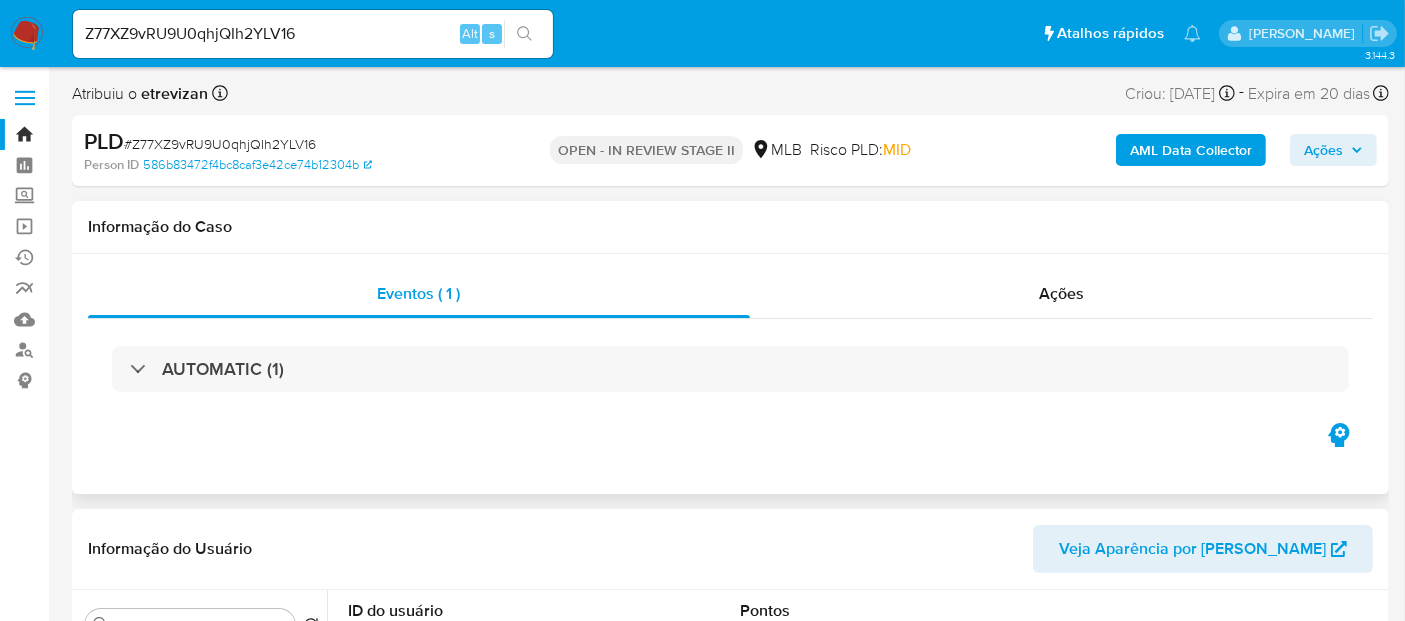 select on "10" 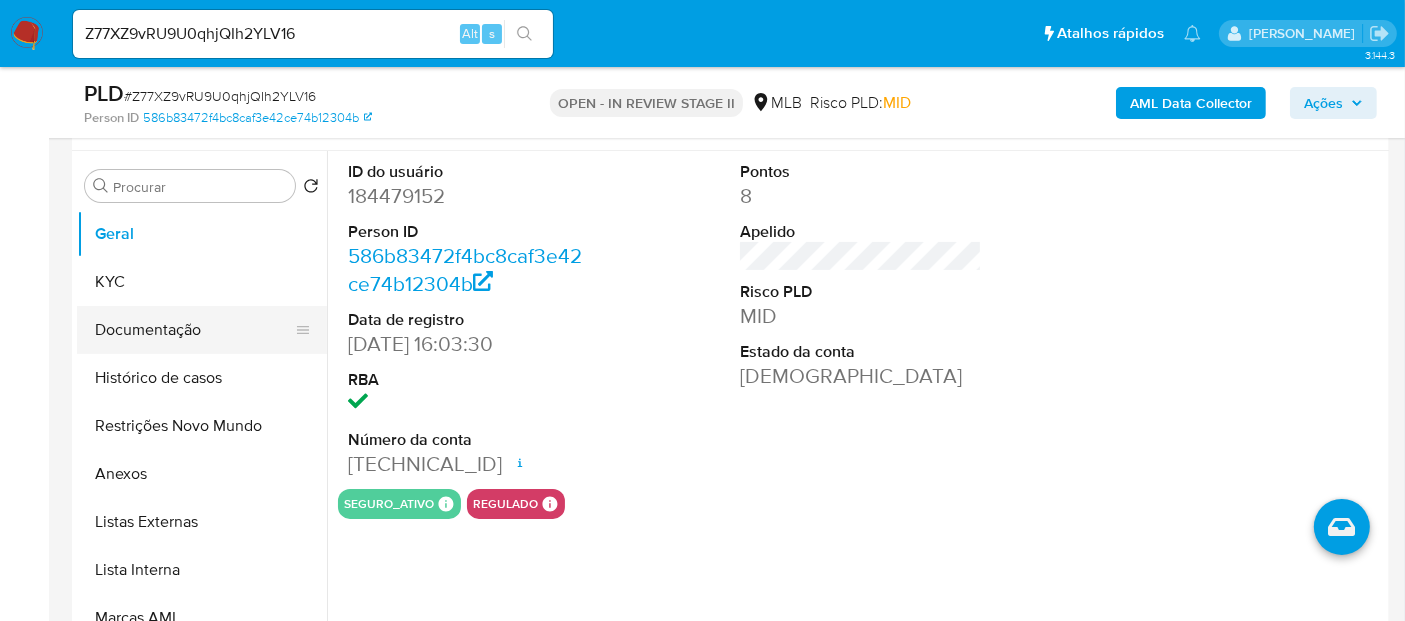 scroll, scrollTop: 333, scrollLeft: 0, axis: vertical 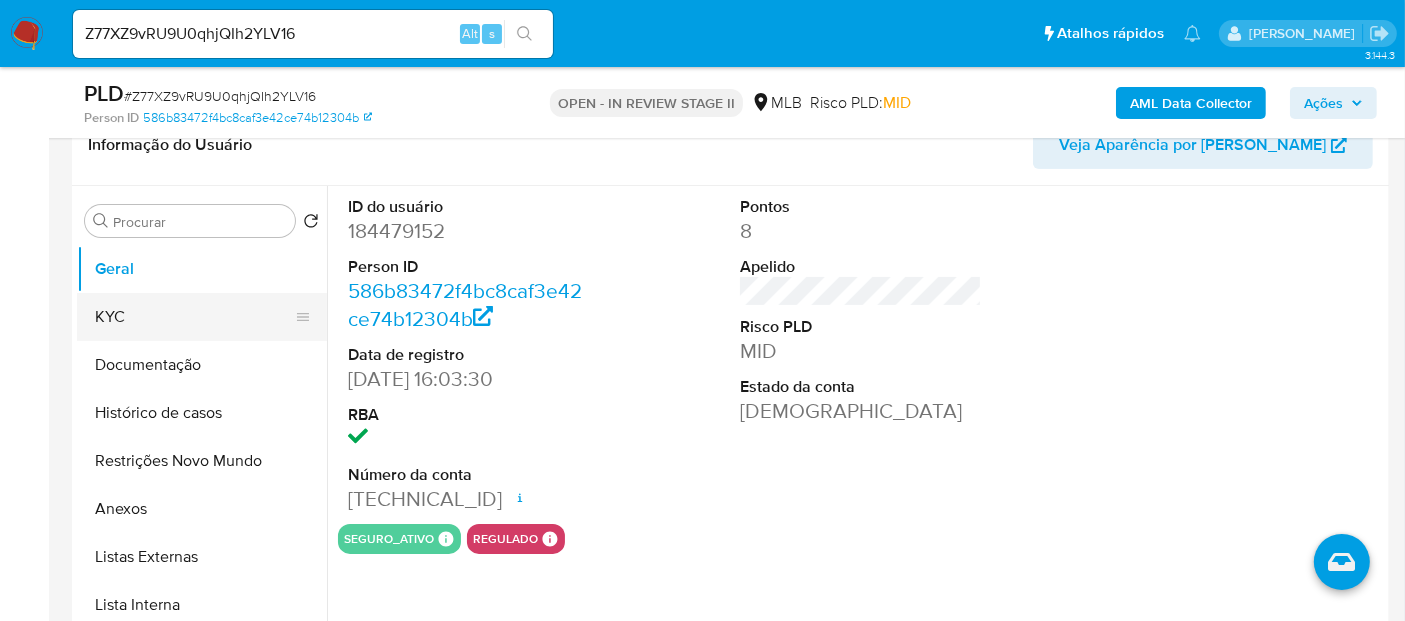 click on "KYC" at bounding box center (194, 317) 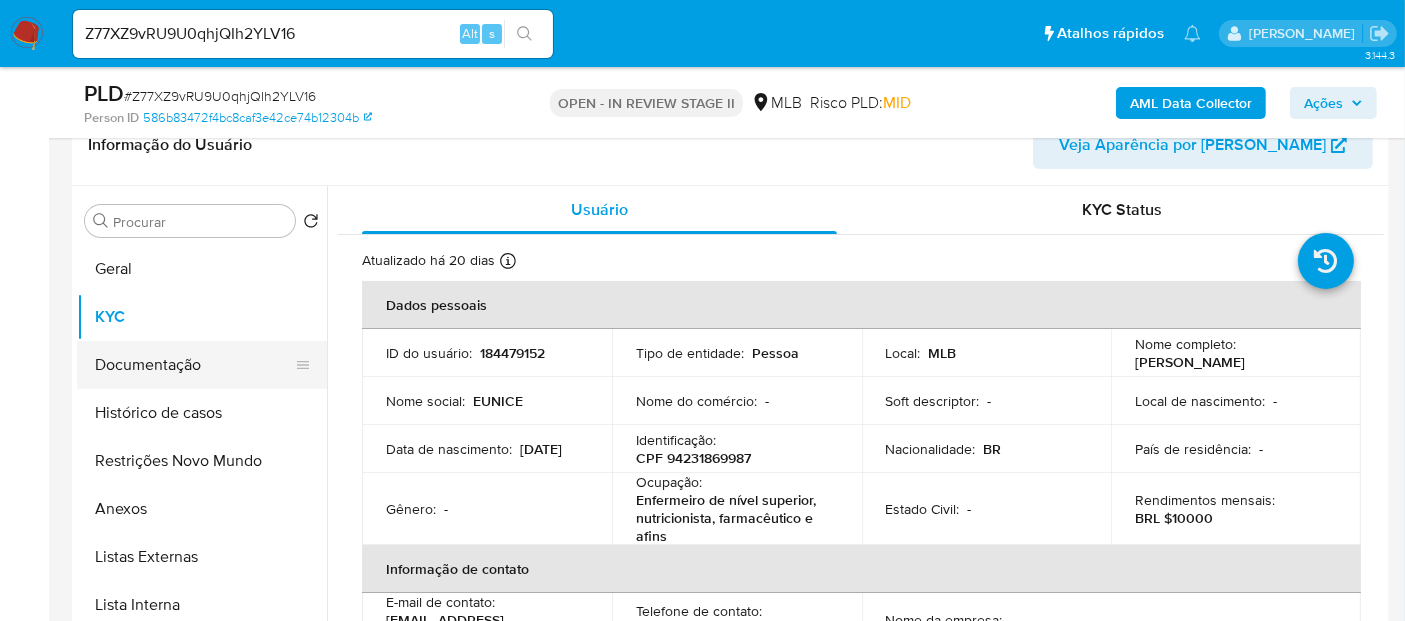 click on "Documentação" at bounding box center (194, 365) 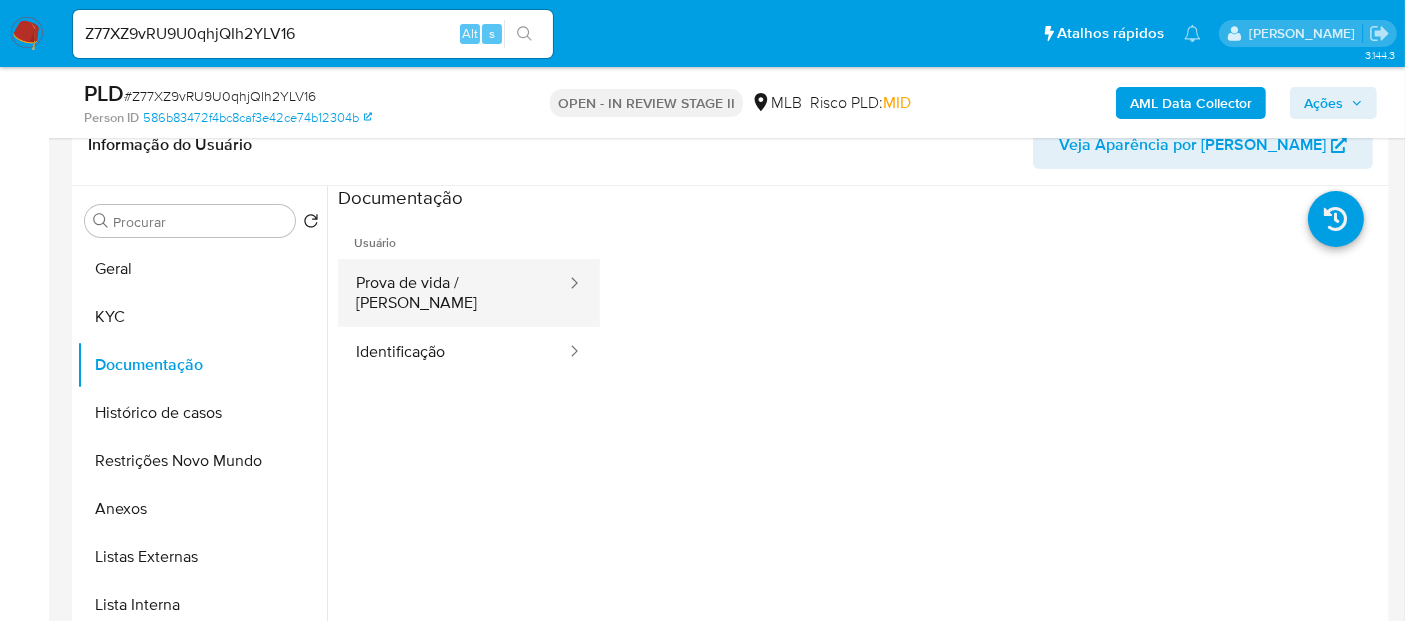 click on "Prova de vida / [PERSON_NAME]" at bounding box center [453, 293] 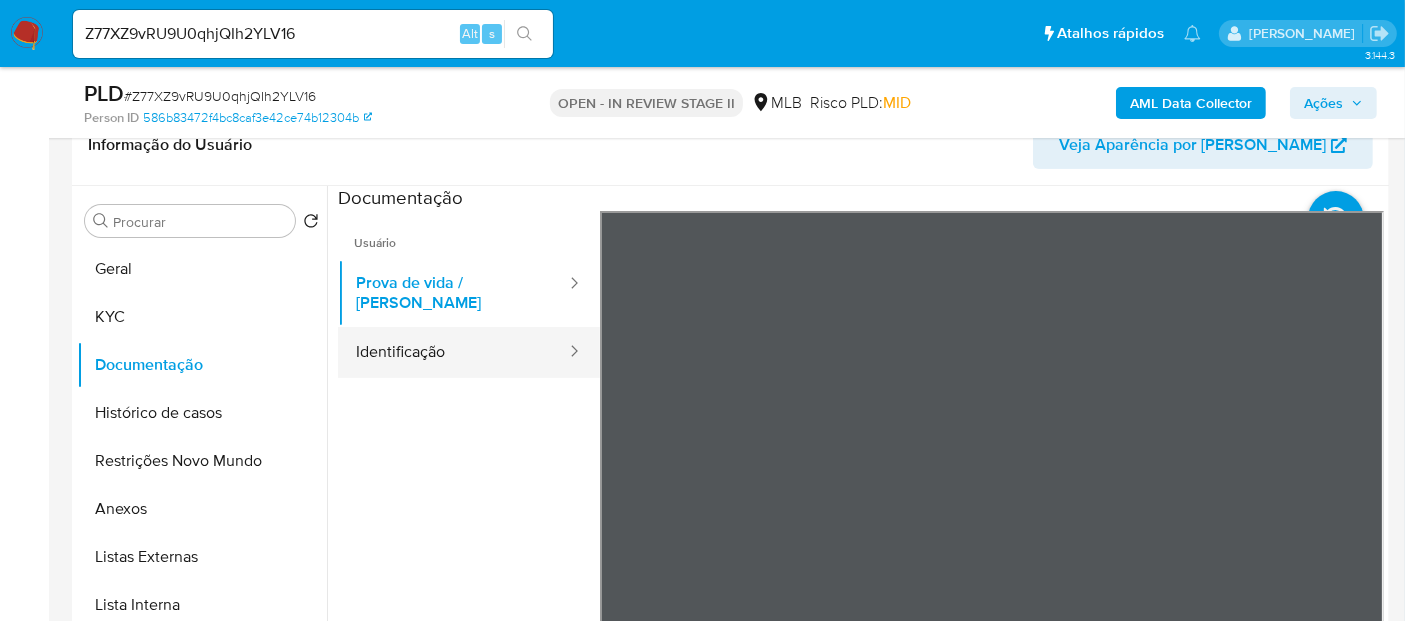 click on "Identificação" at bounding box center (453, 352) 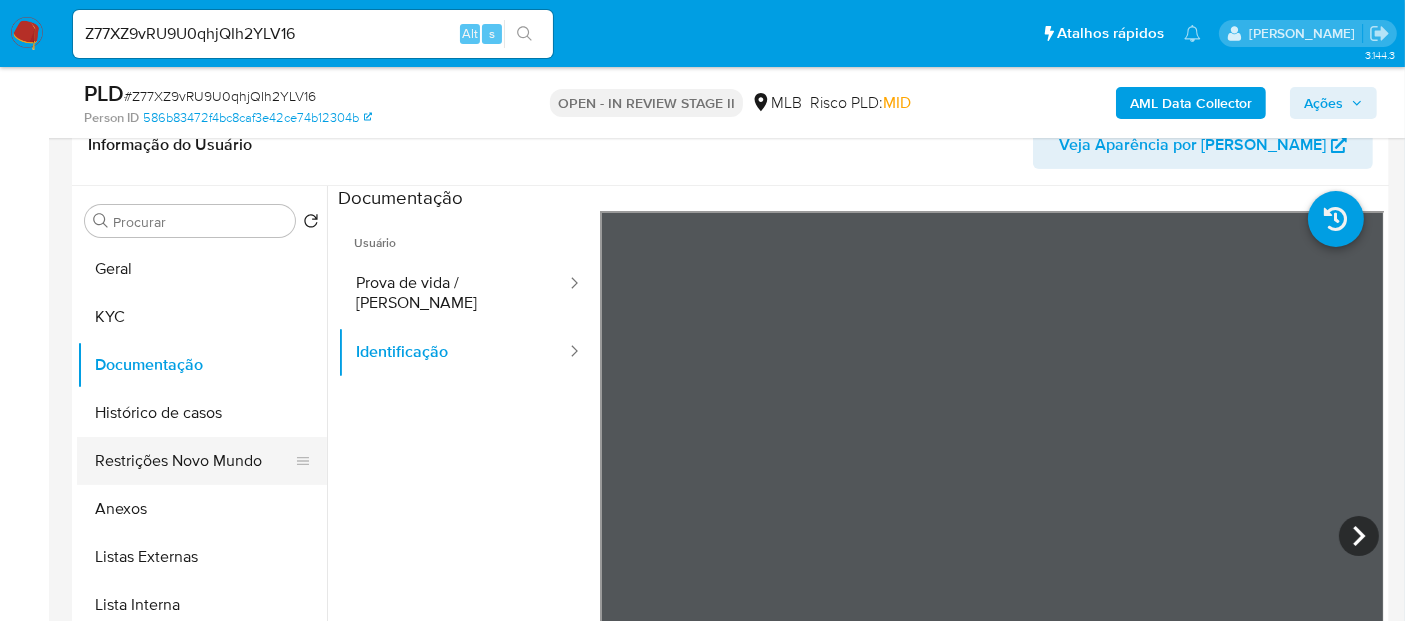 drag, startPoint x: 128, startPoint y: 464, endPoint x: 270, endPoint y: 455, distance: 142.28493 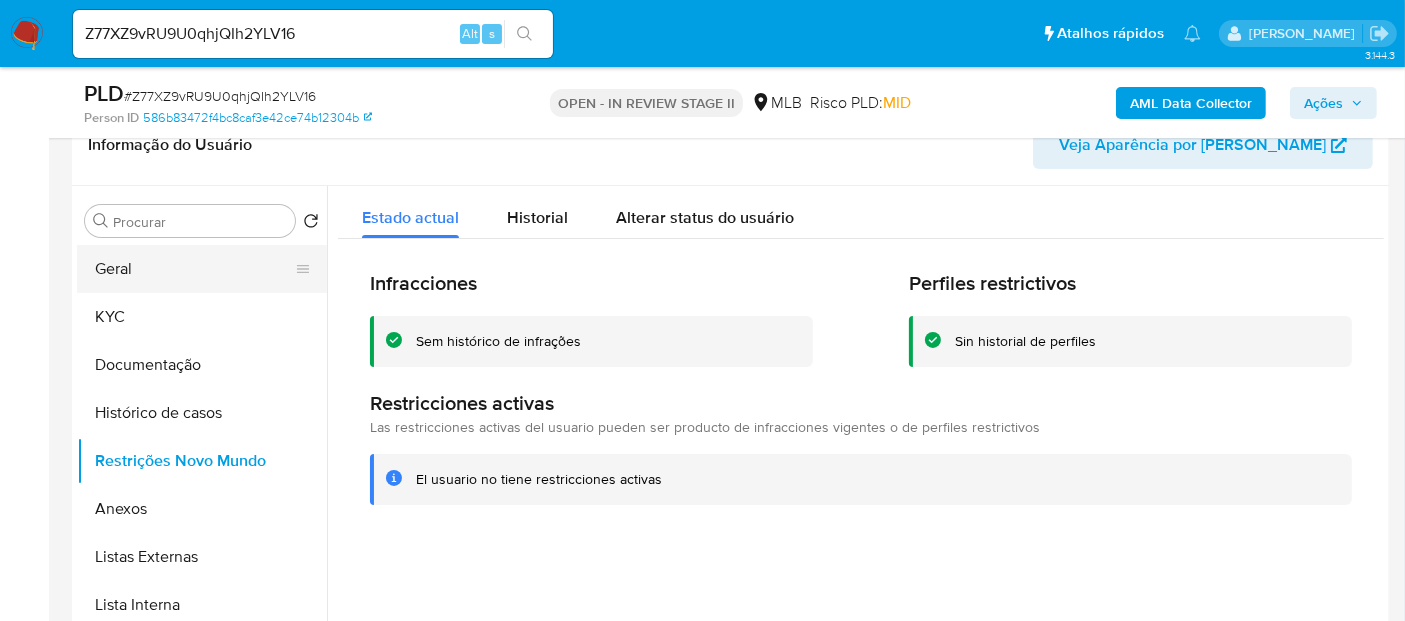 click on "Geral" at bounding box center [194, 269] 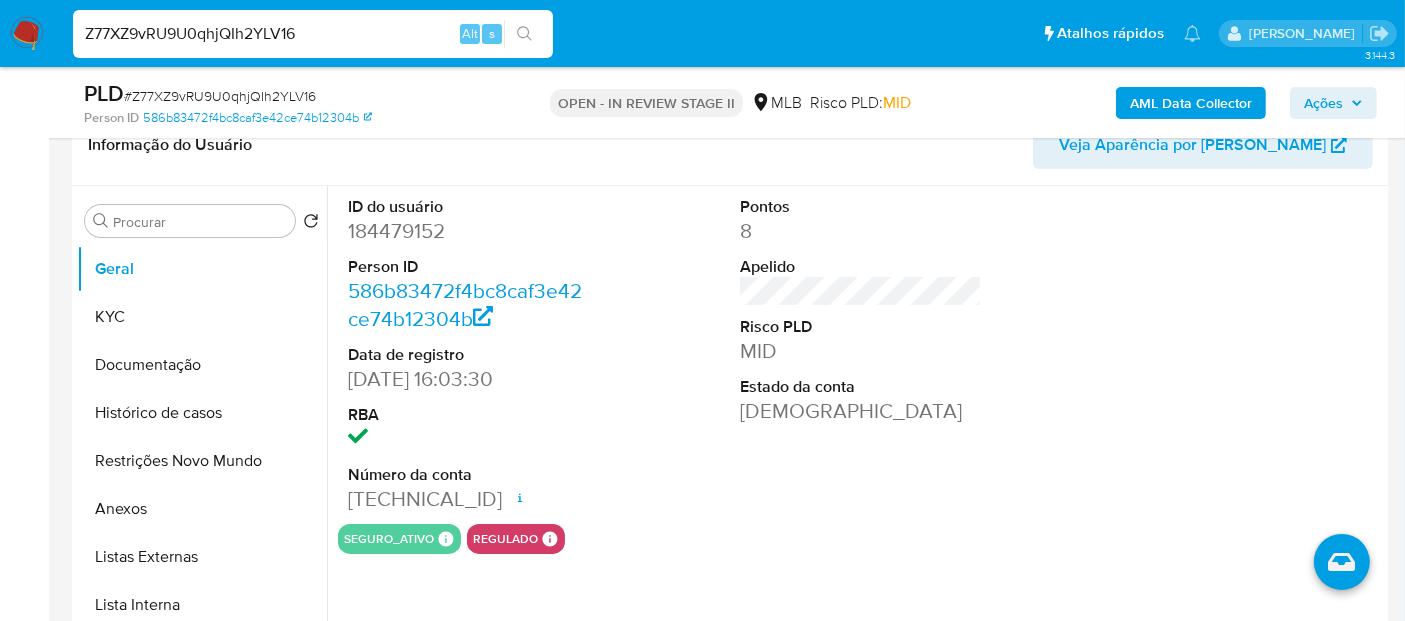drag, startPoint x: 321, startPoint y: 32, endPoint x: 0, endPoint y: 24, distance: 321.09967 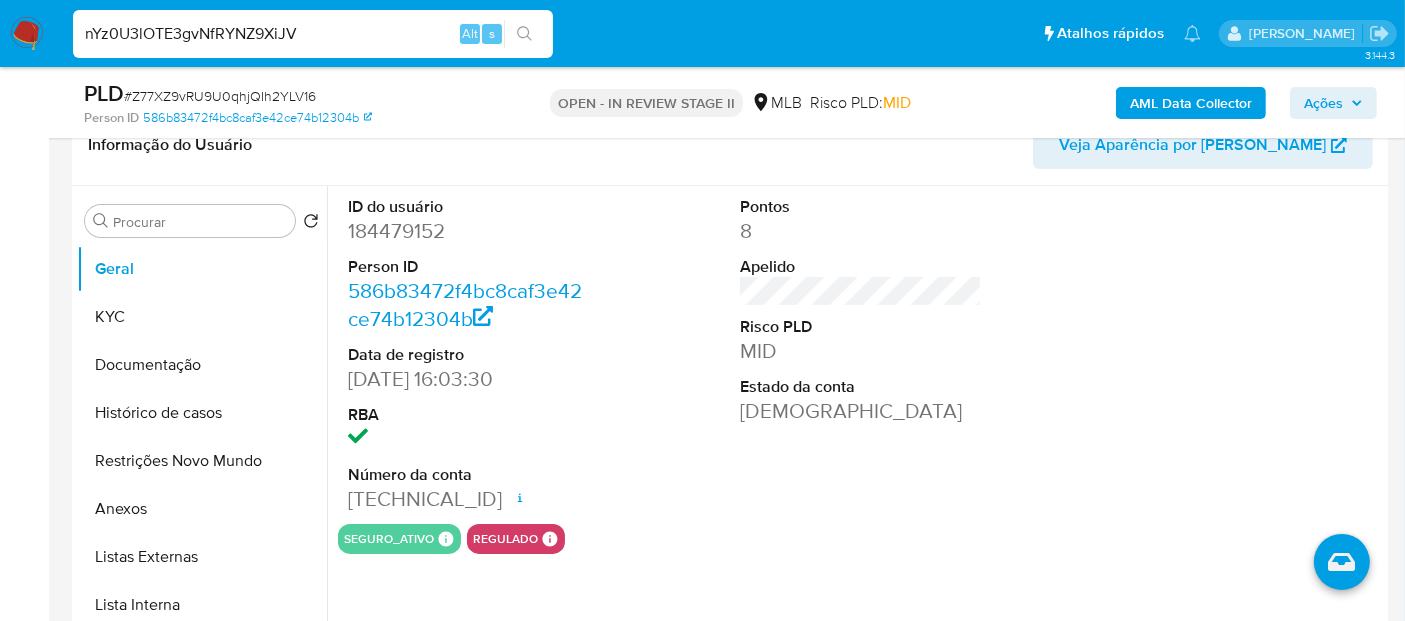 type on "nYz0U3lOTE3gvNfRYNZ9XiJV" 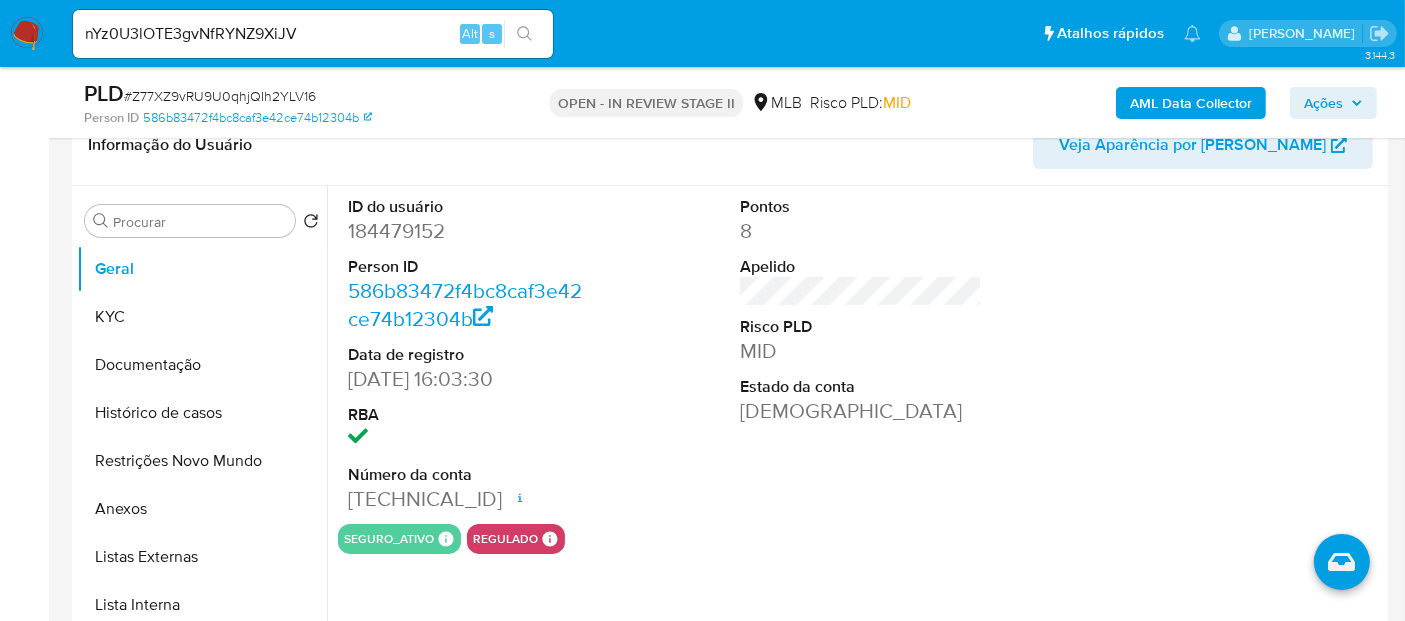 scroll, scrollTop: 0, scrollLeft: 0, axis: both 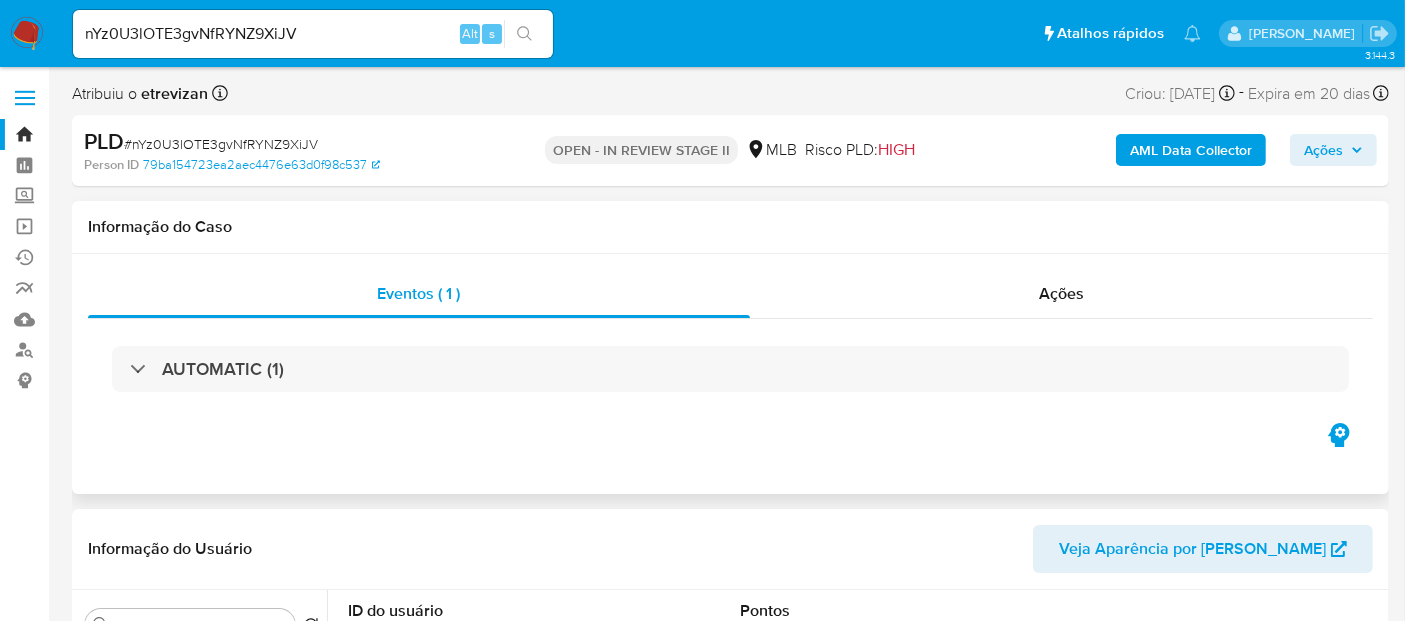 select on "10" 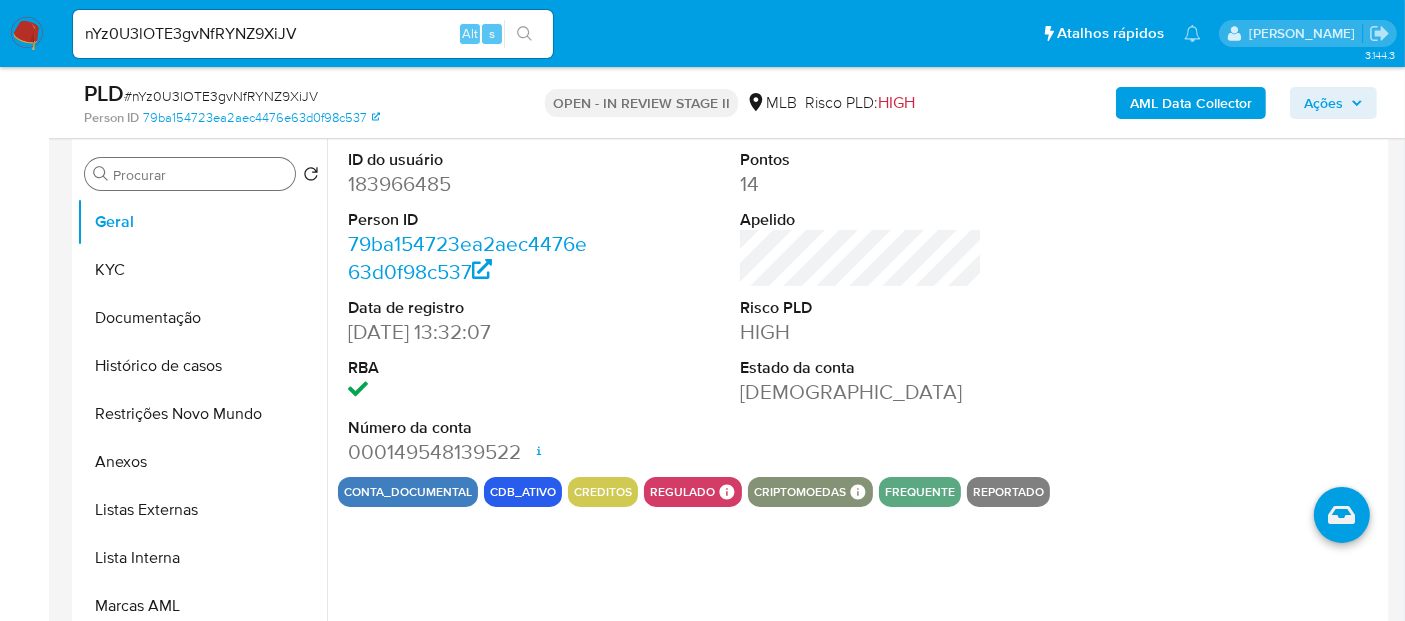 scroll, scrollTop: 222, scrollLeft: 0, axis: vertical 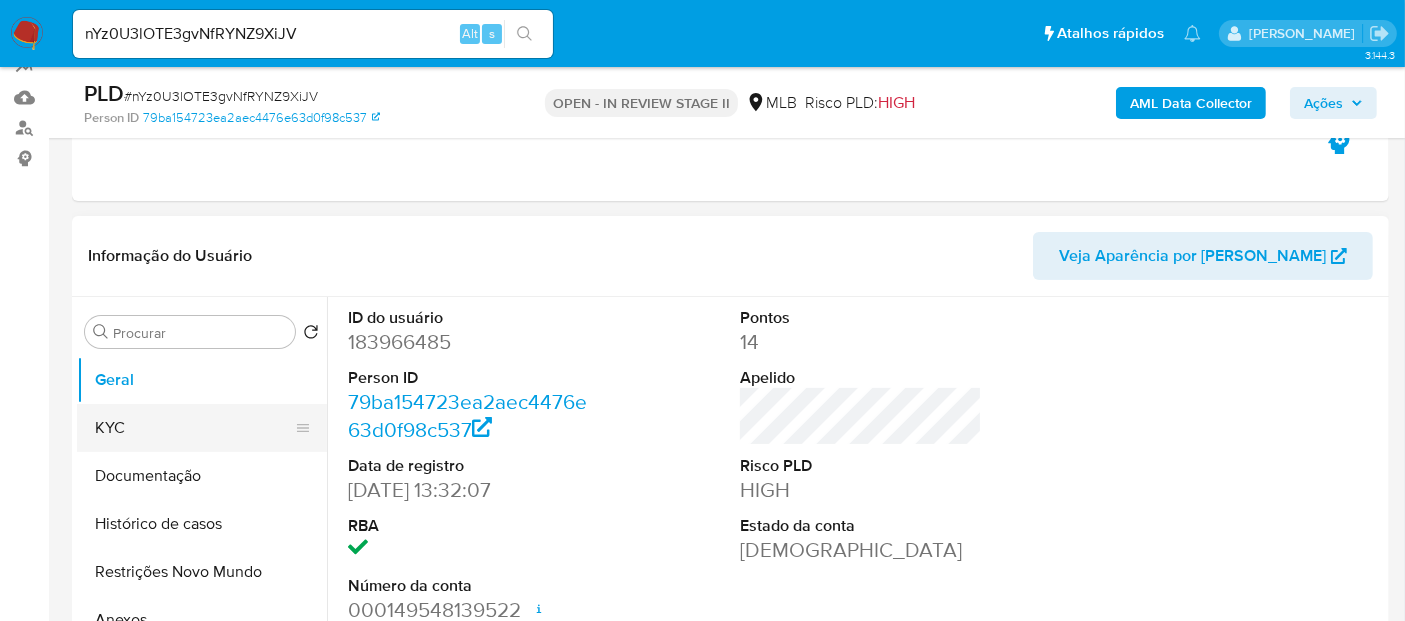 drag, startPoint x: 108, startPoint y: 420, endPoint x: 123, endPoint y: 424, distance: 15.524175 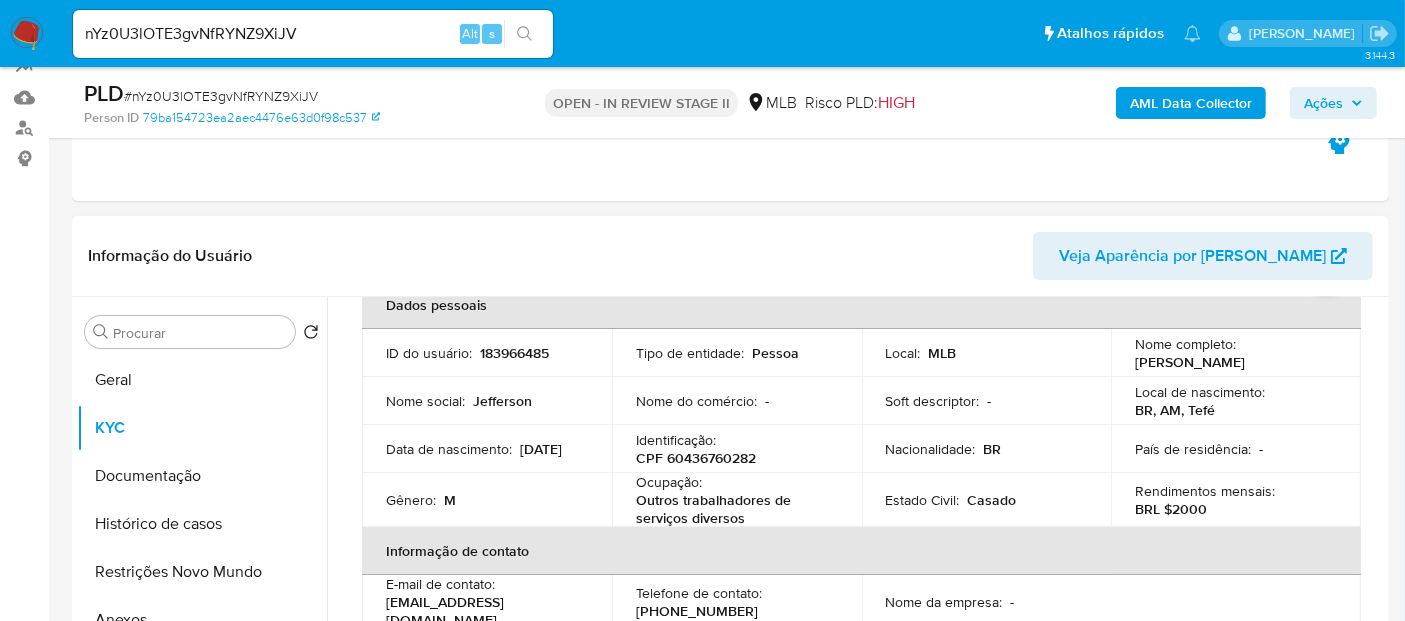 scroll, scrollTop: 222, scrollLeft: 0, axis: vertical 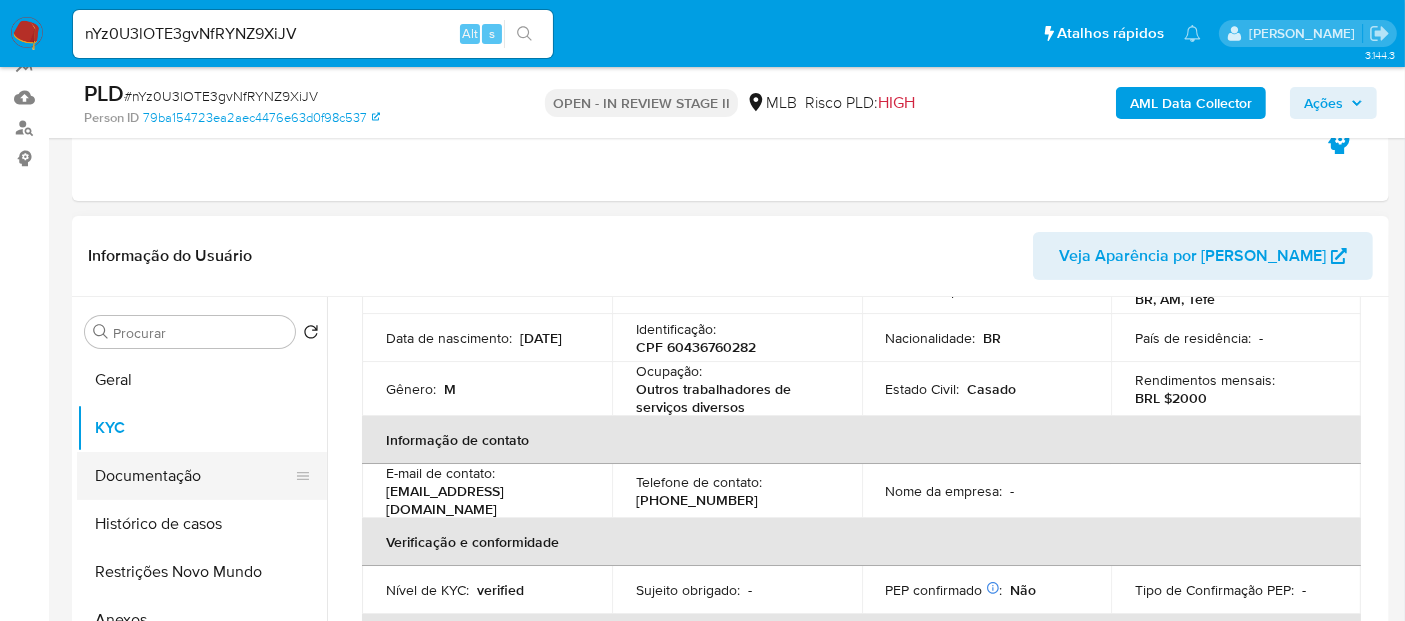 drag, startPoint x: 134, startPoint y: 481, endPoint x: 208, endPoint y: 481, distance: 74 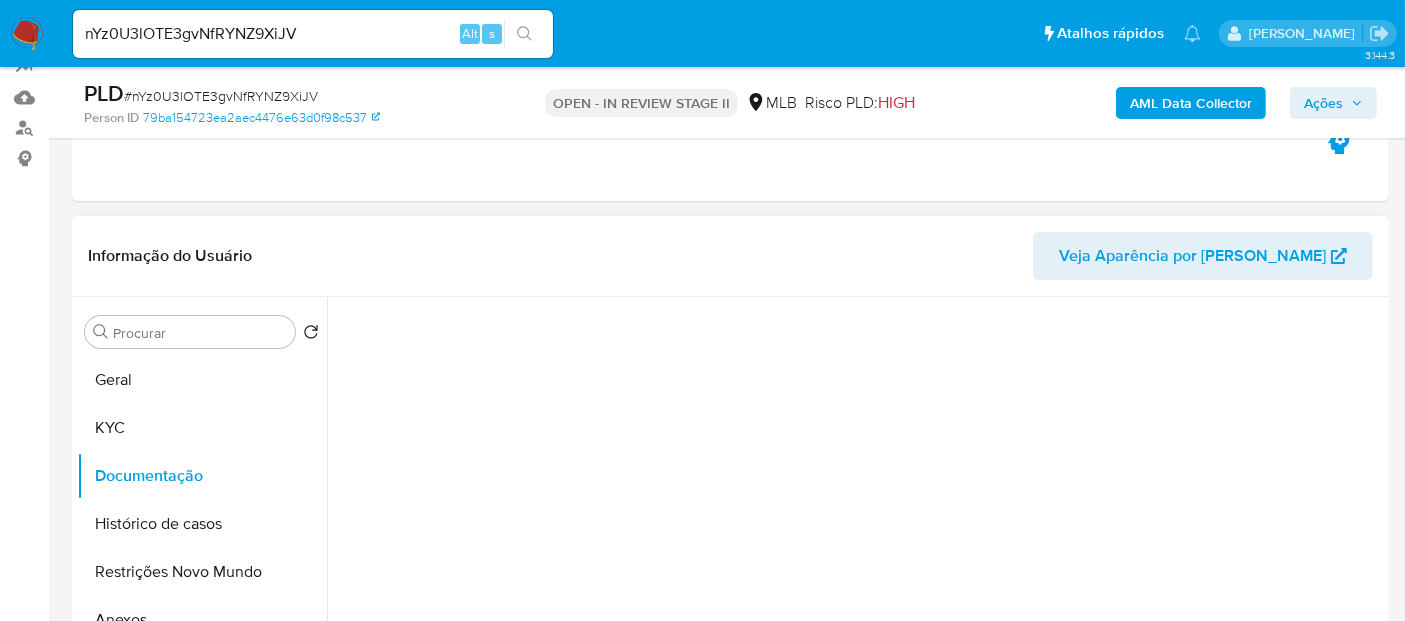 scroll, scrollTop: 0, scrollLeft: 0, axis: both 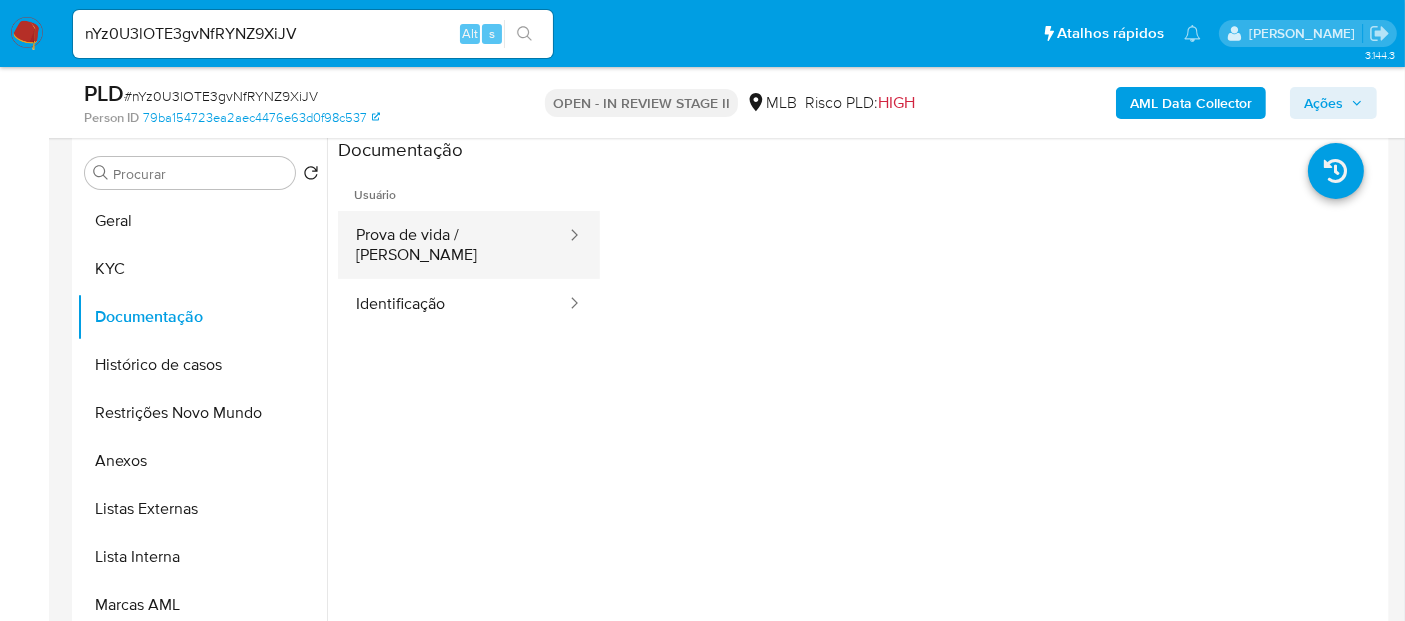 click on "Prova de vida / [PERSON_NAME]" at bounding box center (453, 245) 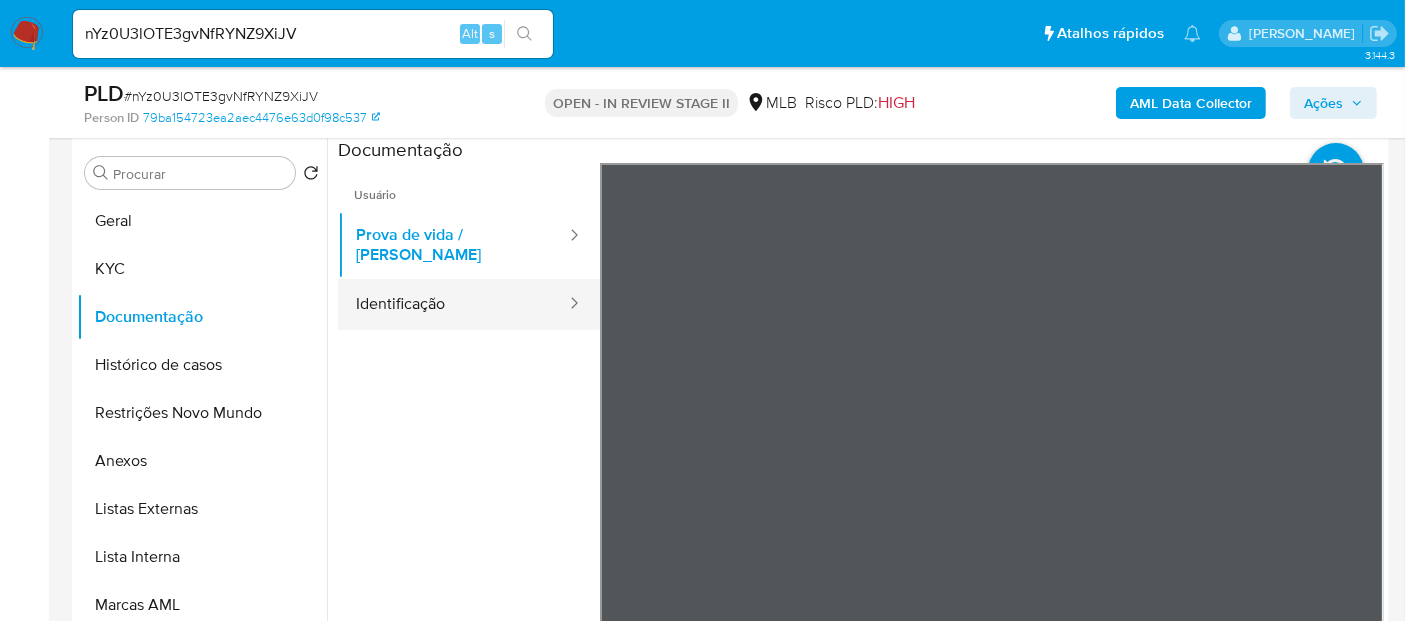 click on "Identificação" at bounding box center (453, 304) 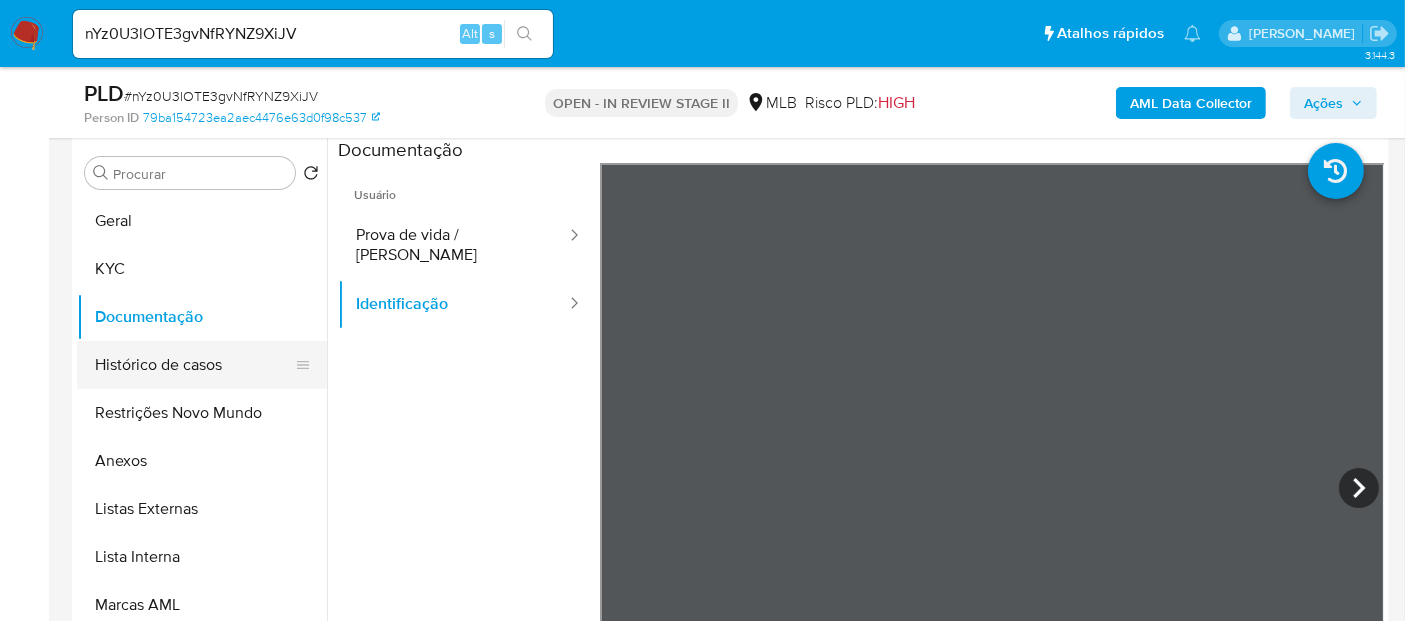 drag, startPoint x: 139, startPoint y: 365, endPoint x: 295, endPoint y: 361, distance: 156.05127 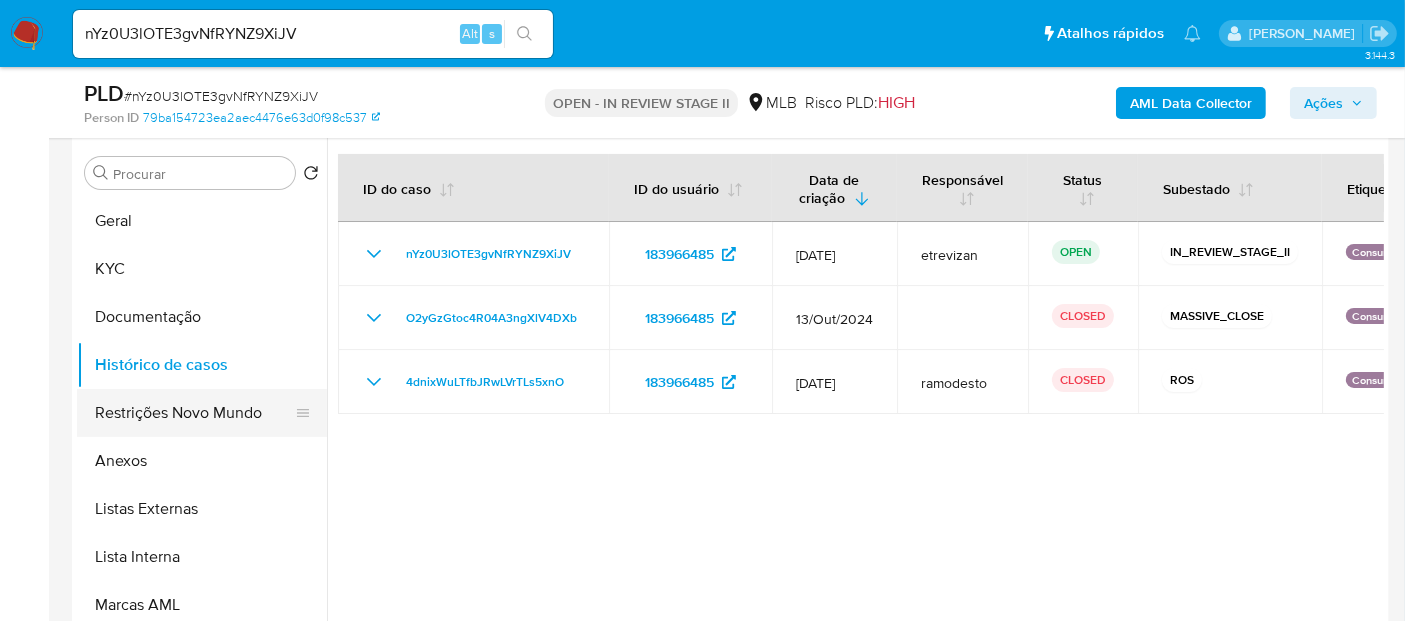 click on "Restrições Novo Mundo" at bounding box center [194, 413] 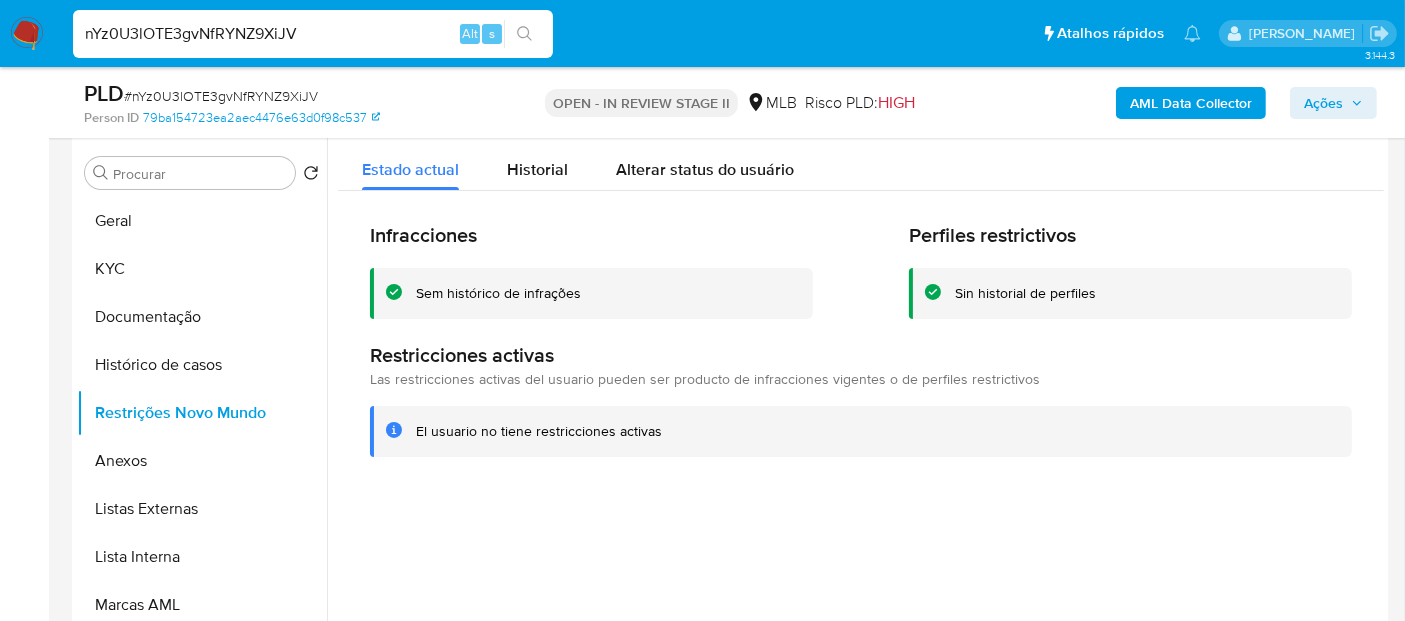 drag, startPoint x: 340, startPoint y: 25, endPoint x: 4, endPoint y: 12, distance: 336.2514 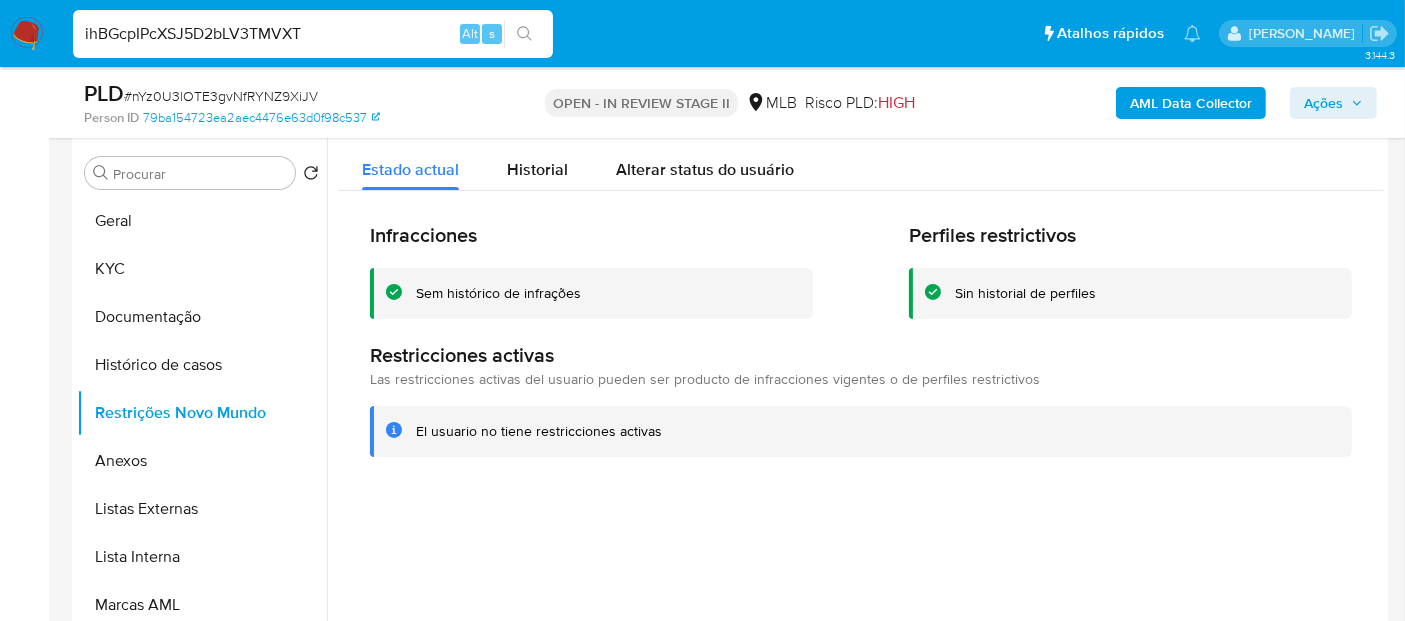 type on "ihBGcpIPcXSJ5D2bLV3TMVXT" 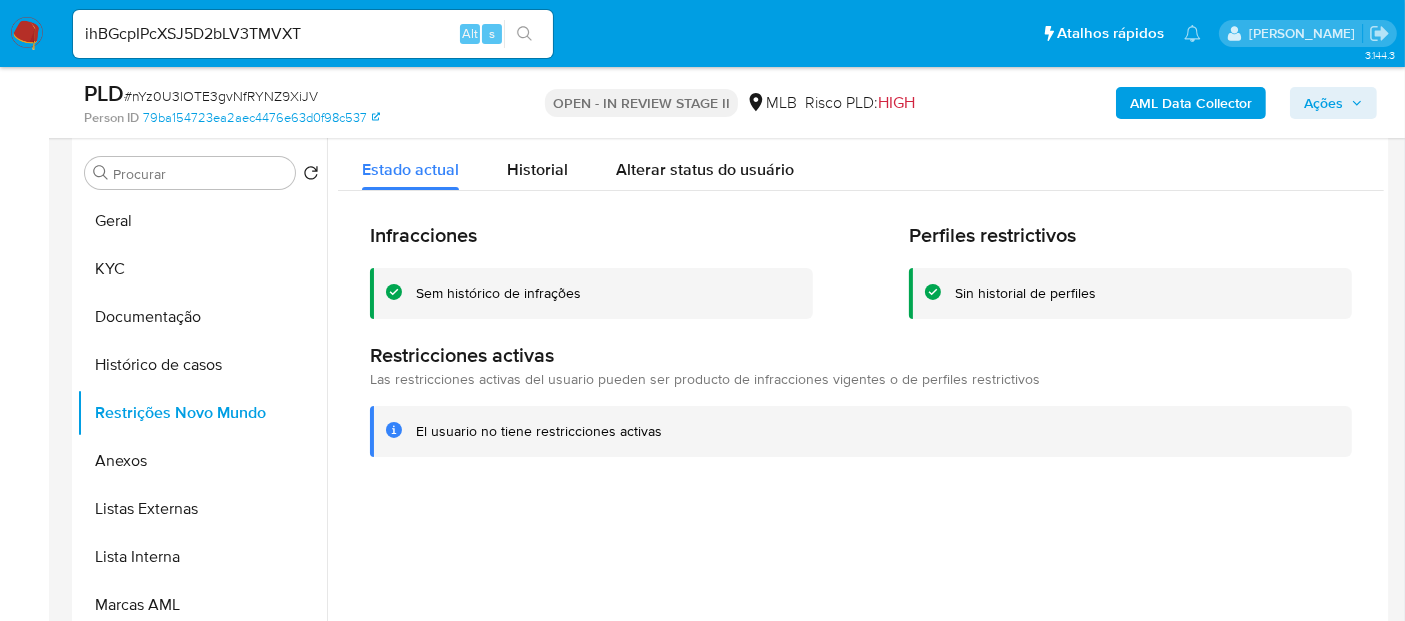 click 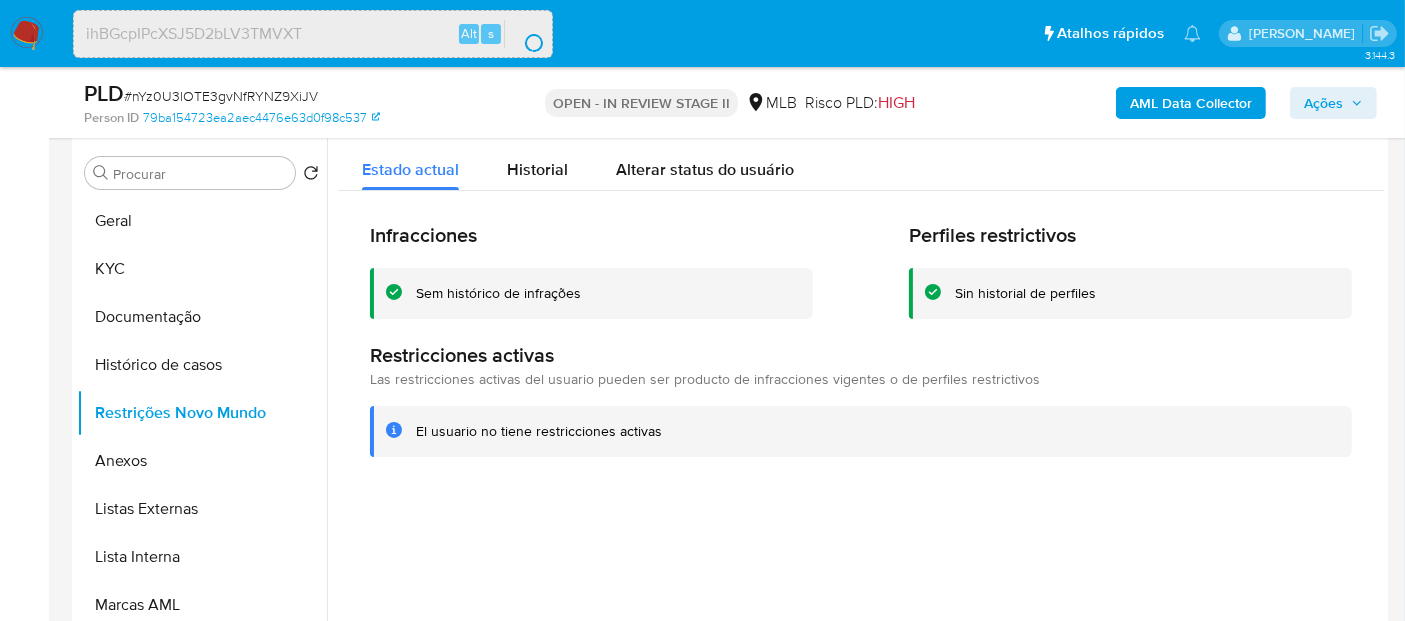 scroll, scrollTop: 0, scrollLeft: 0, axis: both 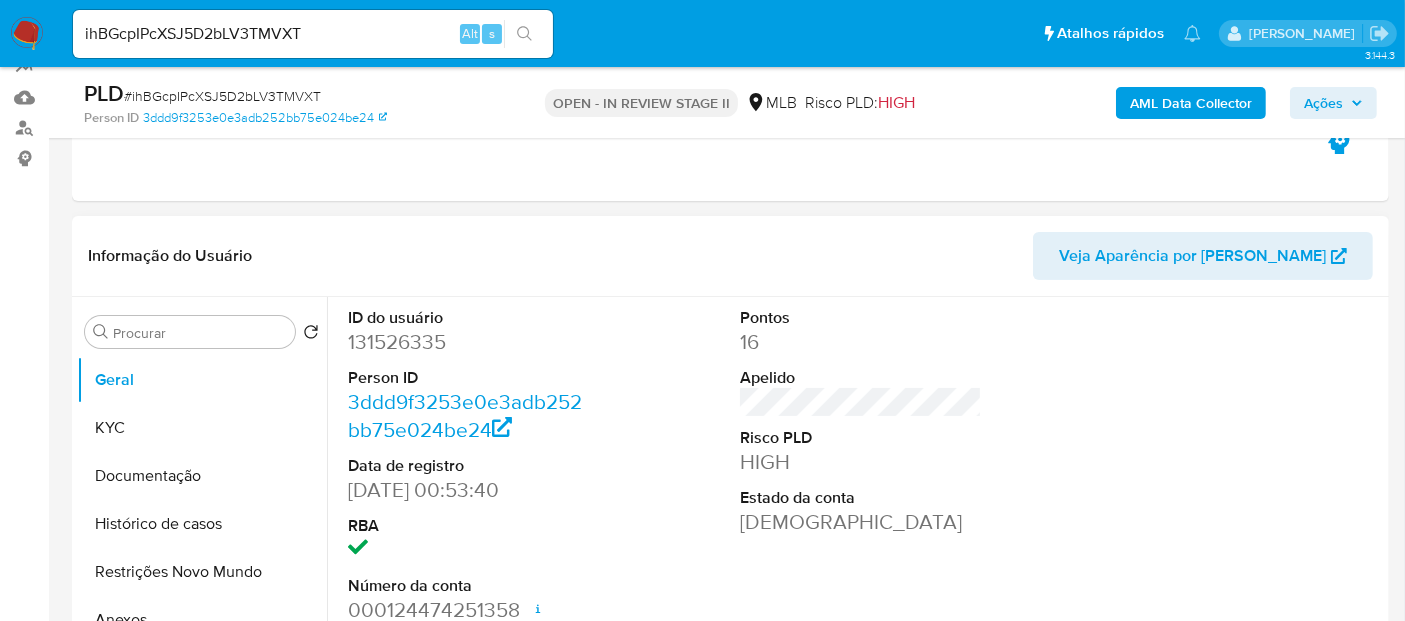 select on "10" 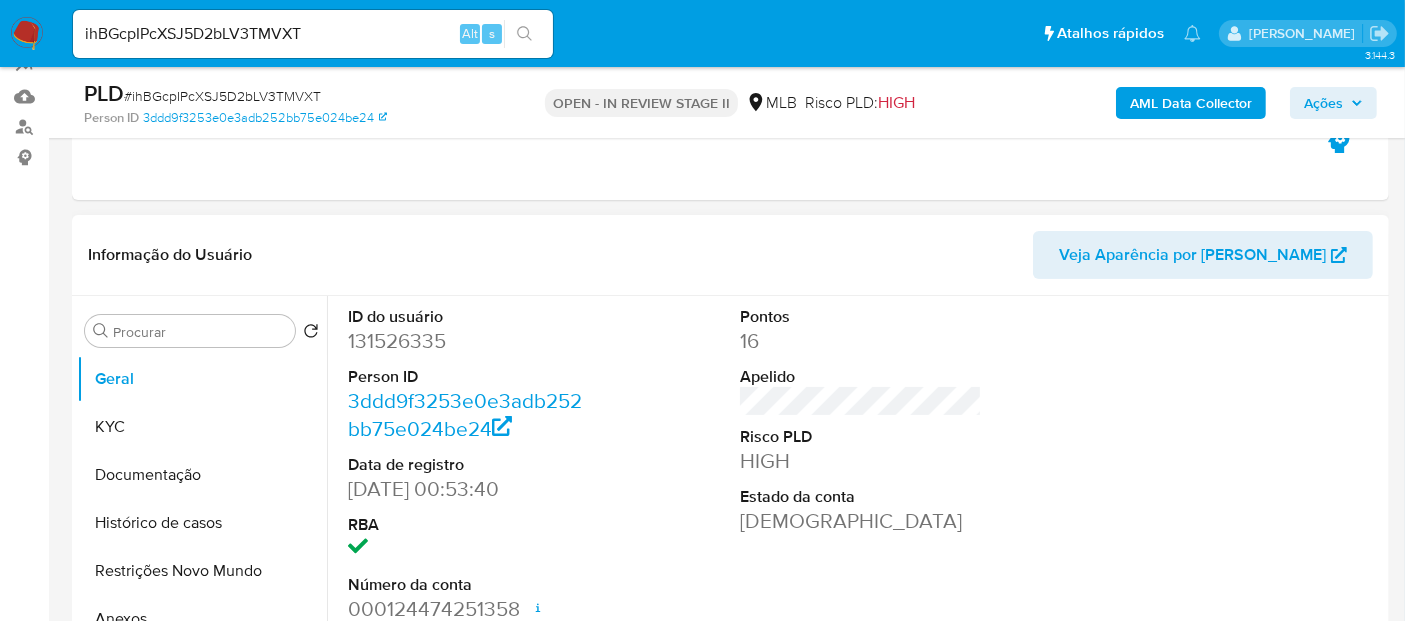 scroll, scrollTop: 222, scrollLeft: 0, axis: vertical 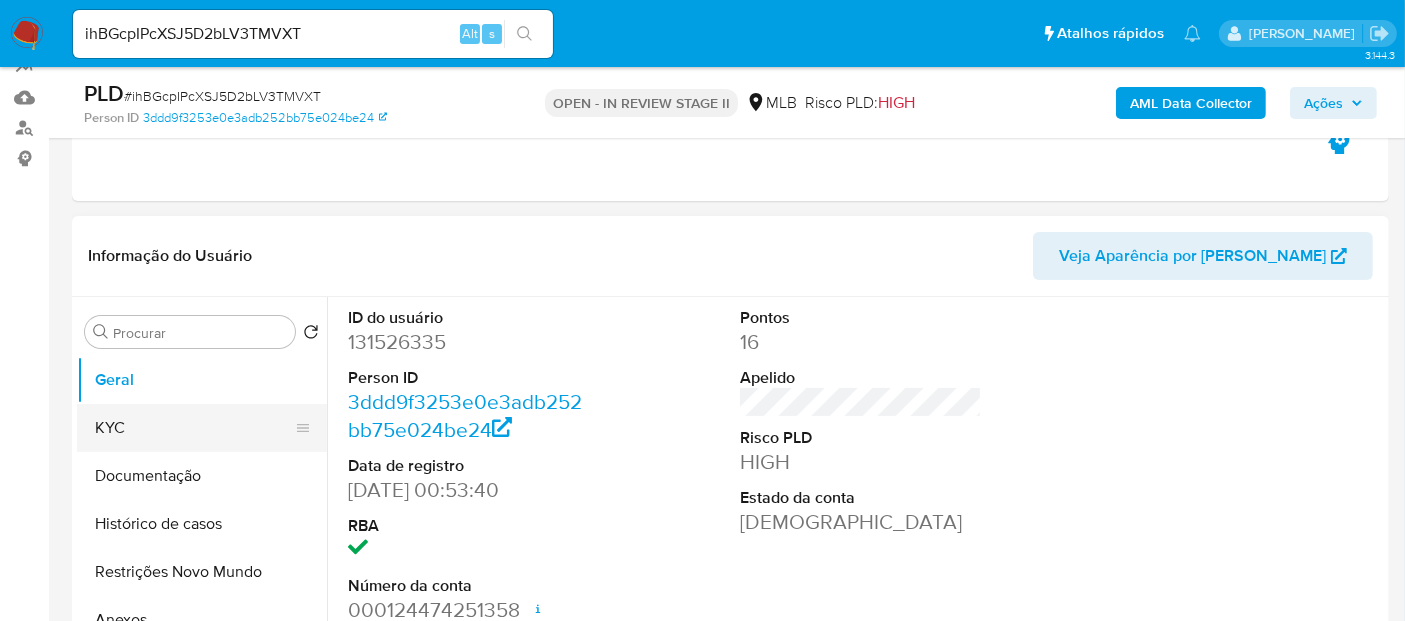 click on "KYC" at bounding box center [194, 428] 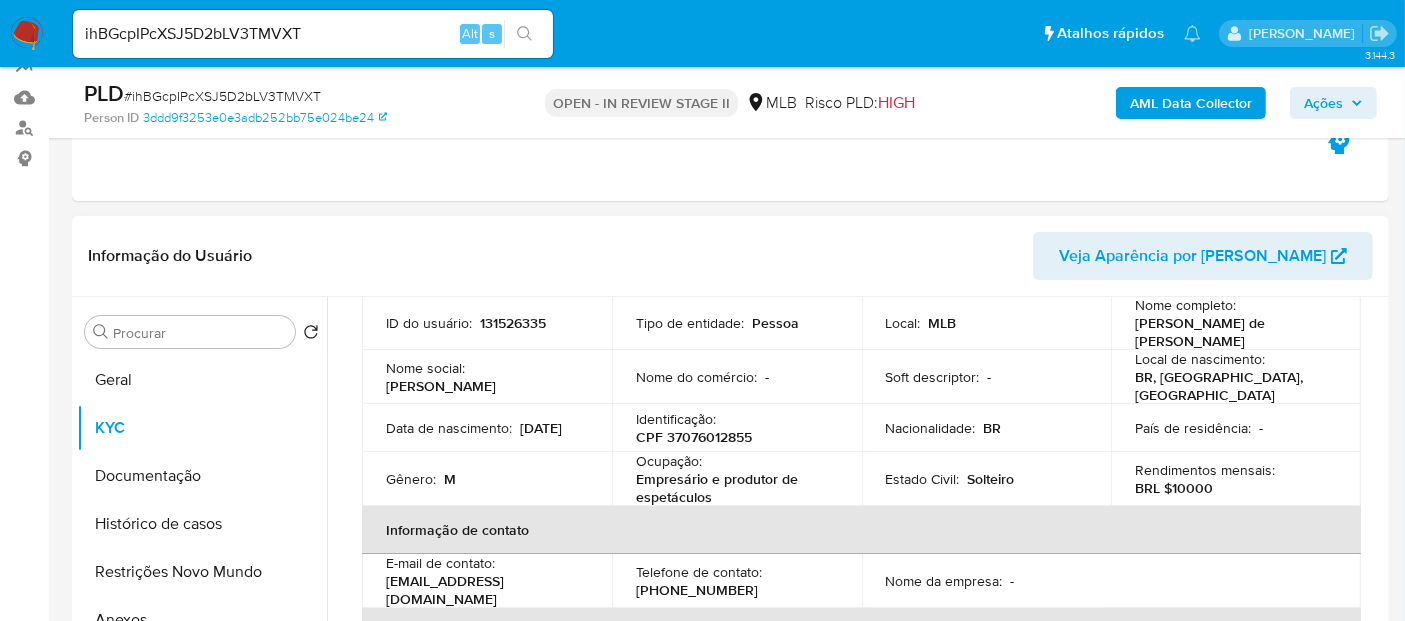 scroll, scrollTop: 111, scrollLeft: 0, axis: vertical 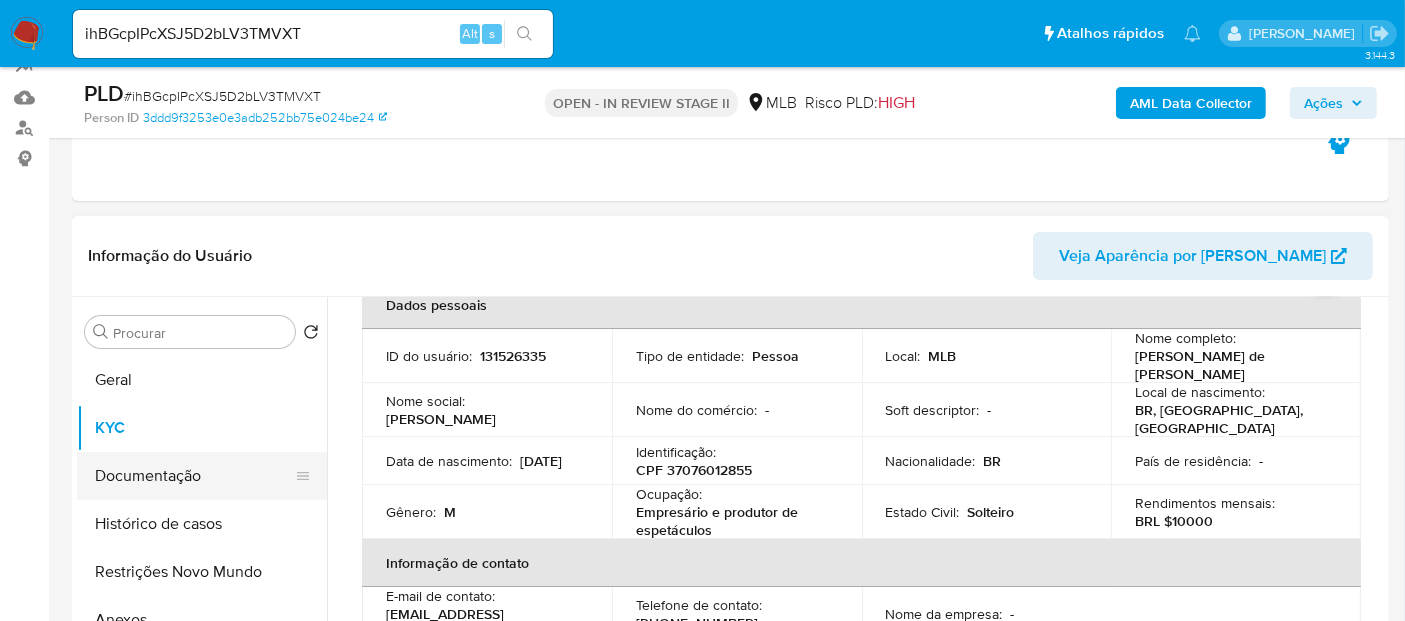 drag, startPoint x: 133, startPoint y: 476, endPoint x: 213, endPoint y: 480, distance: 80.09994 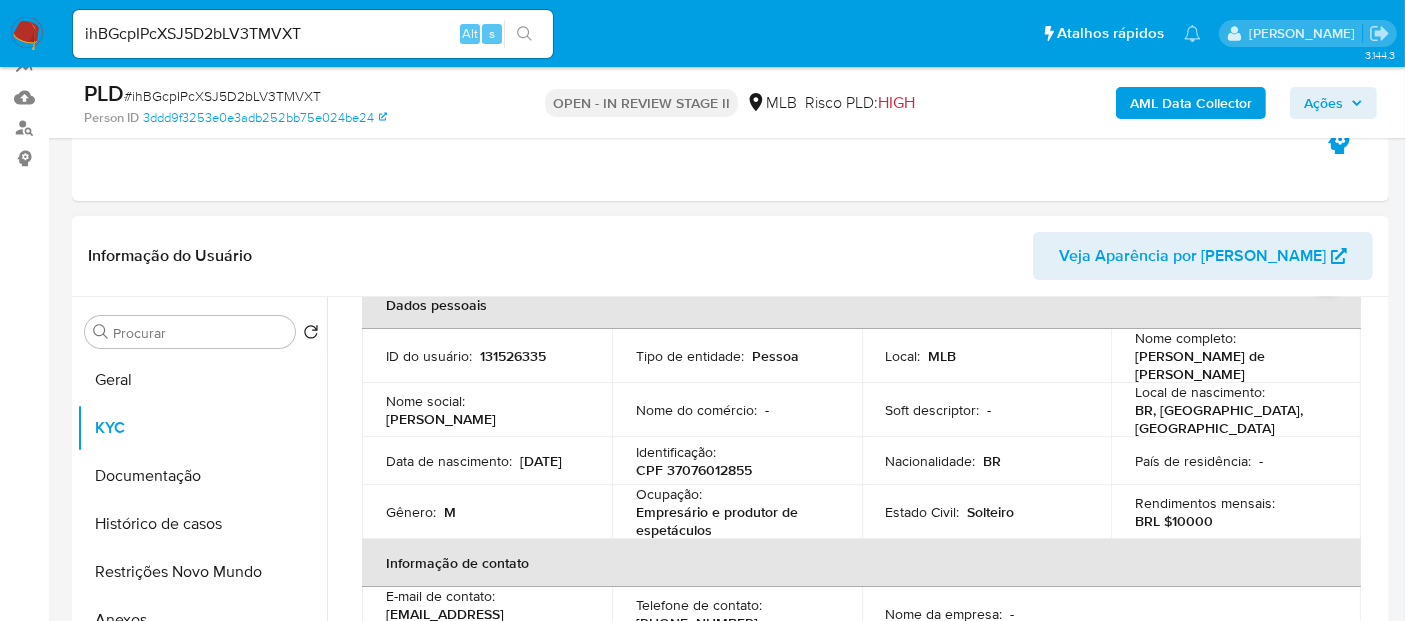 scroll, scrollTop: 0, scrollLeft: 0, axis: both 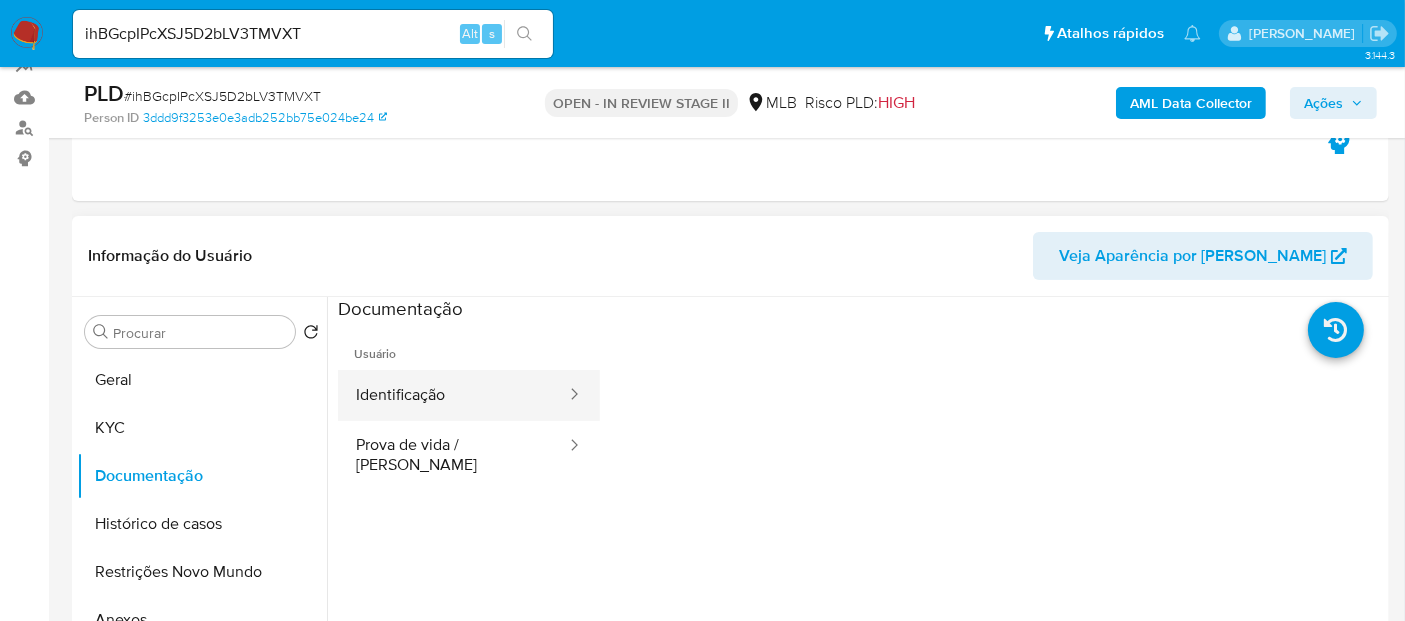 click on "Identificação" at bounding box center (453, 395) 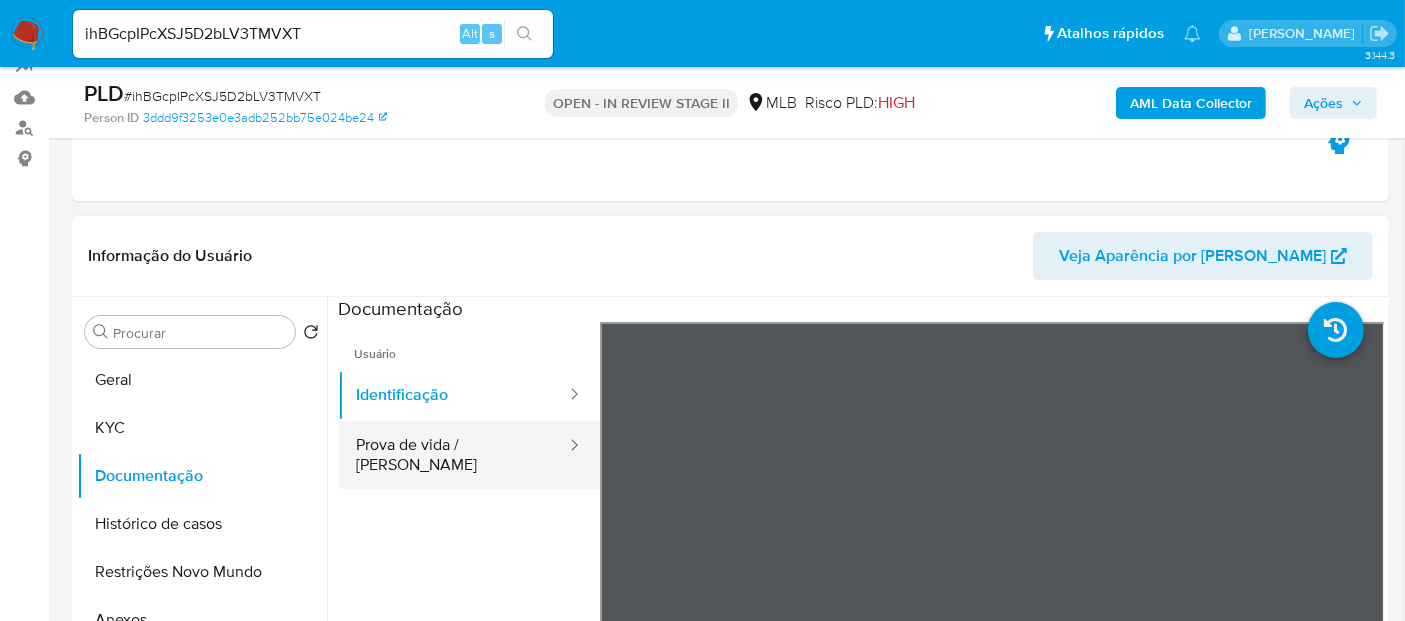 drag, startPoint x: 419, startPoint y: 448, endPoint x: 491, endPoint y: 447, distance: 72.00694 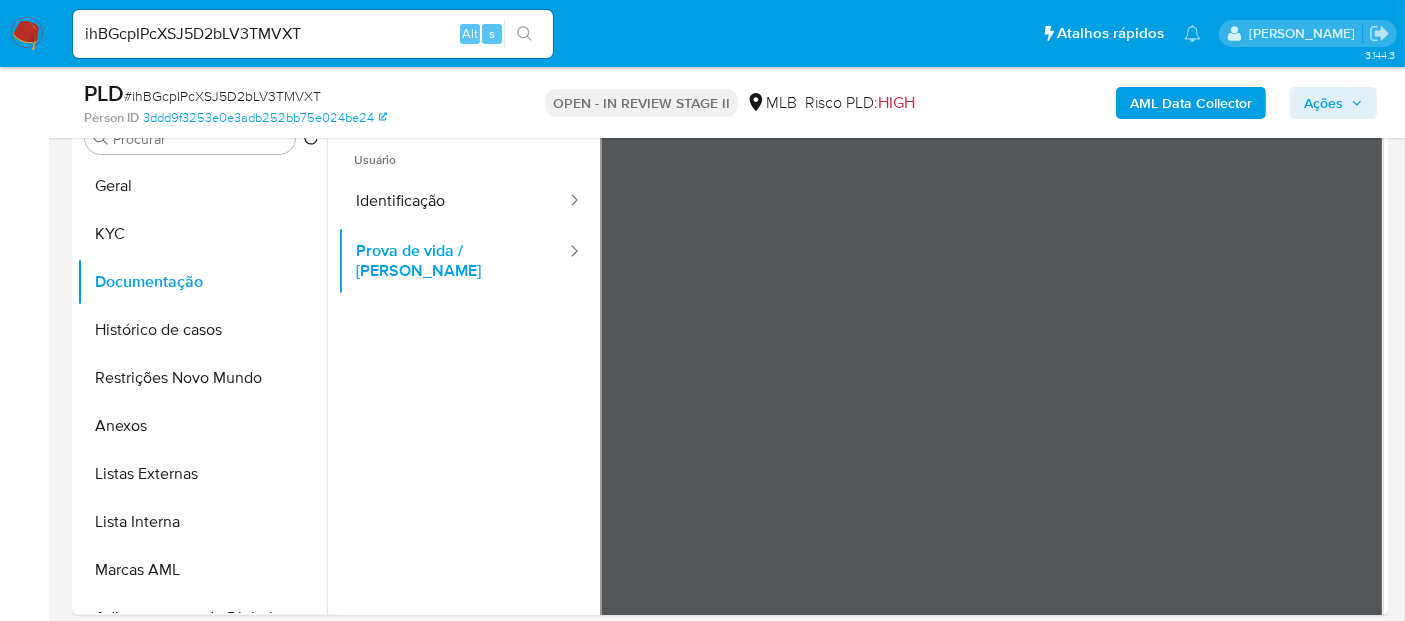 scroll, scrollTop: 431, scrollLeft: 0, axis: vertical 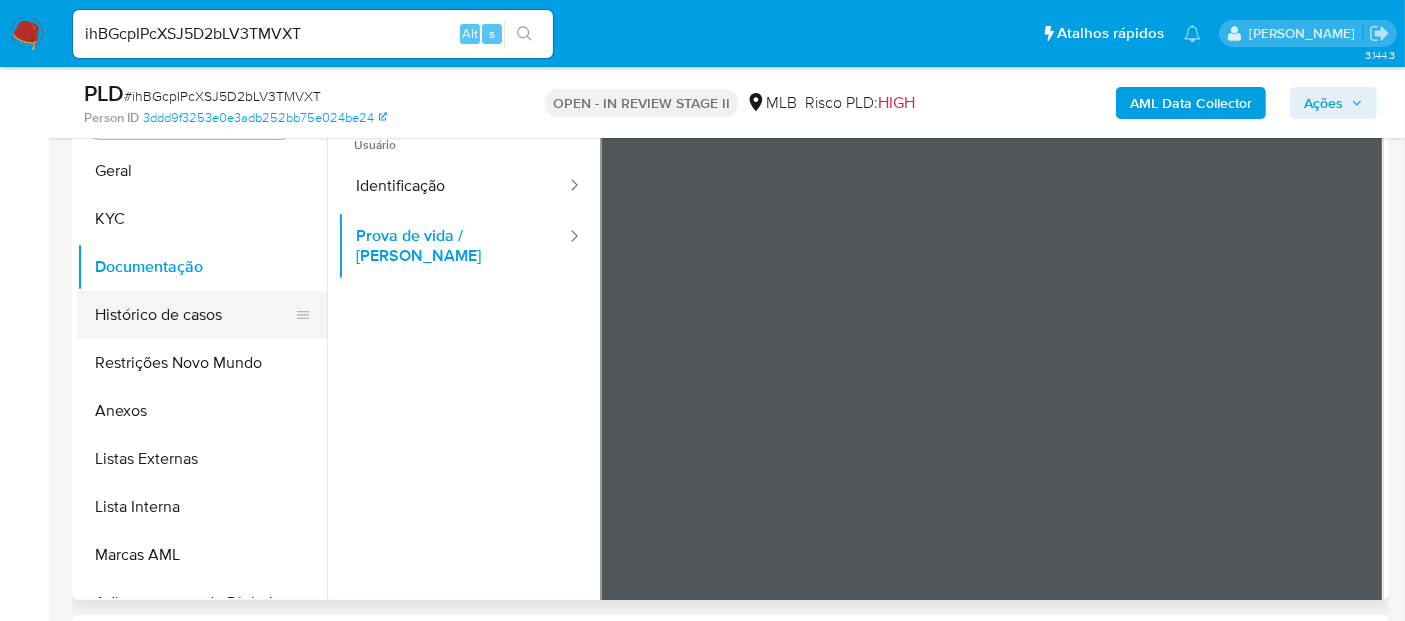 click on "Histórico de casos" at bounding box center (194, 315) 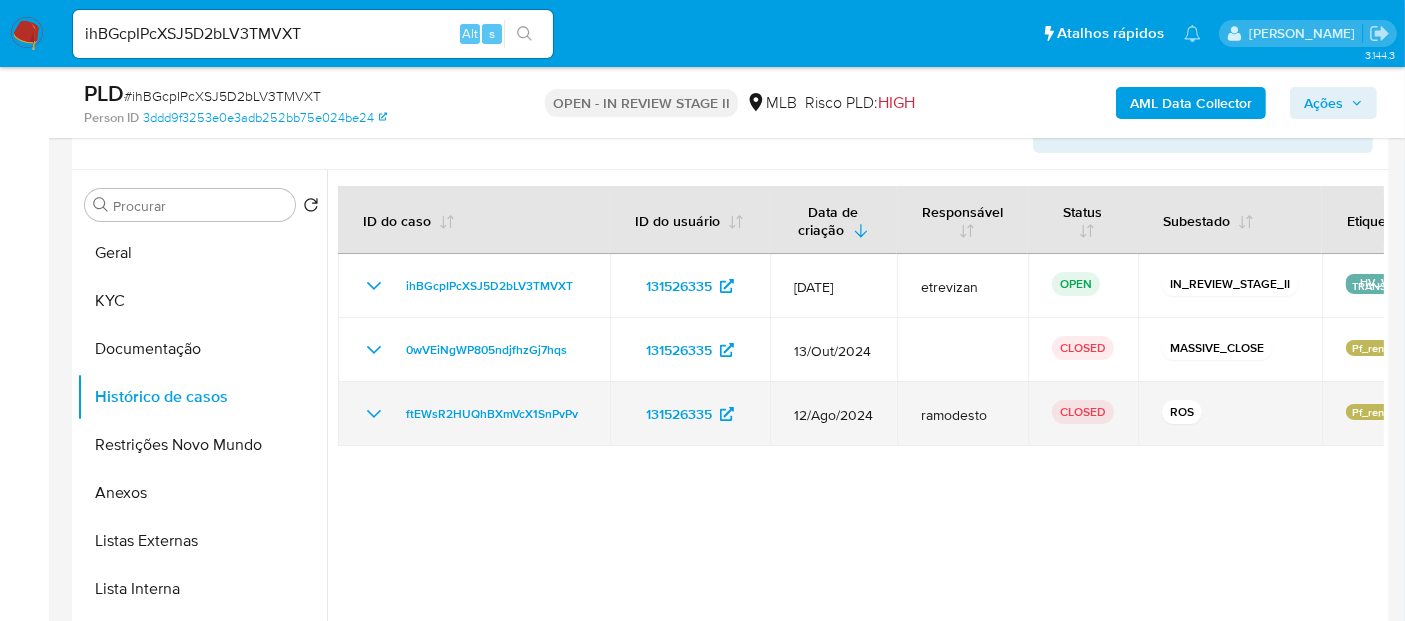 scroll, scrollTop: 320, scrollLeft: 0, axis: vertical 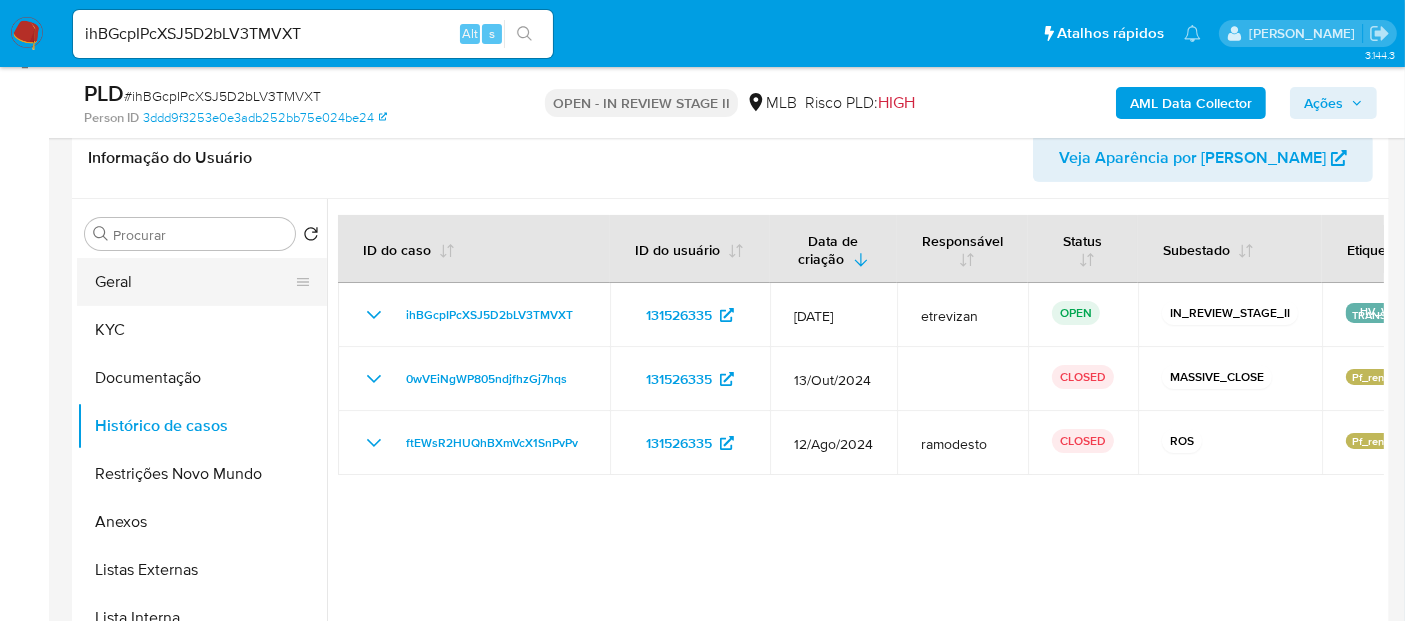 drag, startPoint x: 134, startPoint y: 281, endPoint x: 192, endPoint y: 295, distance: 59.665737 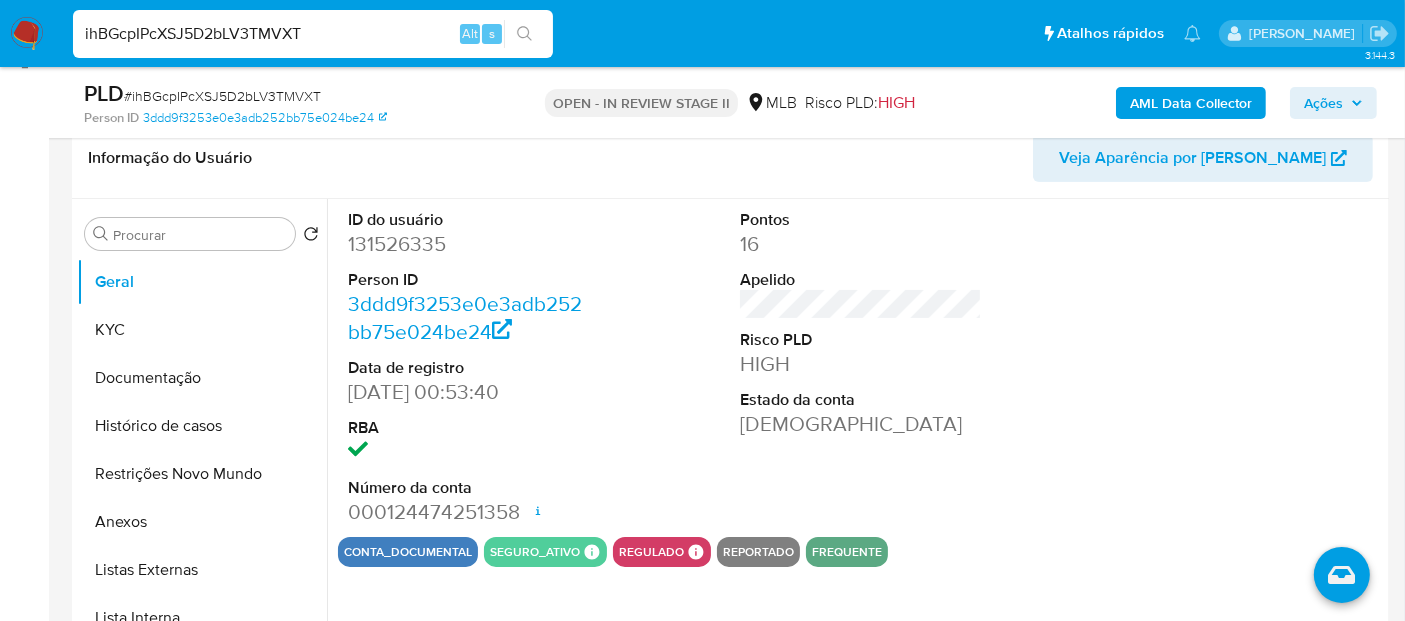 drag, startPoint x: 329, startPoint y: 28, endPoint x: 0, endPoint y: 46, distance: 329.49203 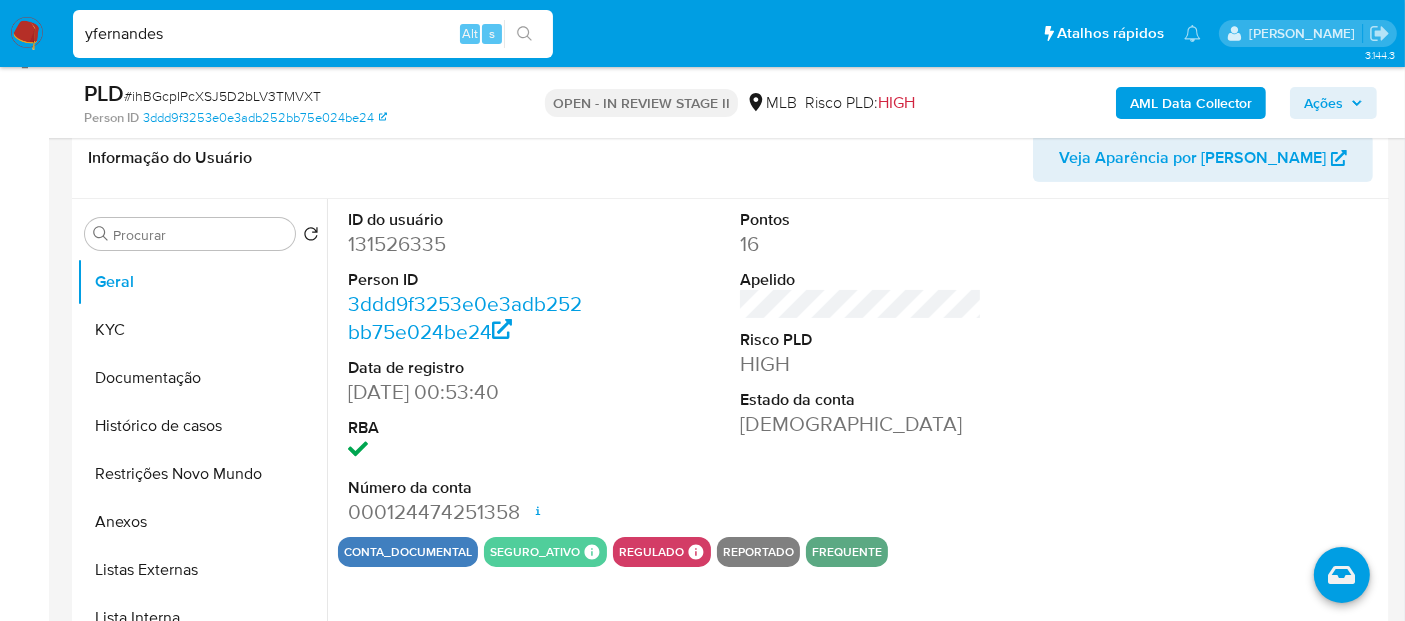 type on "yfernandes" 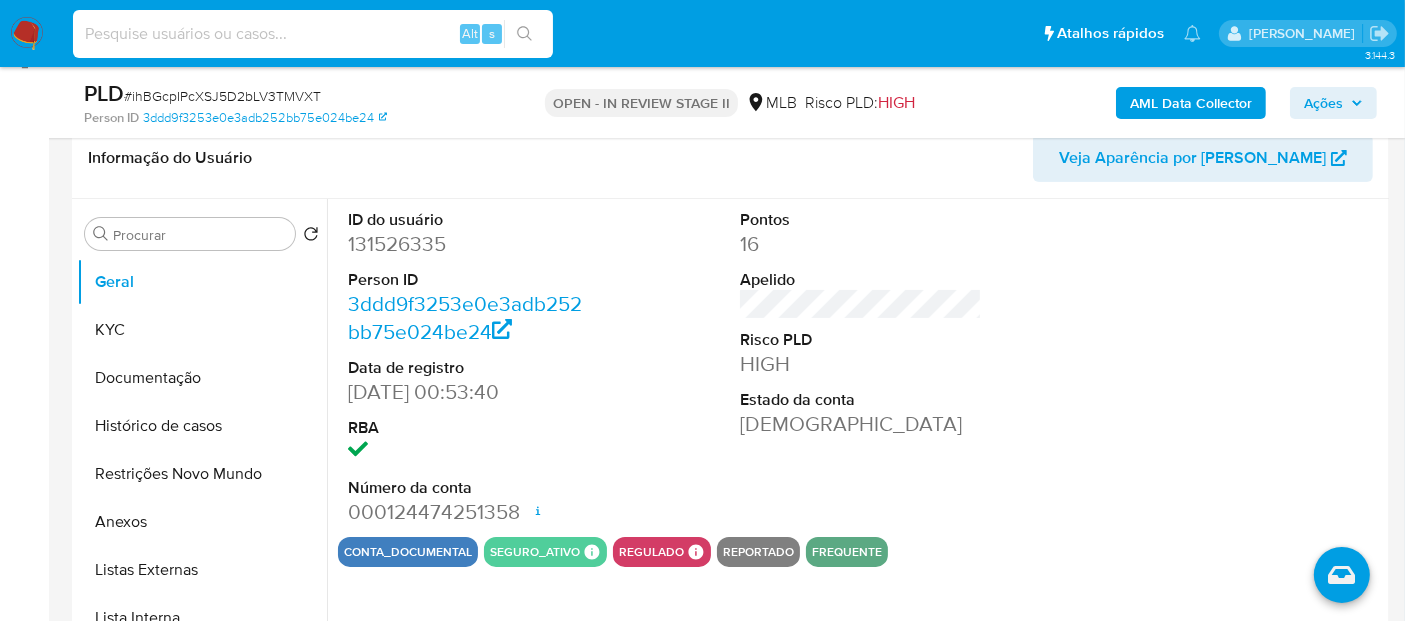 paste on "J0OB14hyt41ULpmKzpwNhpTc" 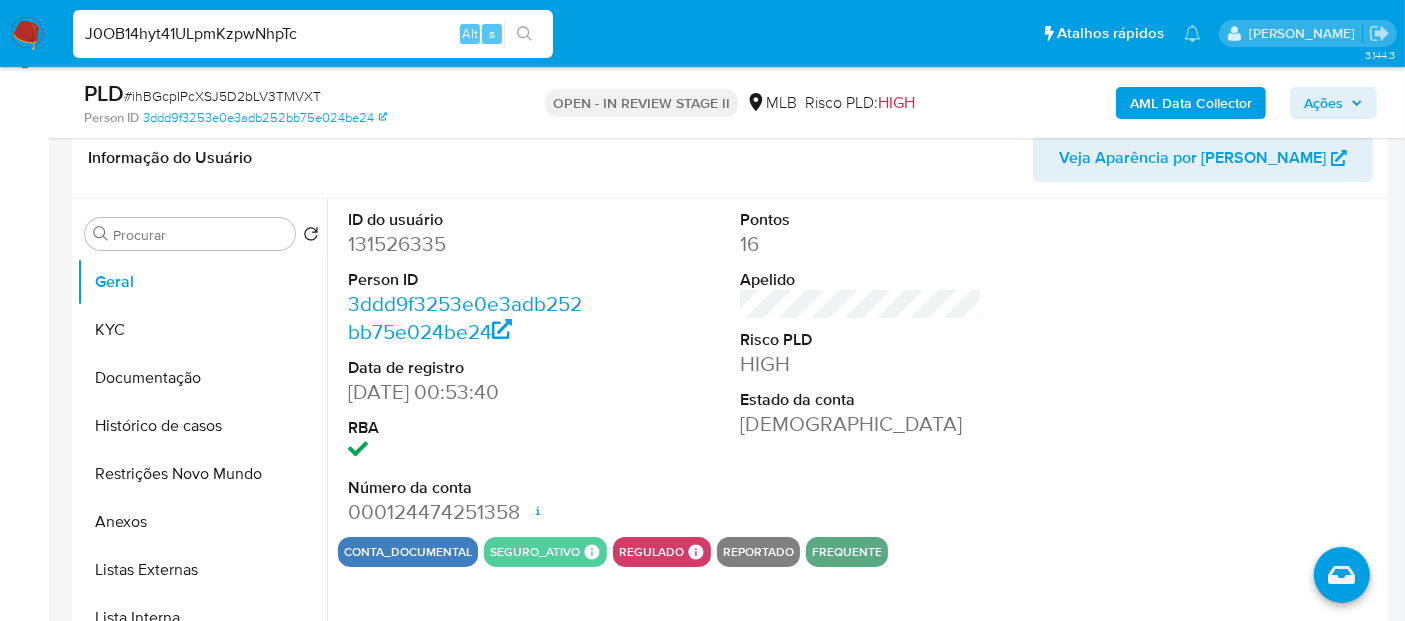 type on "J0OB14hyt41ULpmKzpwNhpTc" 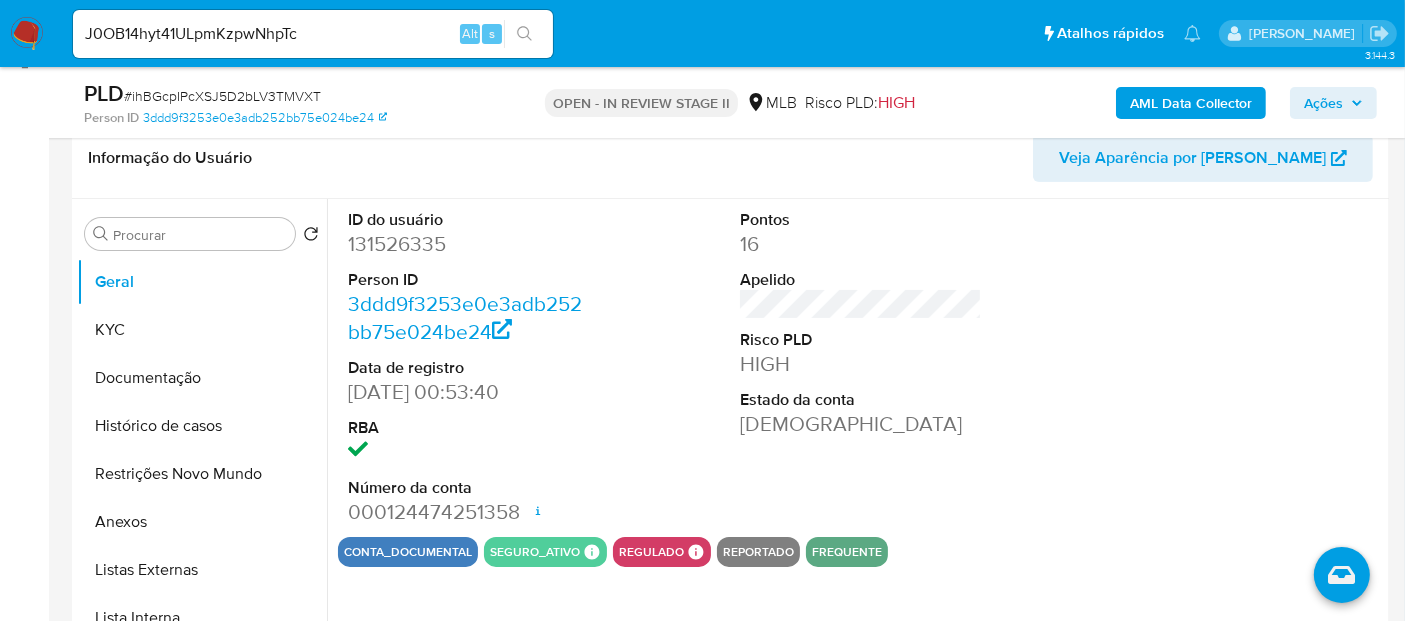 click 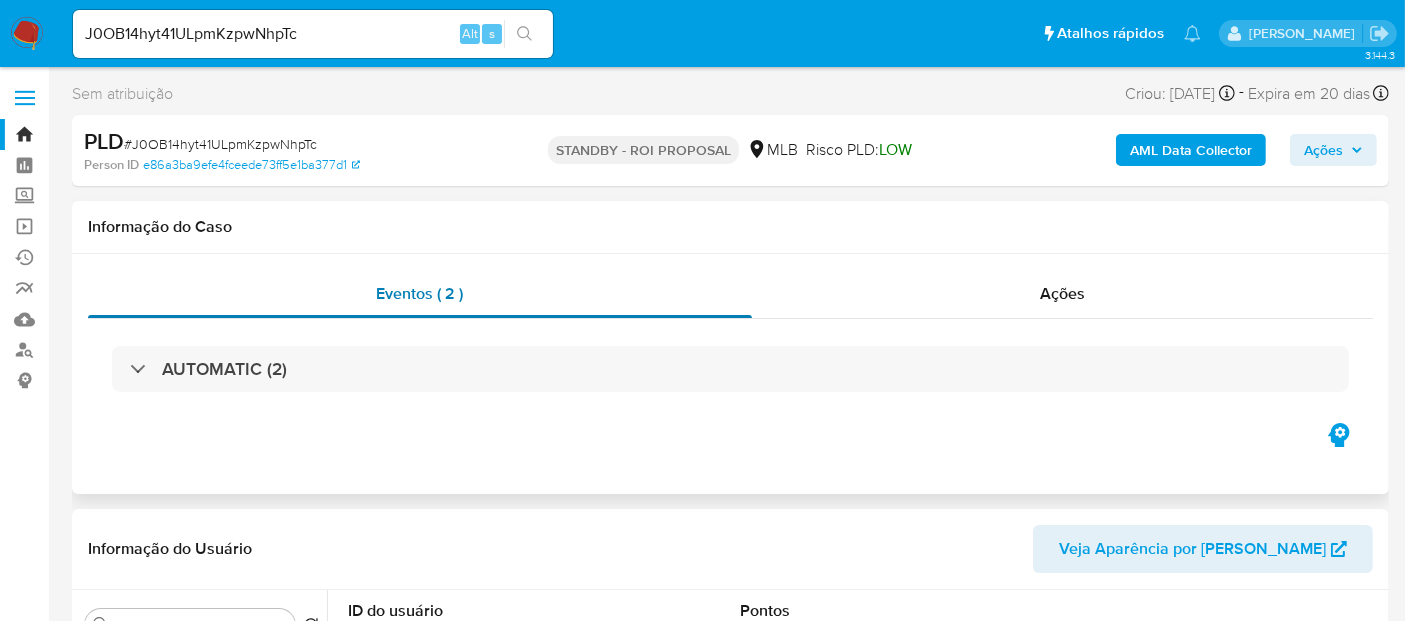 select on "10" 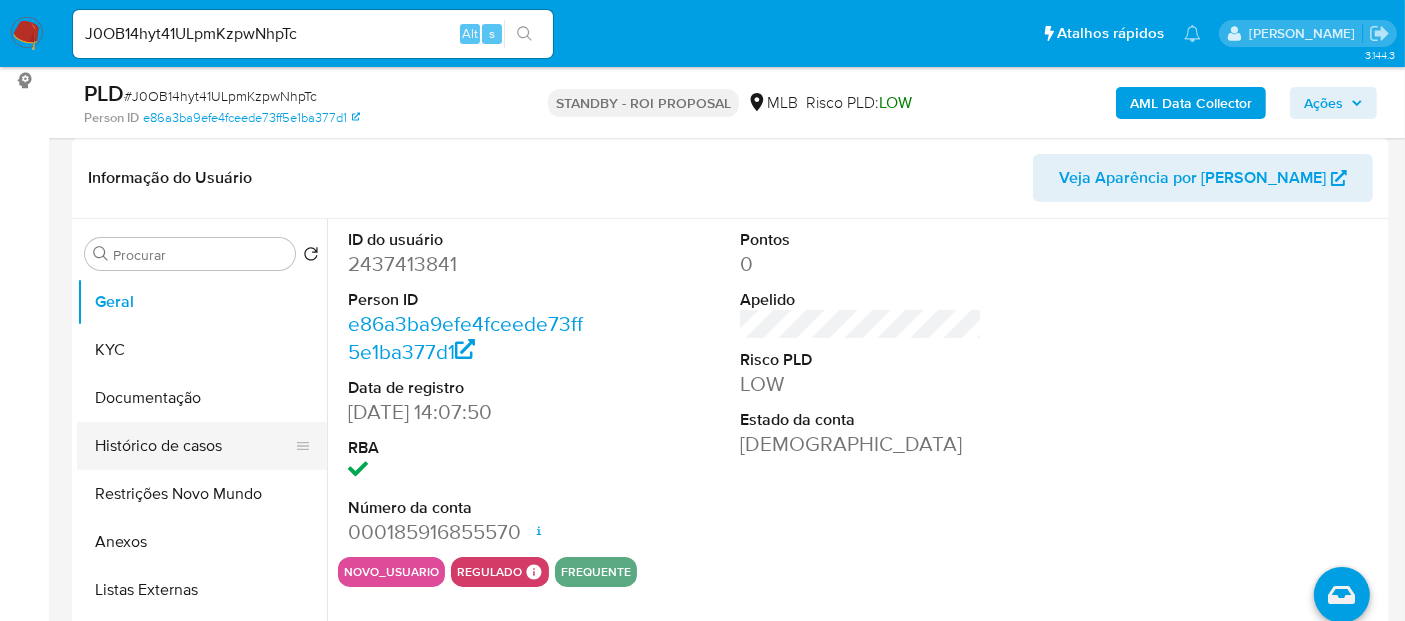 scroll, scrollTop: 333, scrollLeft: 0, axis: vertical 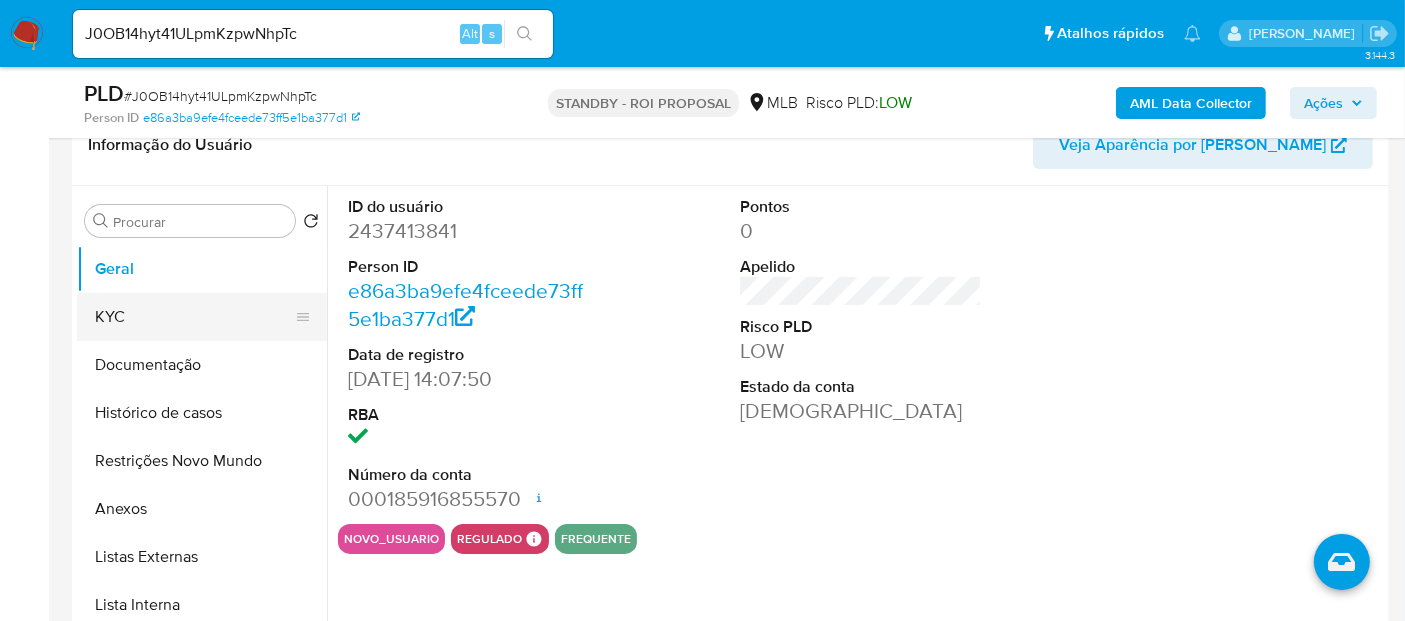 drag, startPoint x: 125, startPoint y: 321, endPoint x: 184, endPoint y: 327, distance: 59.3043 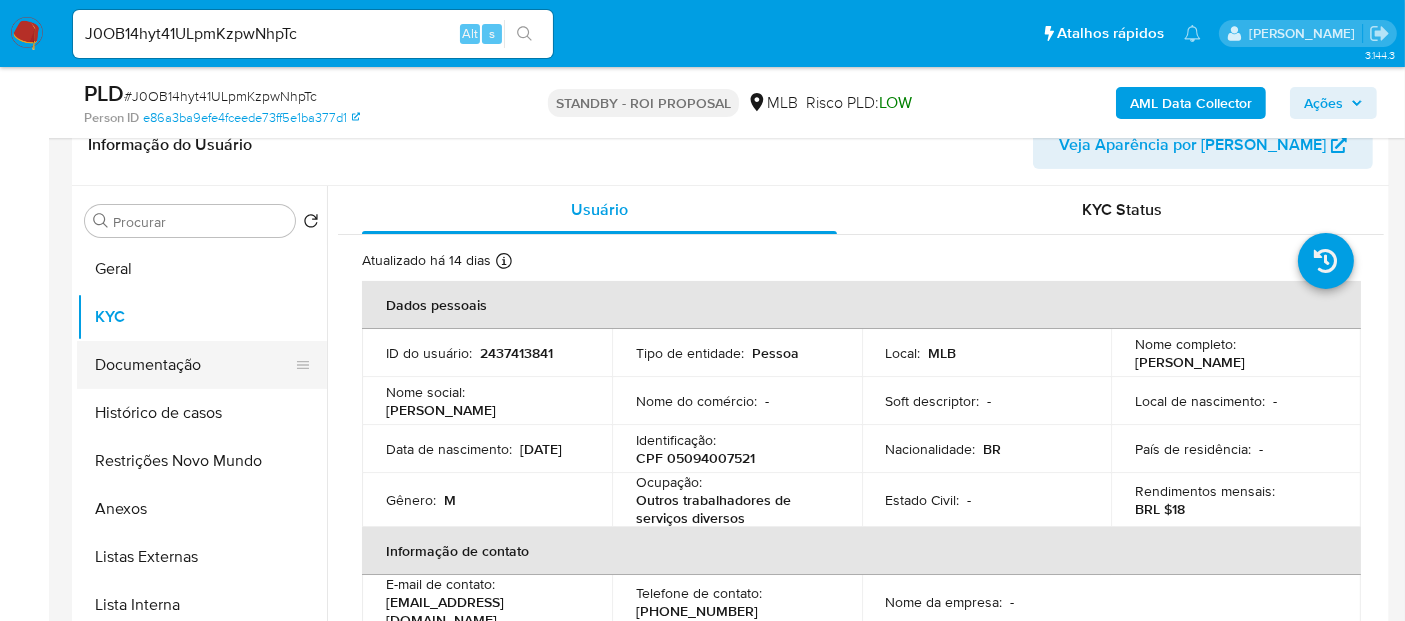 click on "Documentação" at bounding box center [194, 365] 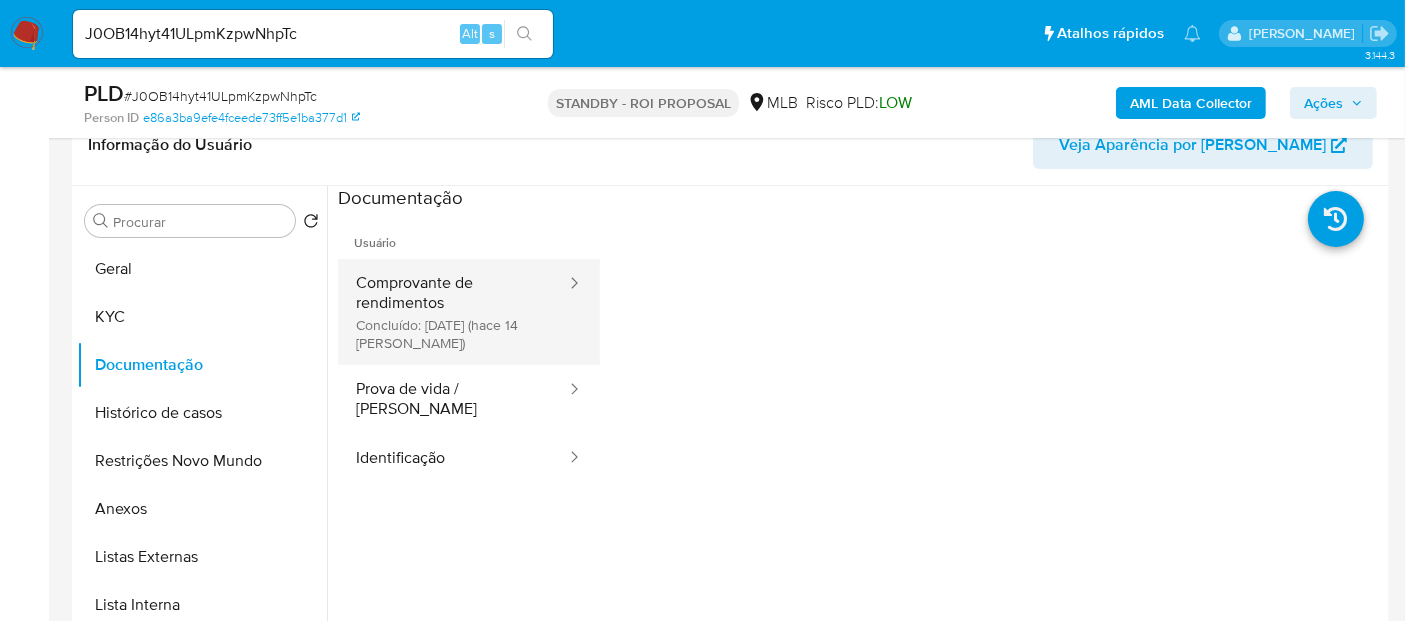 click on "Comprovante de rendimentos Concluído: [DATE] (hace 14 [PERSON_NAME])" at bounding box center (453, 312) 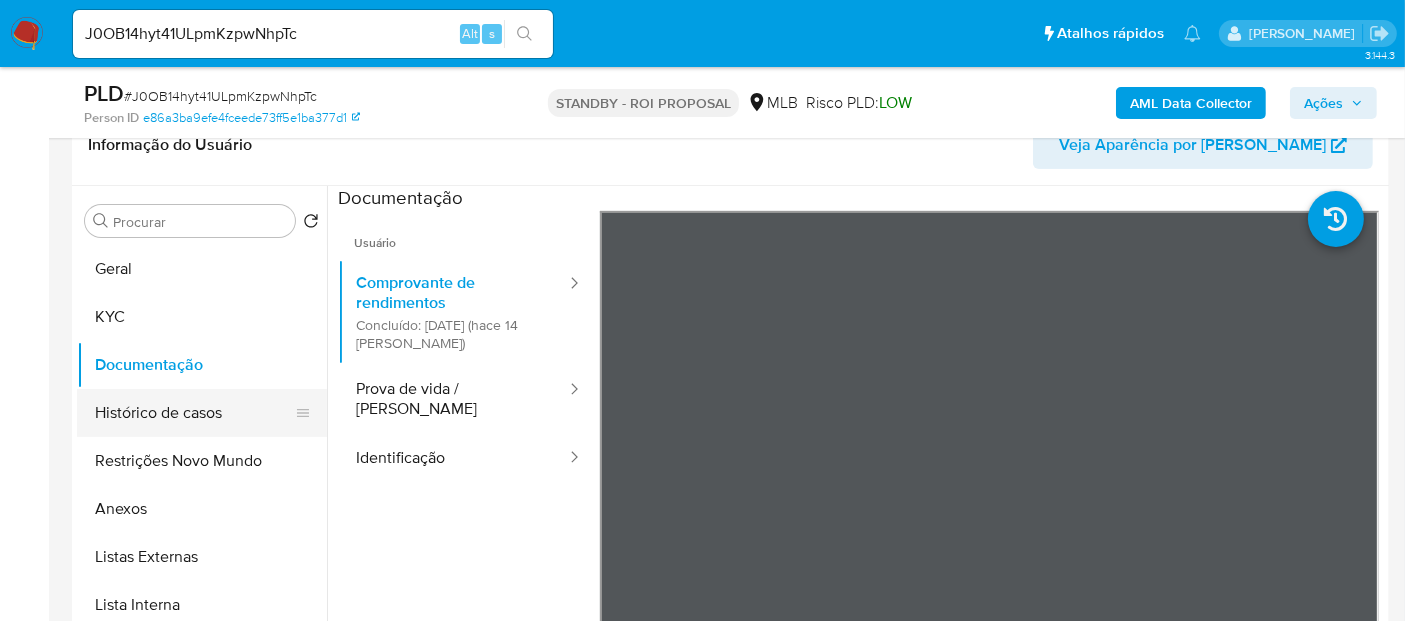 click on "Histórico de casos" at bounding box center (194, 413) 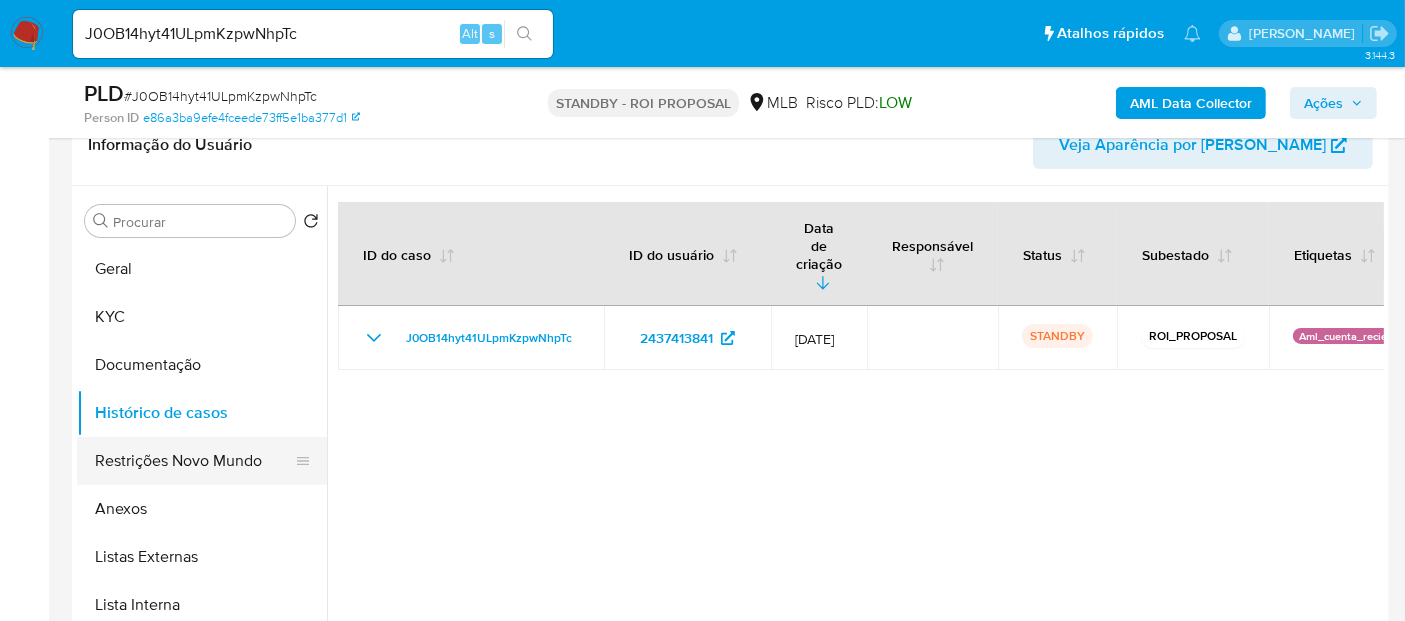 click on "Restrições Novo Mundo" at bounding box center [194, 461] 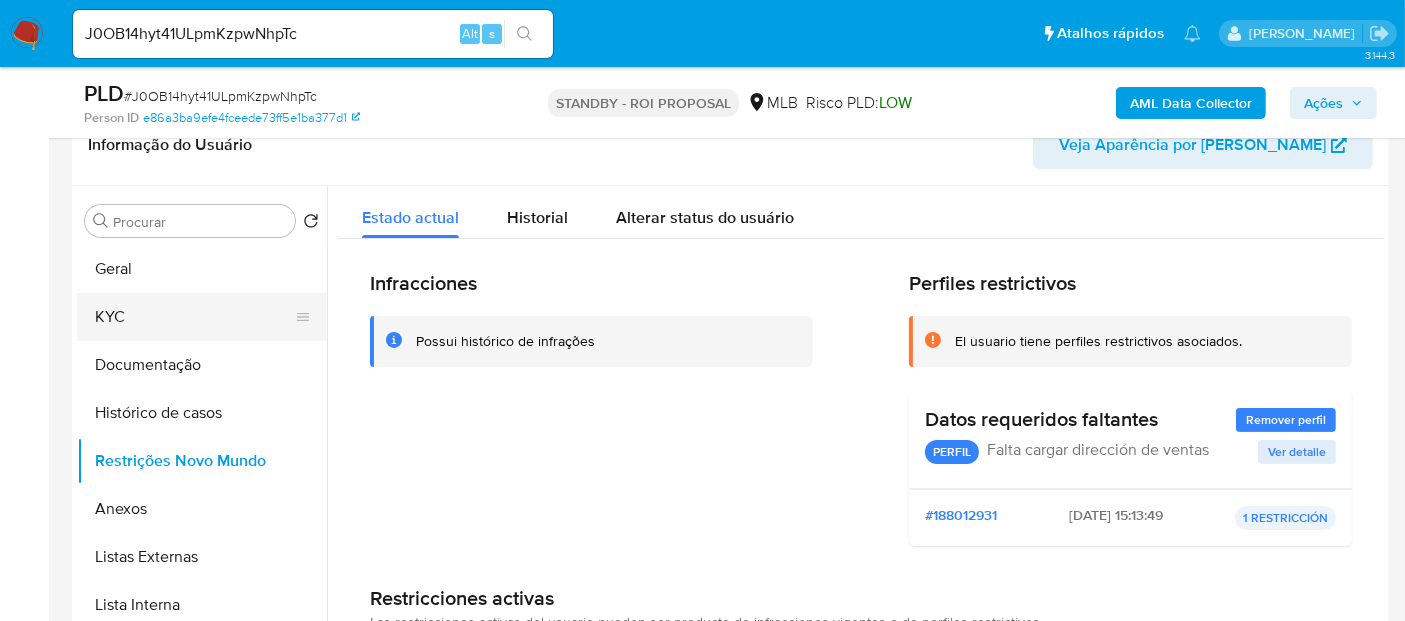 click on "KYC" at bounding box center [194, 317] 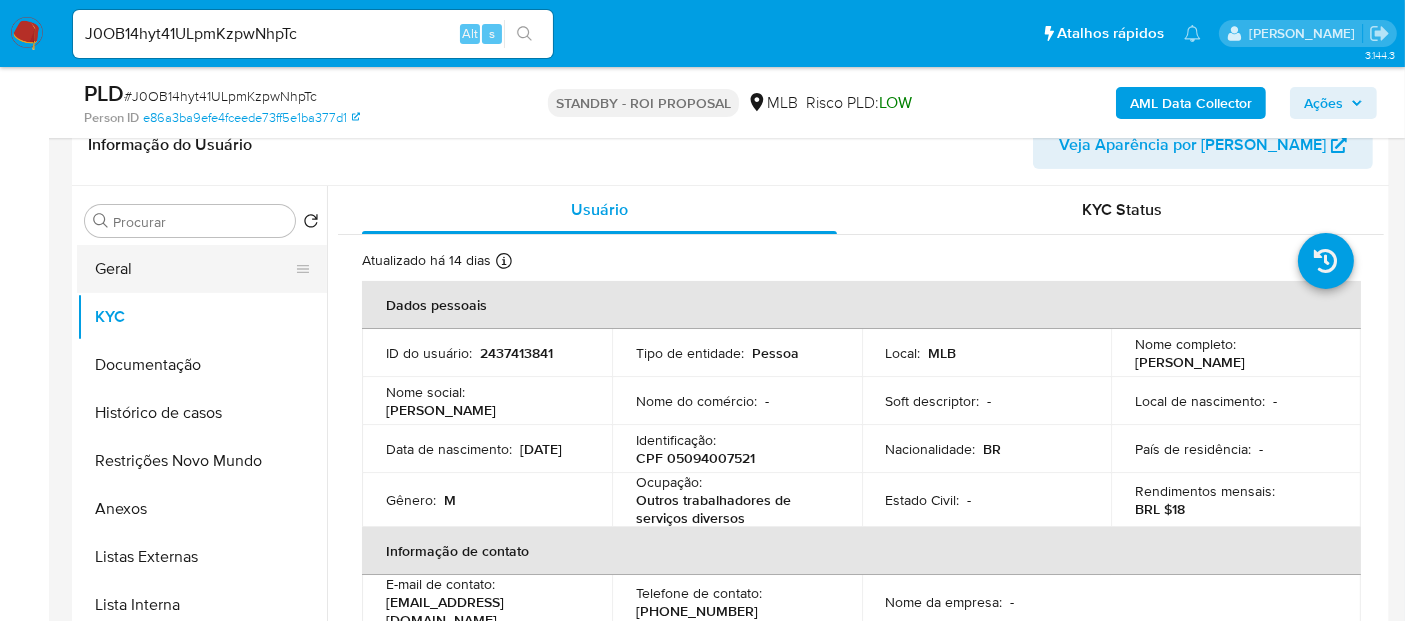 drag, startPoint x: 147, startPoint y: 271, endPoint x: 182, endPoint y: 274, distance: 35.128338 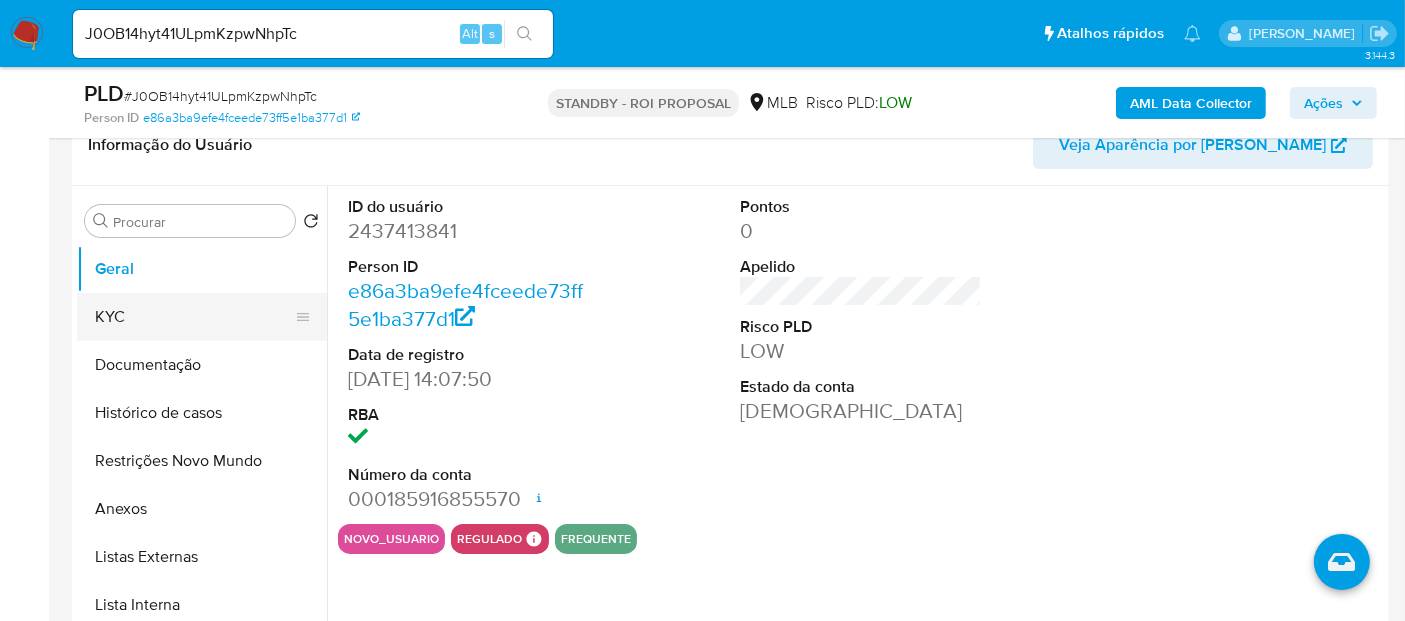 click on "KYC" at bounding box center [194, 317] 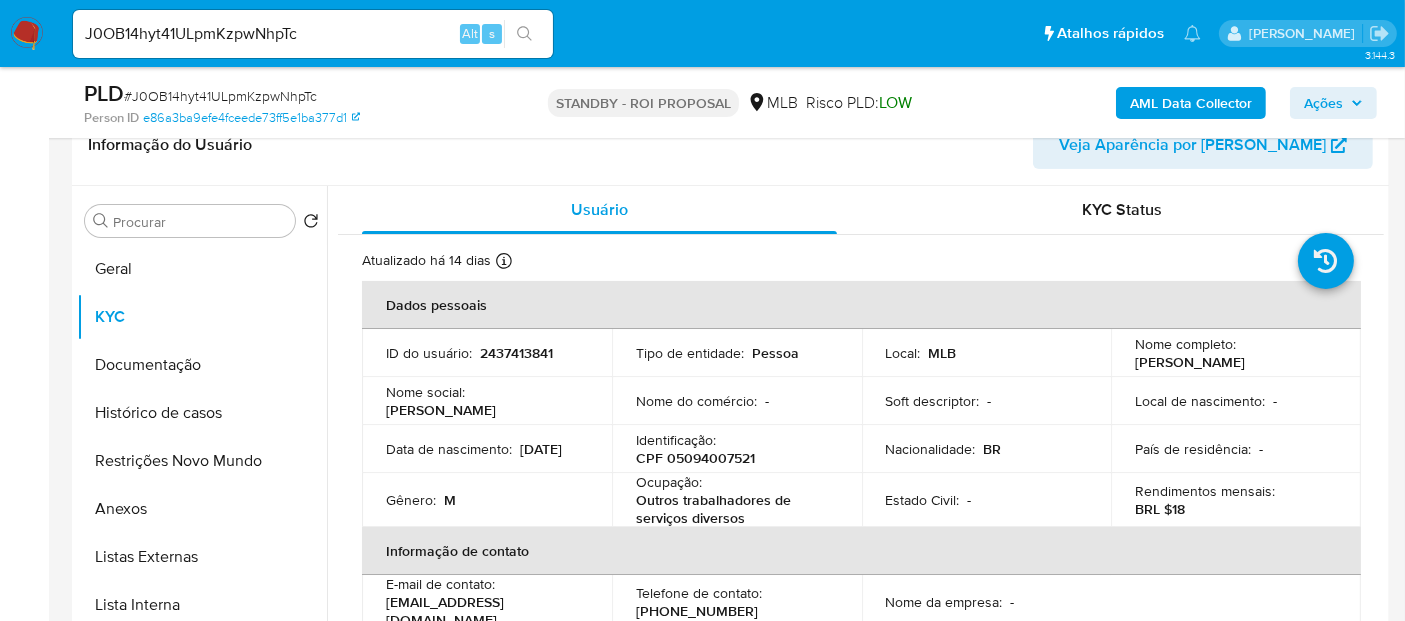 type 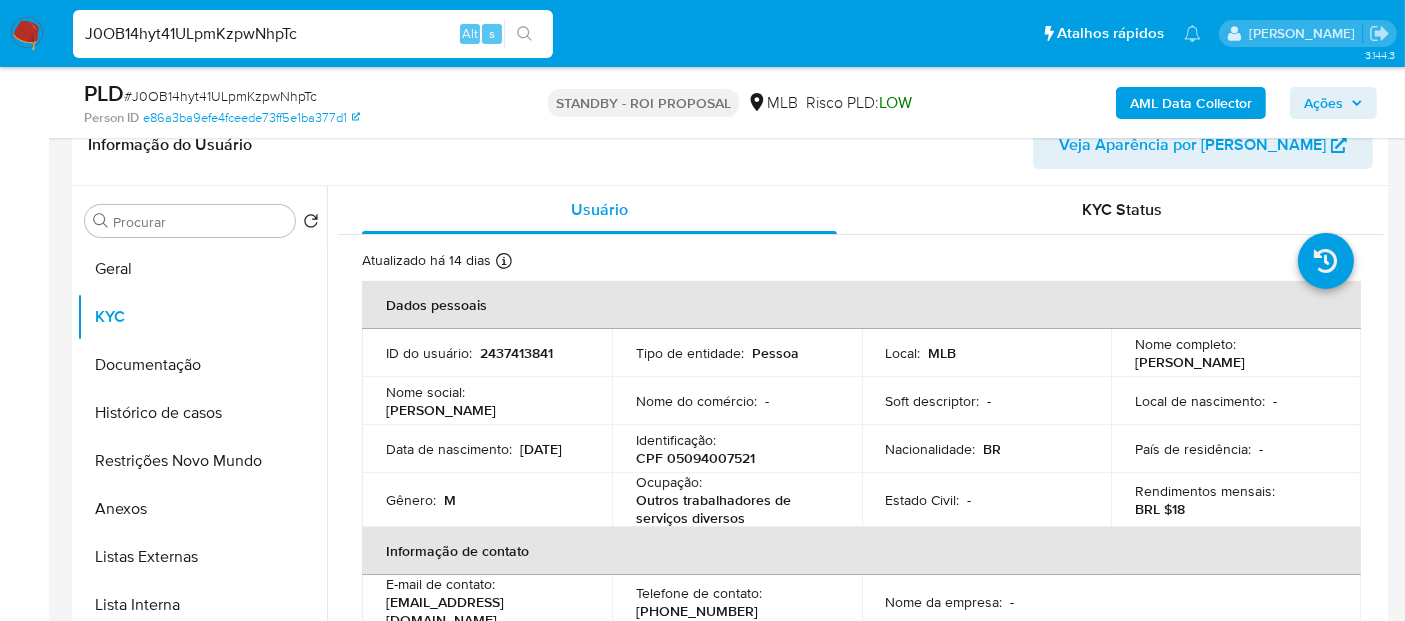 drag, startPoint x: 328, startPoint y: 24, endPoint x: 0, endPoint y: 41, distance: 328.44025 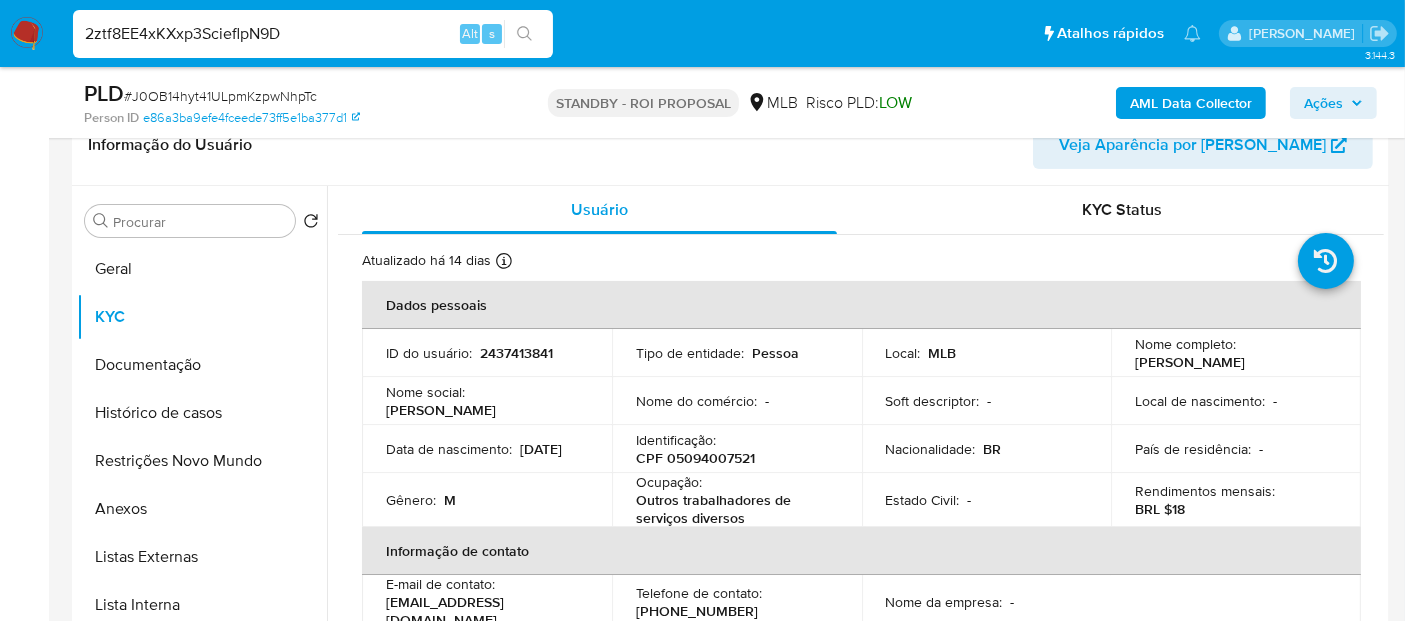 type on "2ztf8EE4xKXxp3ScieflpN9D" 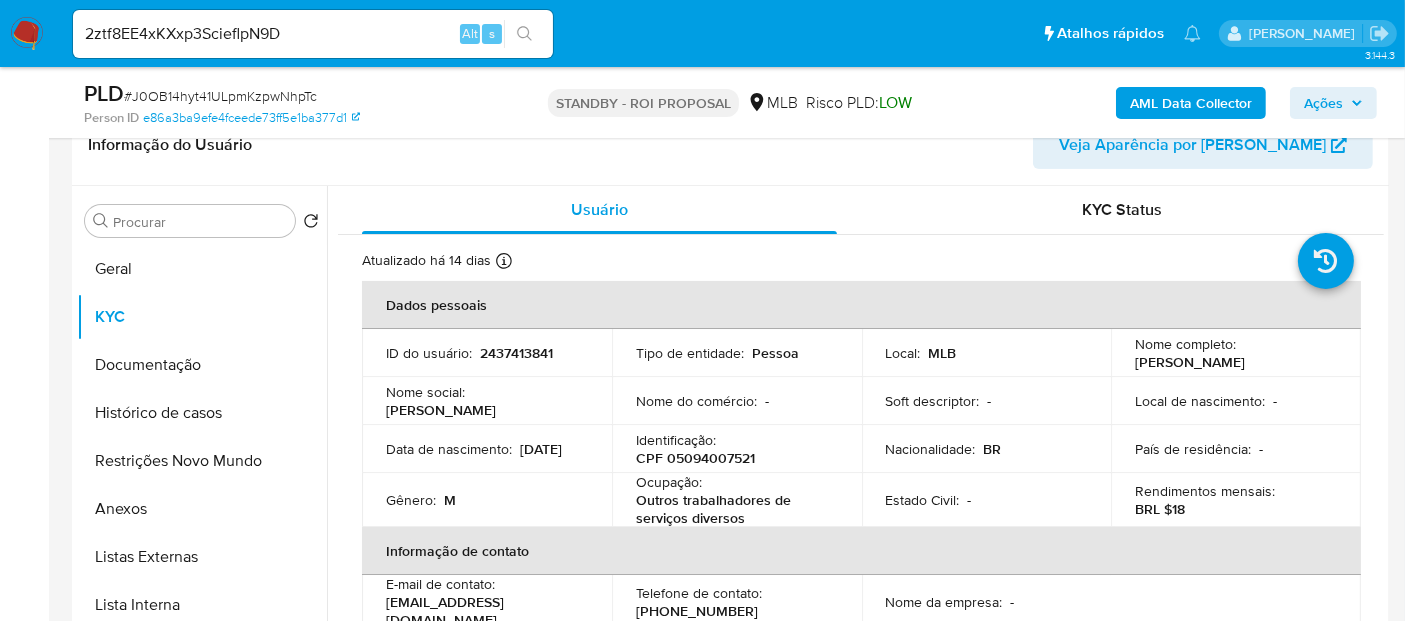 click 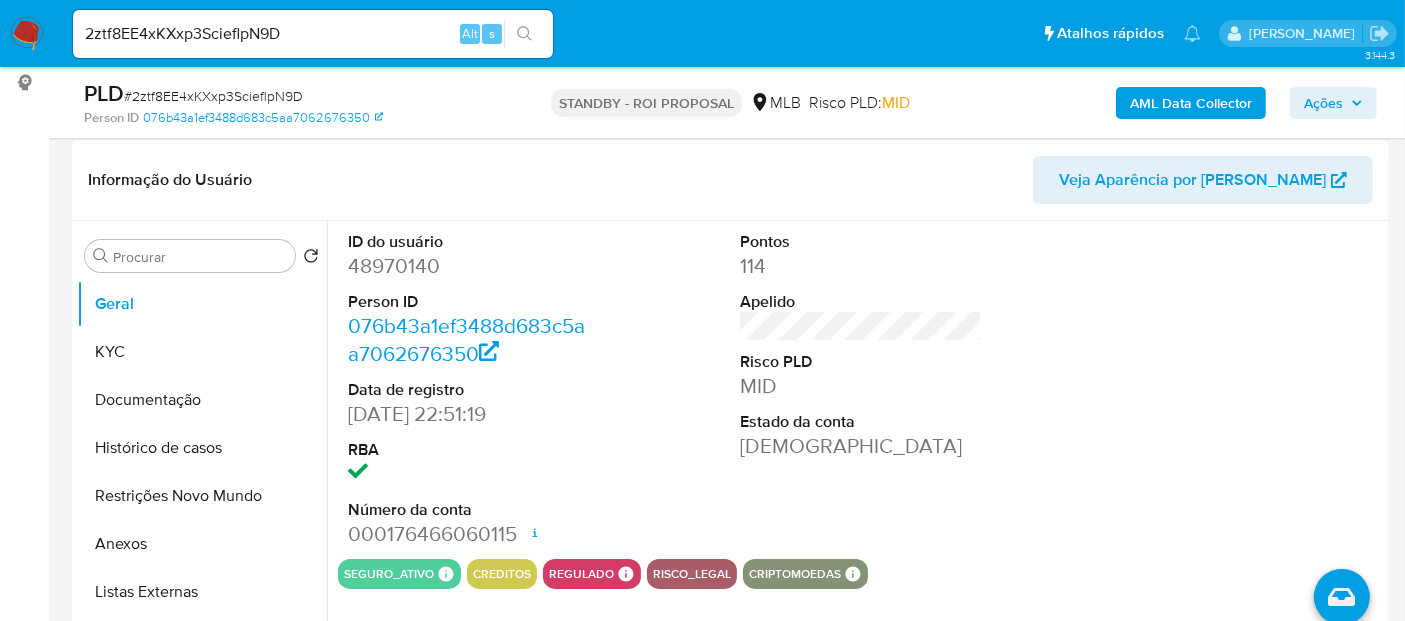 scroll, scrollTop: 333, scrollLeft: 0, axis: vertical 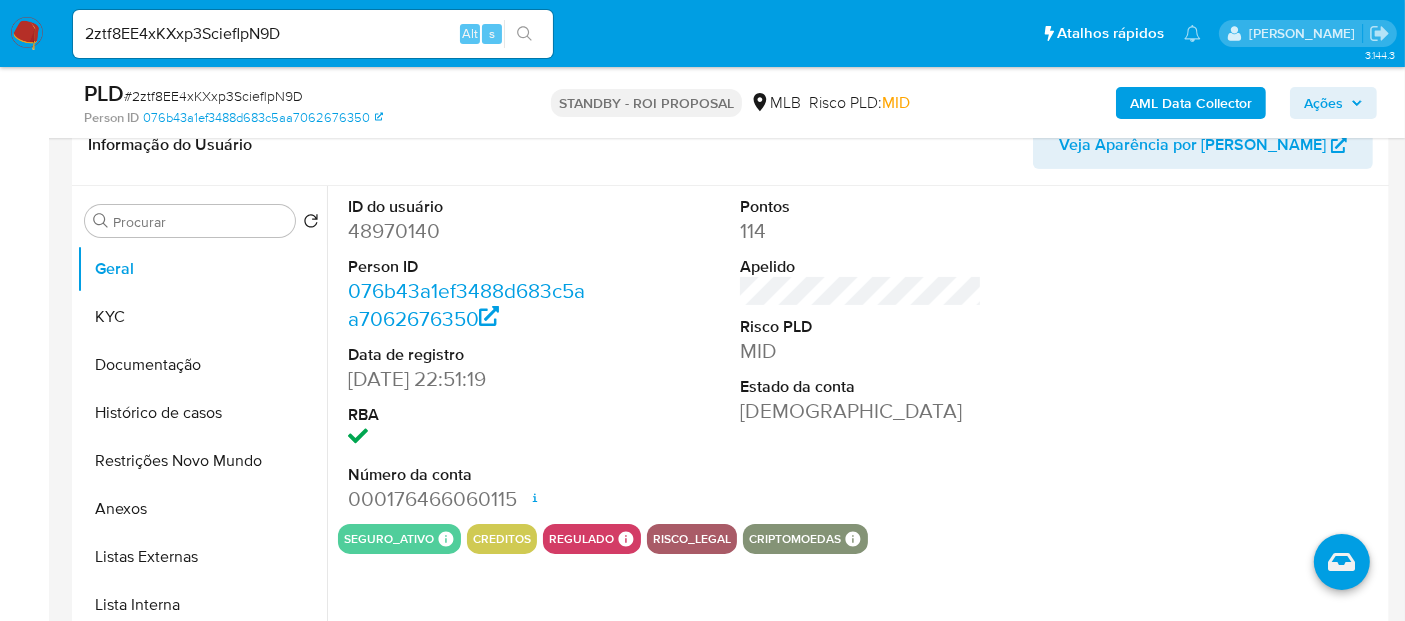 select on "10" 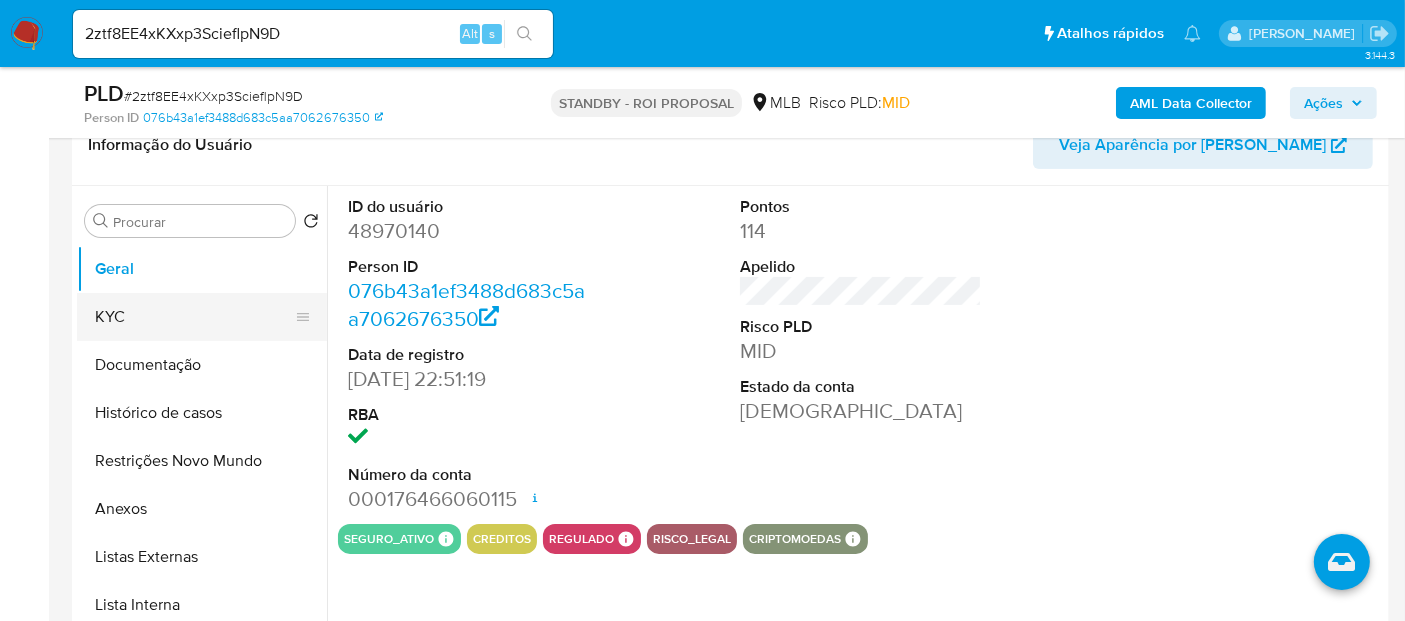 drag, startPoint x: 110, startPoint y: 319, endPoint x: 182, endPoint y: 317, distance: 72.02777 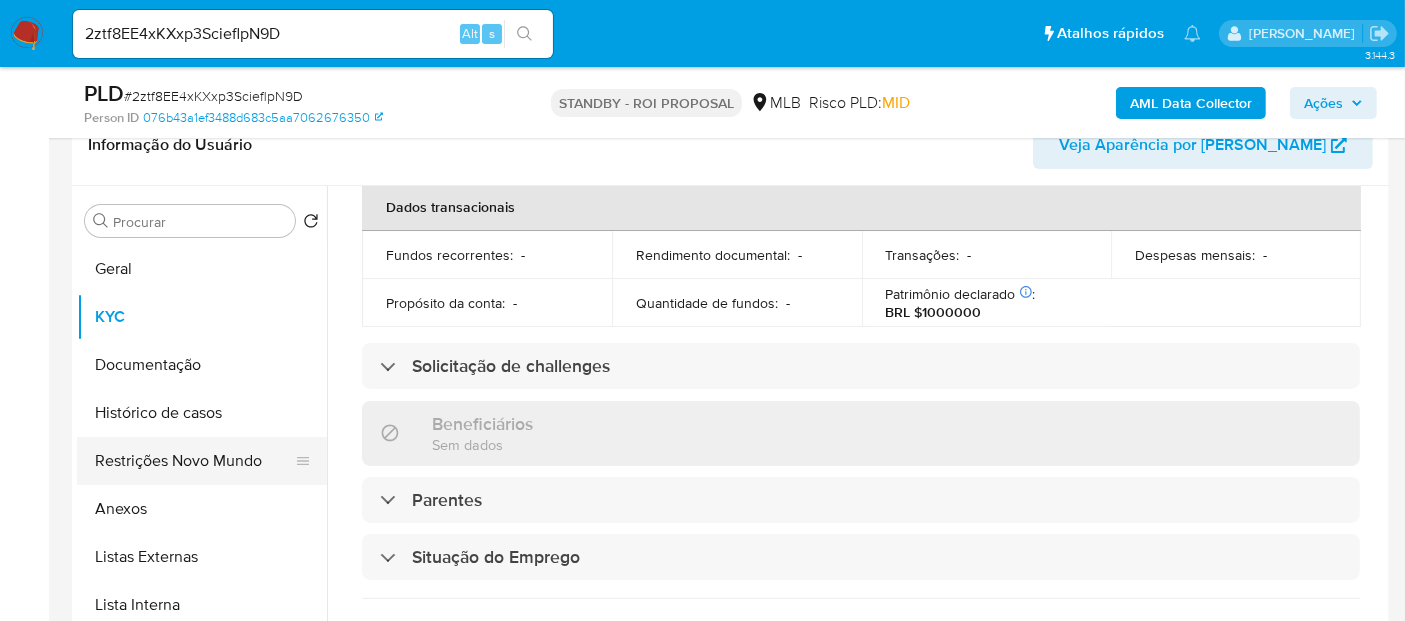 scroll, scrollTop: 444, scrollLeft: 0, axis: vertical 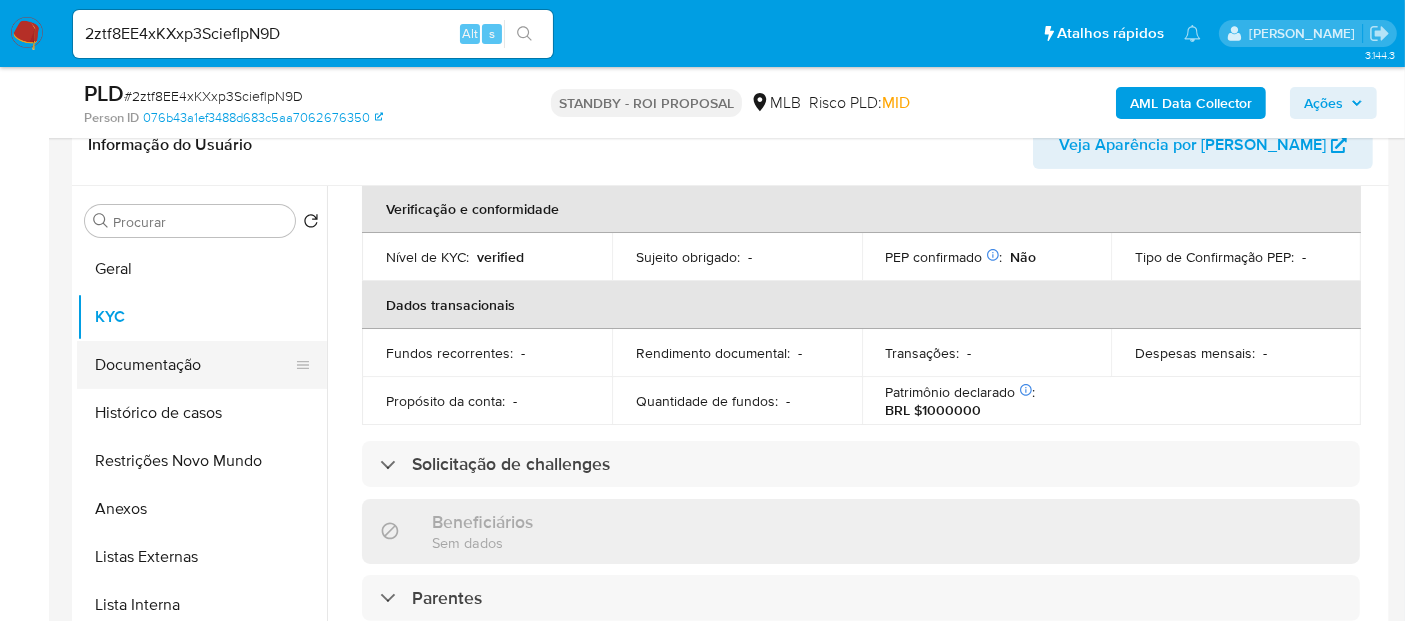 click on "Documentação" at bounding box center (194, 365) 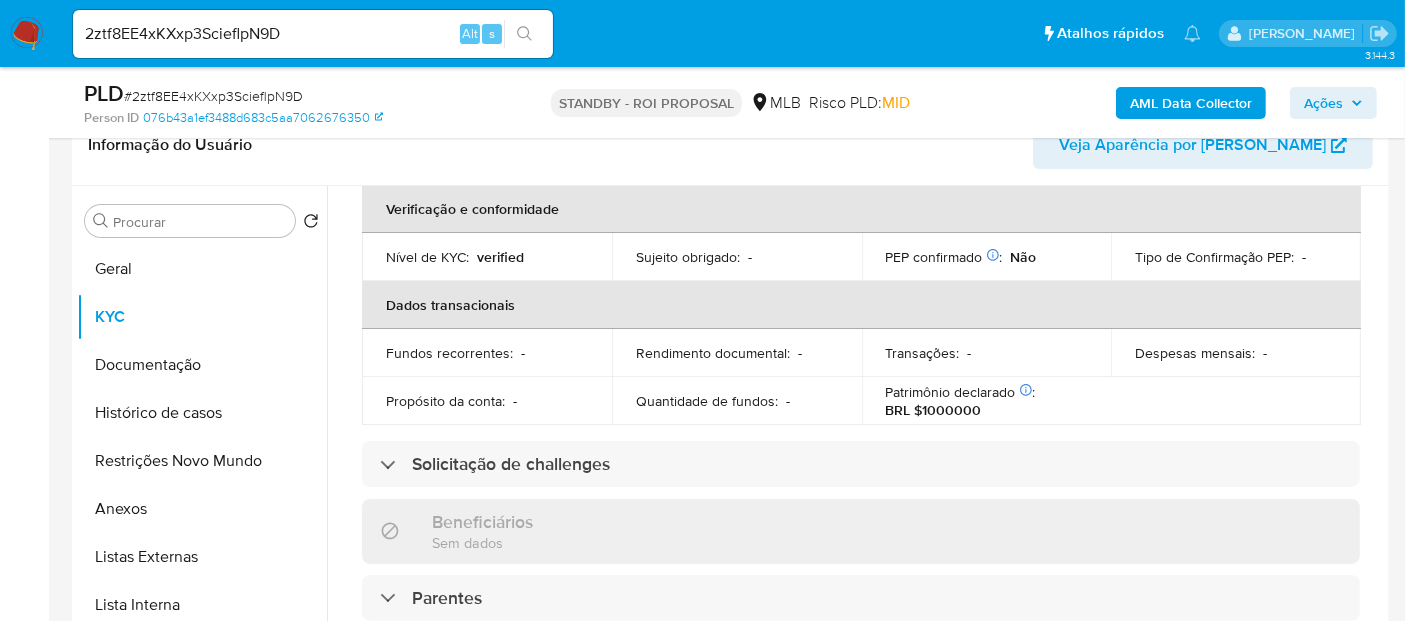 scroll, scrollTop: 0, scrollLeft: 0, axis: both 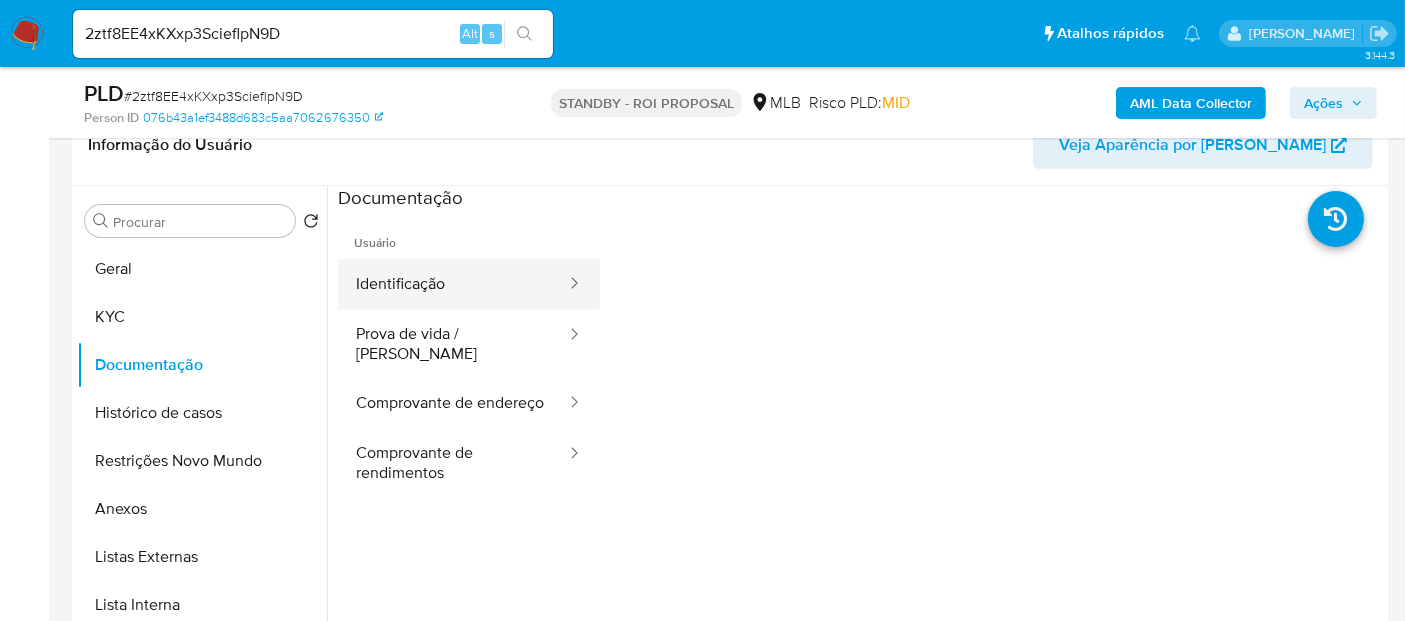click on "Identificação" at bounding box center (453, 284) 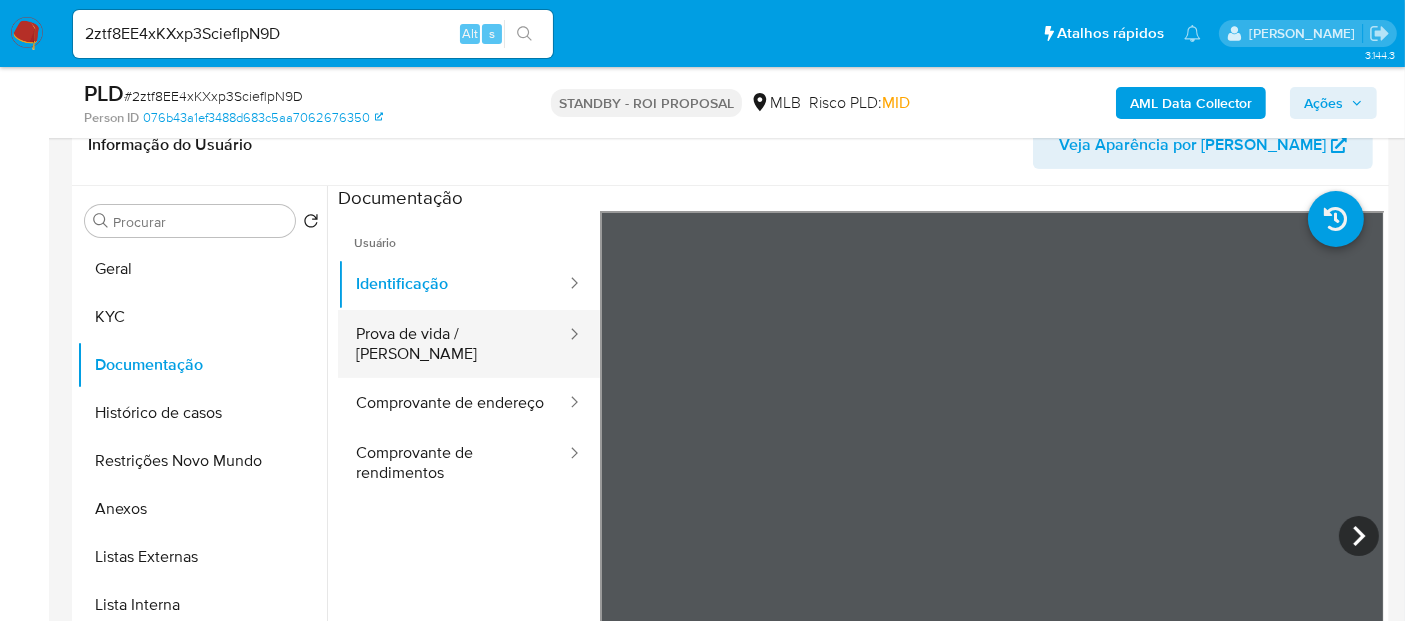 click on "Prova de vida / [PERSON_NAME]" at bounding box center [453, 344] 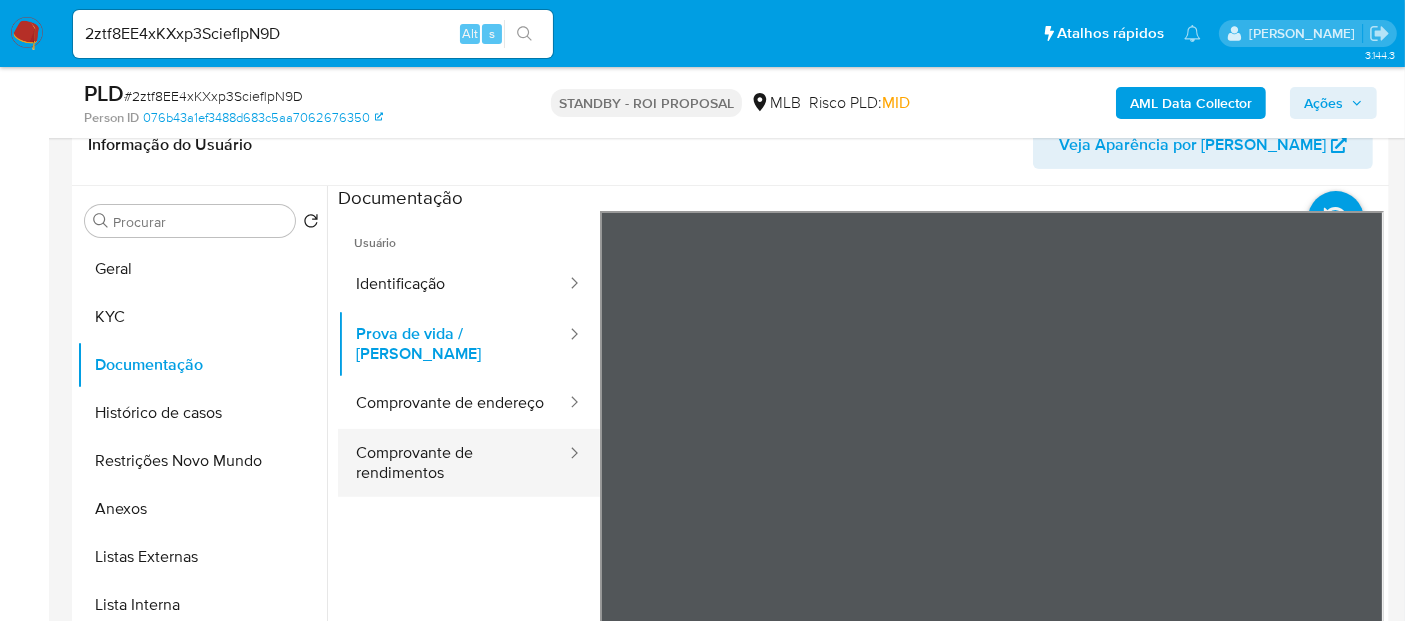 drag, startPoint x: 421, startPoint y: 471, endPoint x: 571, endPoint y: 461, distance: 150.33296 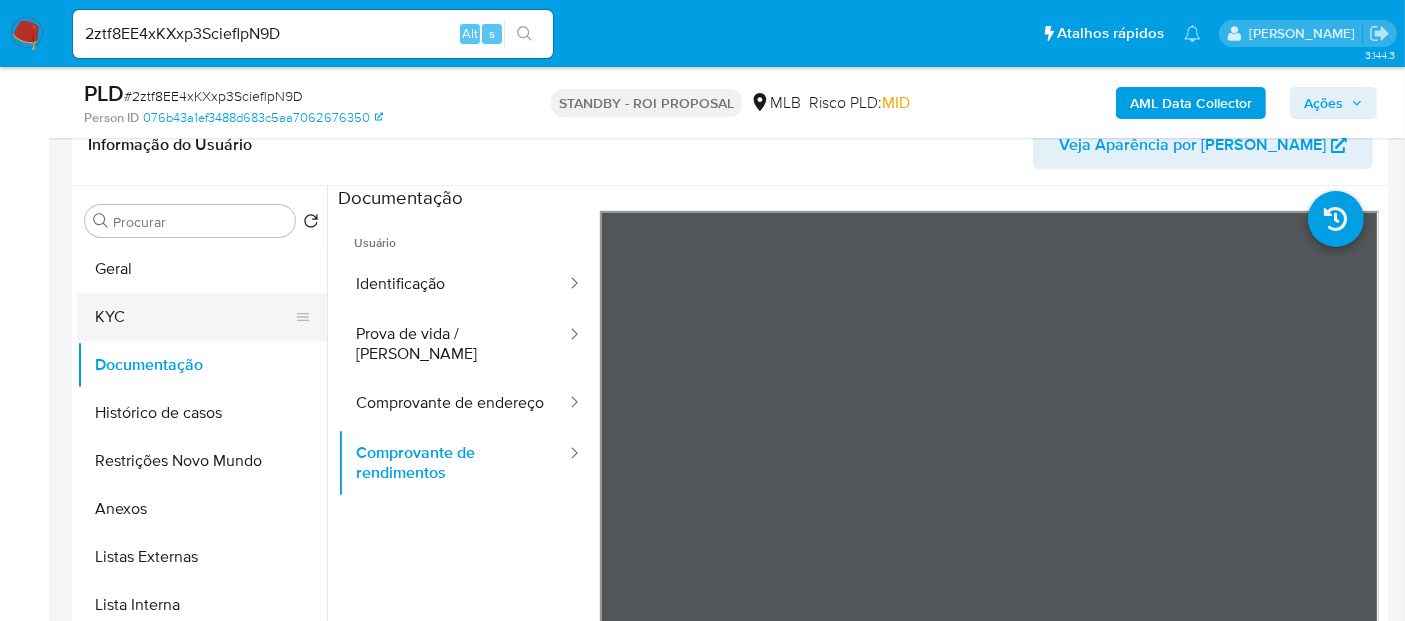 click on "KYC" at bounding box center (194, 317) 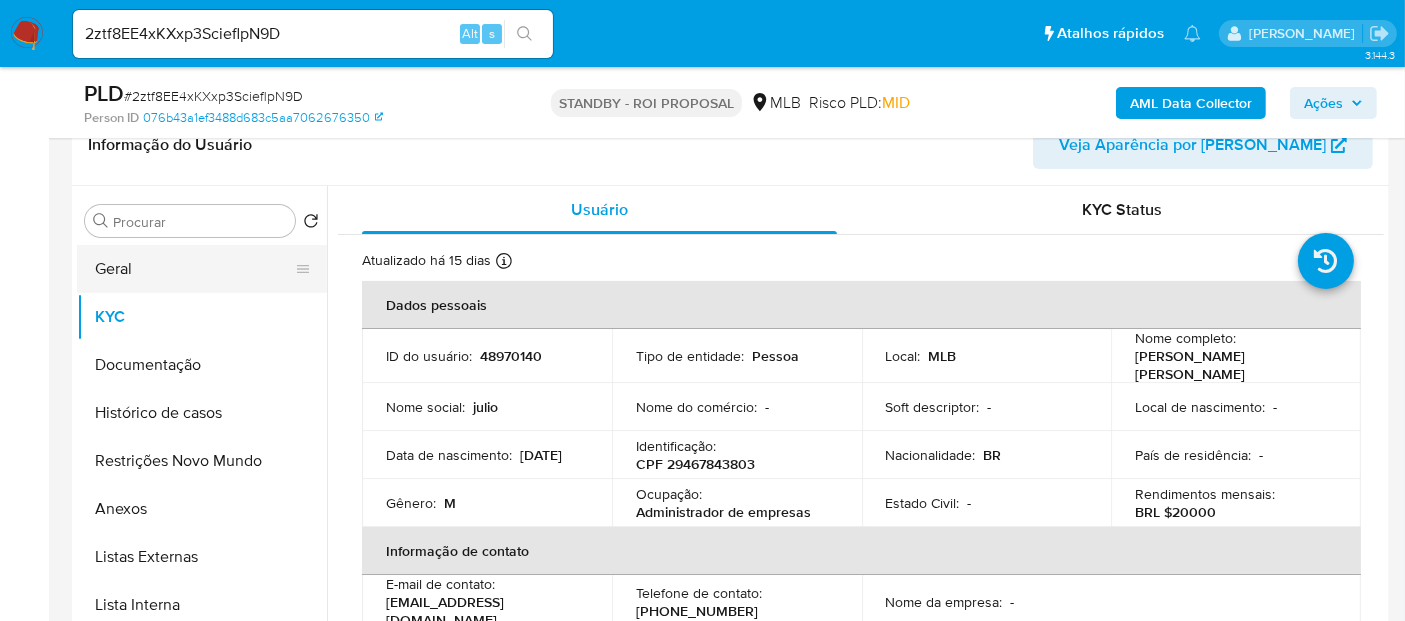 click on "Geral" at bounding box center [194, 269] 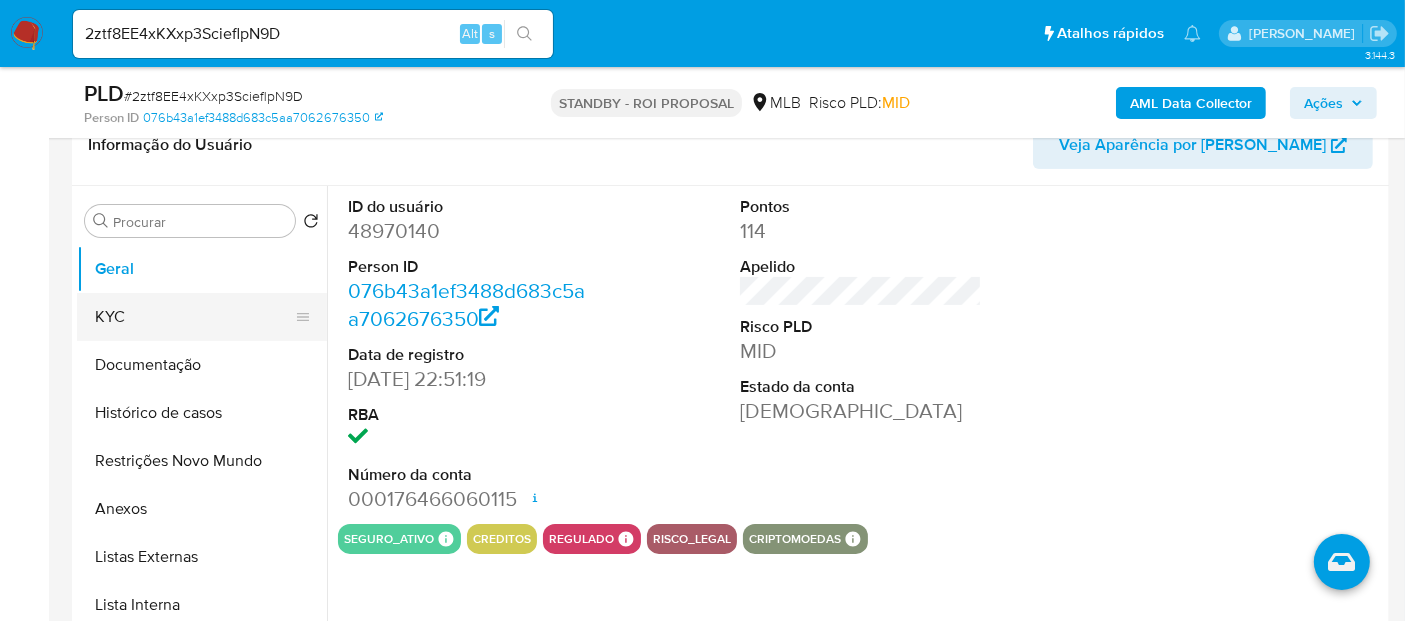 click on "KYC" at bounding box center [194, 317] 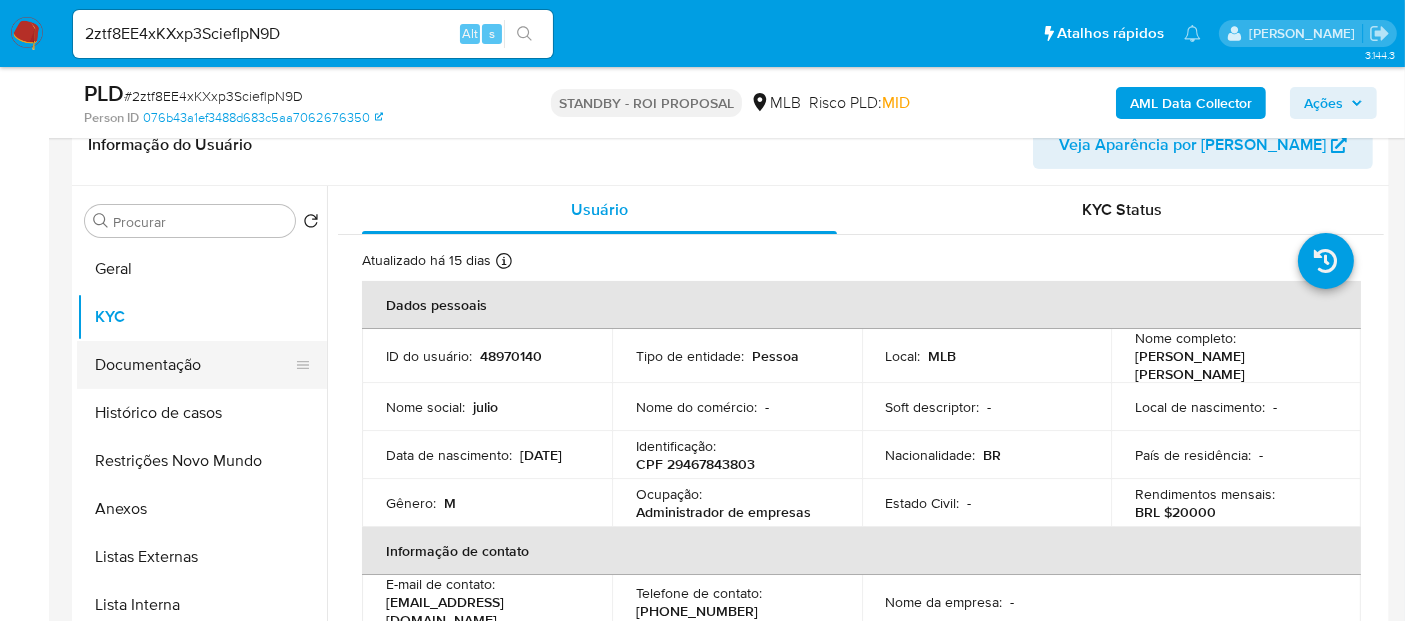 click on "Documentação" at bounding box center [194, 365] 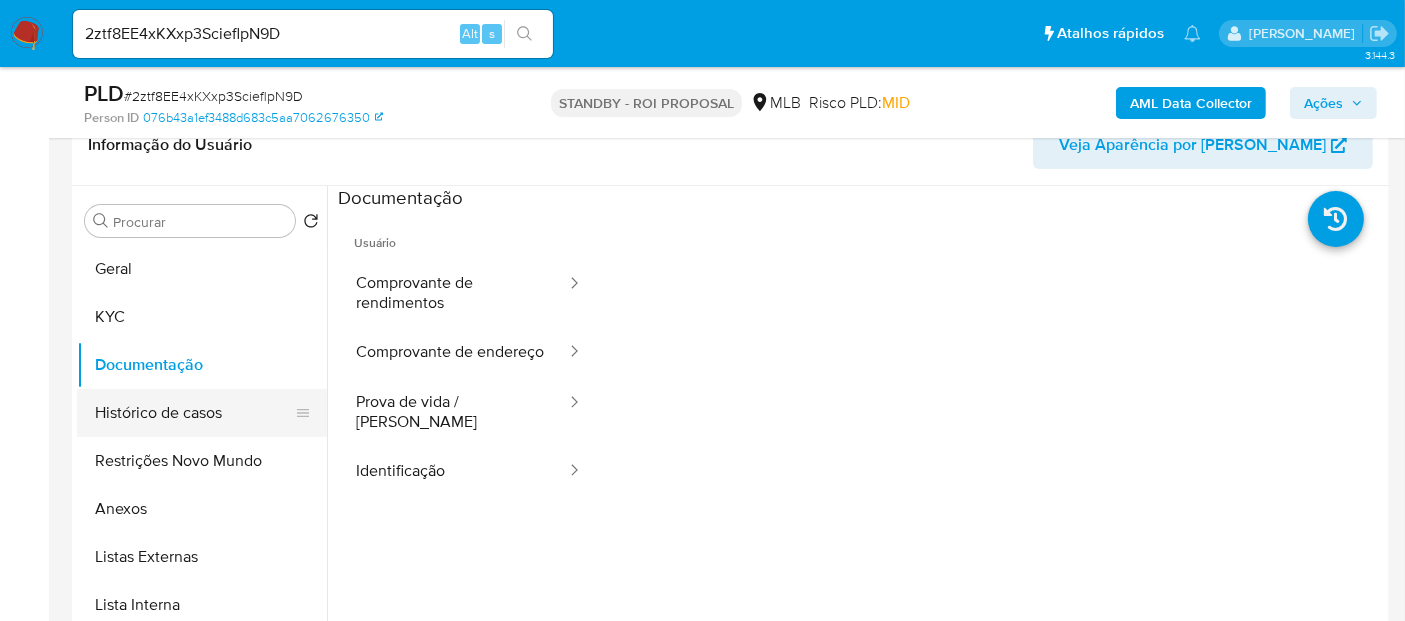 click on "Histórico de casos" at bounding box center [194, 413] 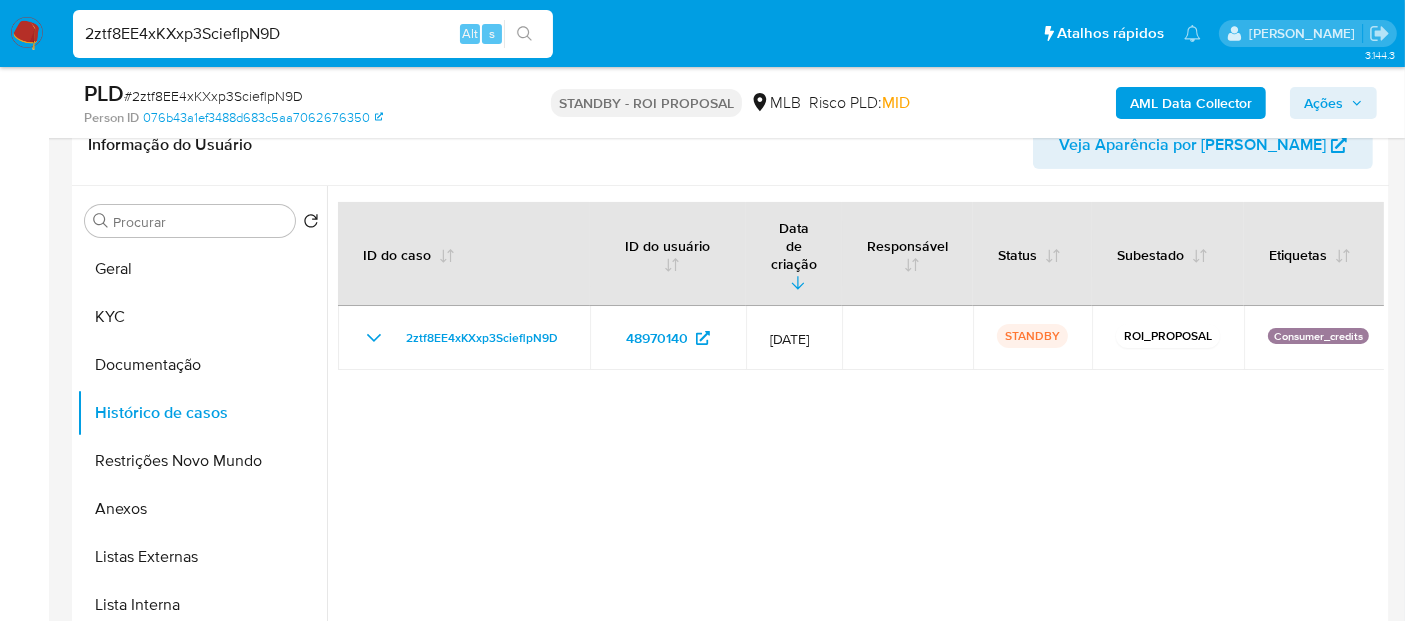 drag, startPoint x: 324, startPoint y: 32, endPoint x: 0, endPoint y: 47, distance: 324.34705 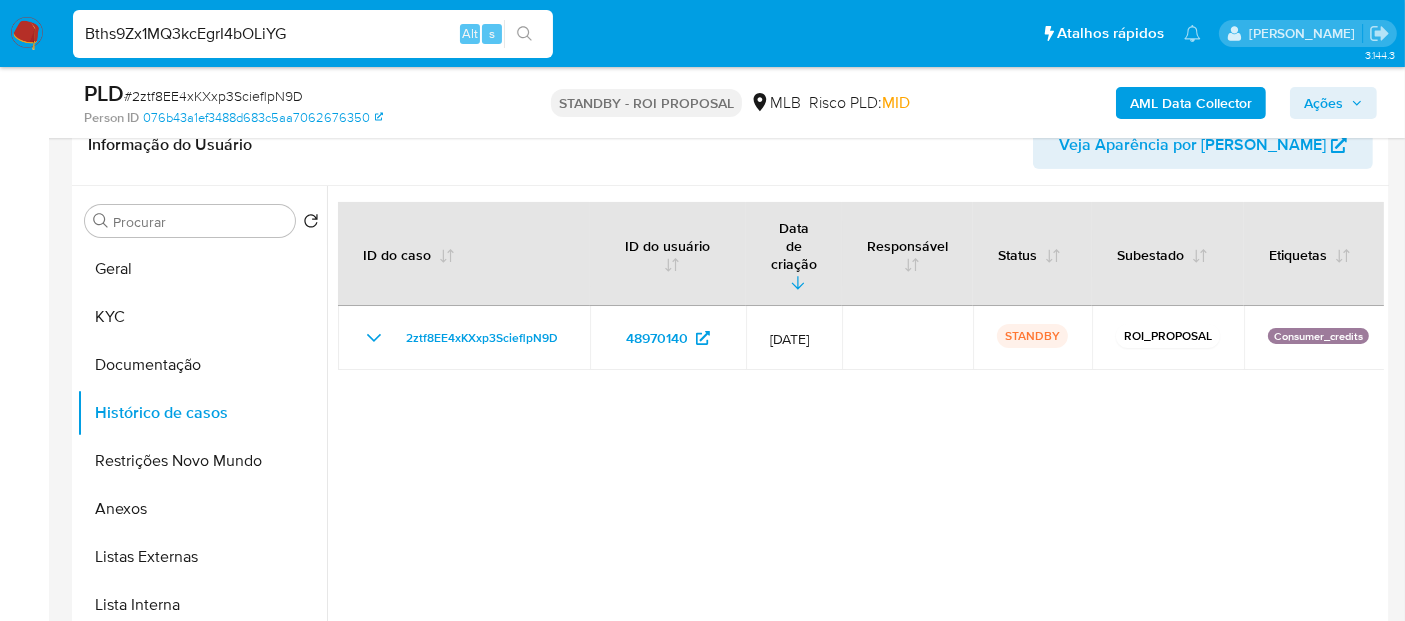 type on "Bths9Zx1MQ3kcEgrI4bOLiYG" 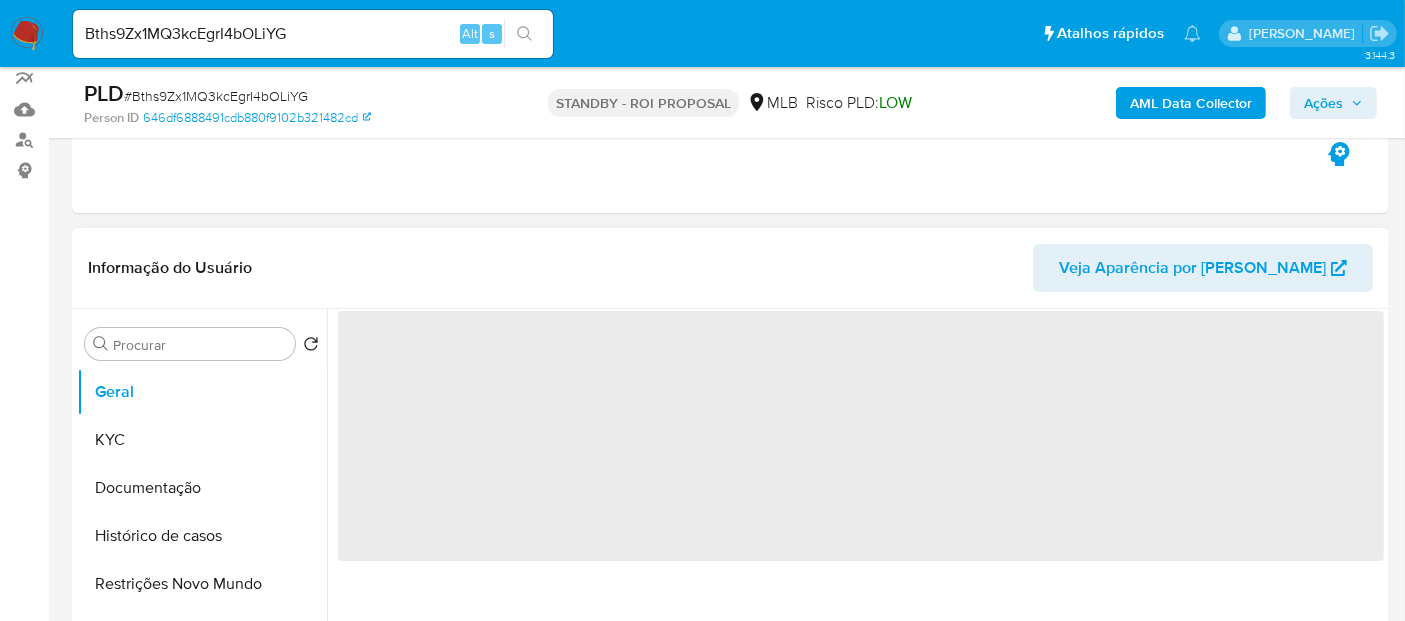 scroll, scrollTop: 222, scrollLeft: 0, axis: vertical 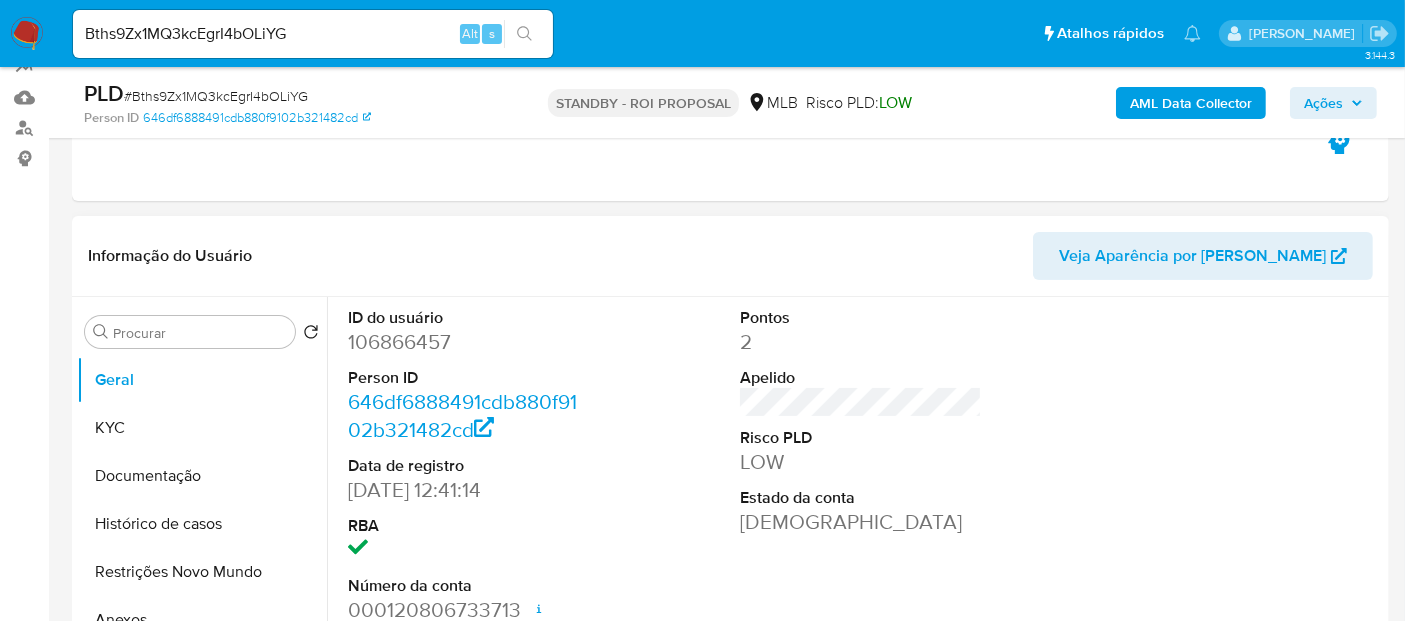select on "10" 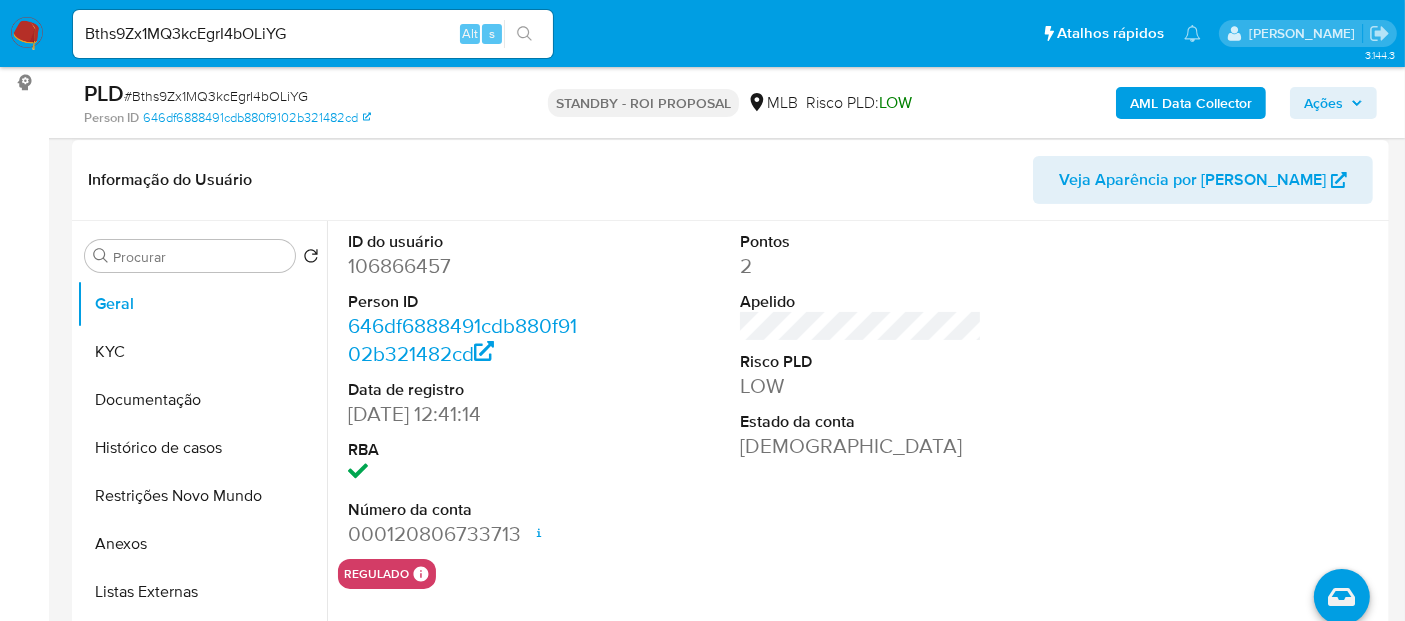 scroll, scrollTop: 333, scrollLeft: 0, axis: vertical 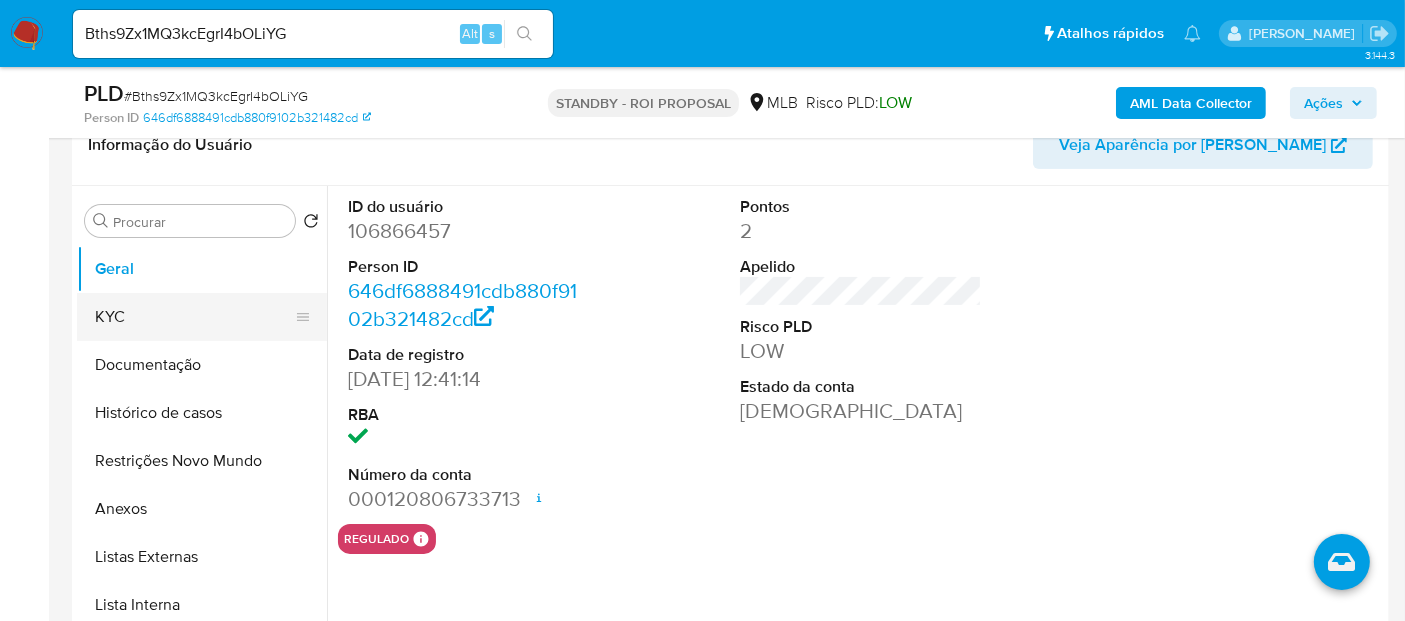 drag, startPoint x: 104, startPoint y: 315, endPoint x: 132, endPoint y: 315, distance: 28 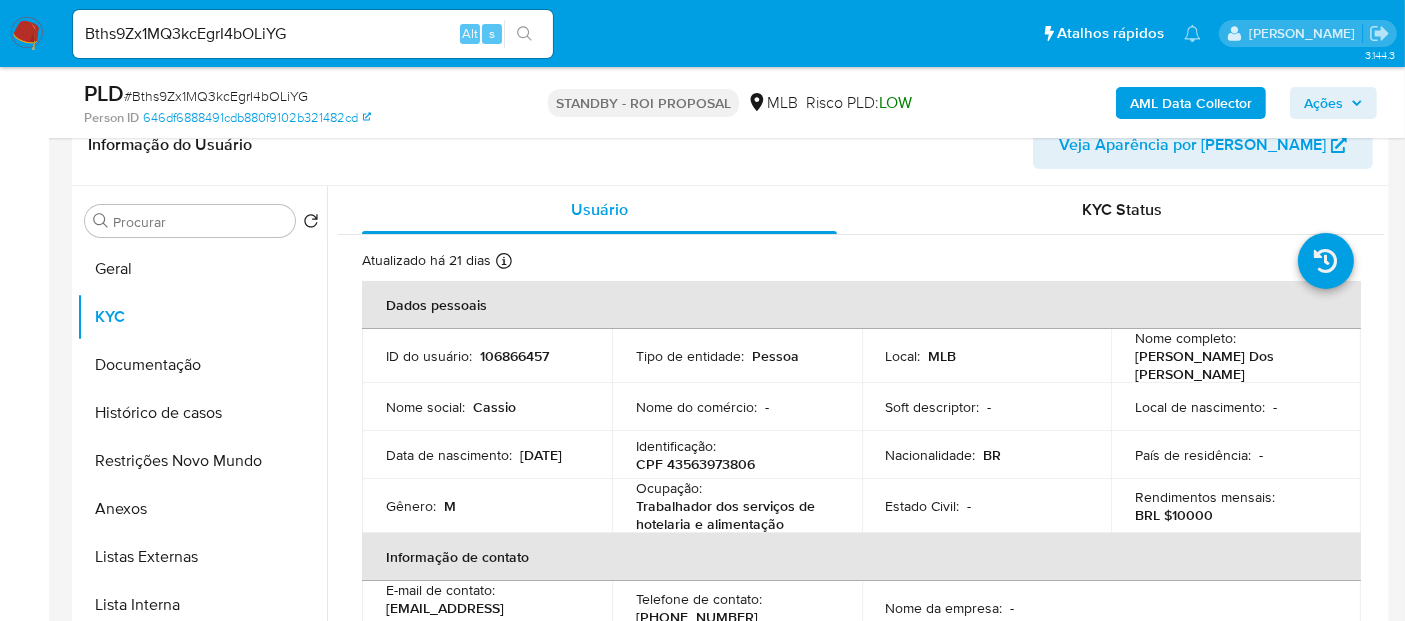 click on "BRL $10000" at bounding box center (1174, 515) 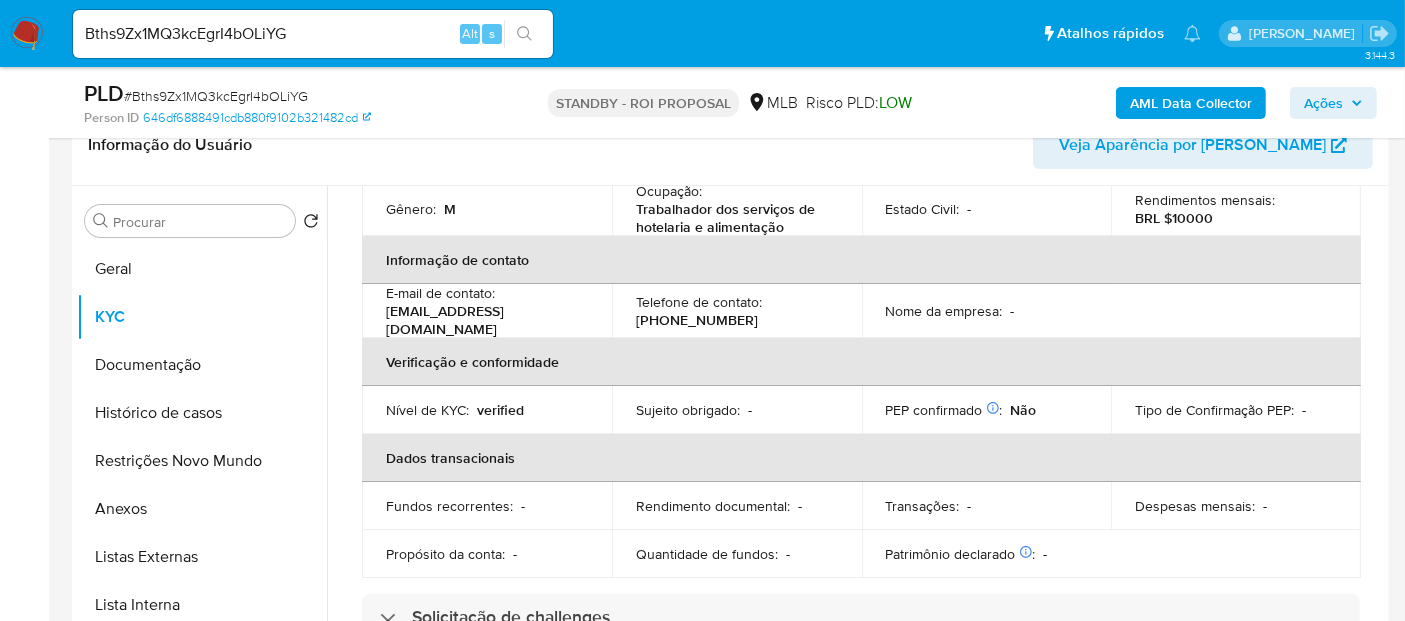 scroll, scrollTop: 333, scrollLeft: 0, axis: vertical 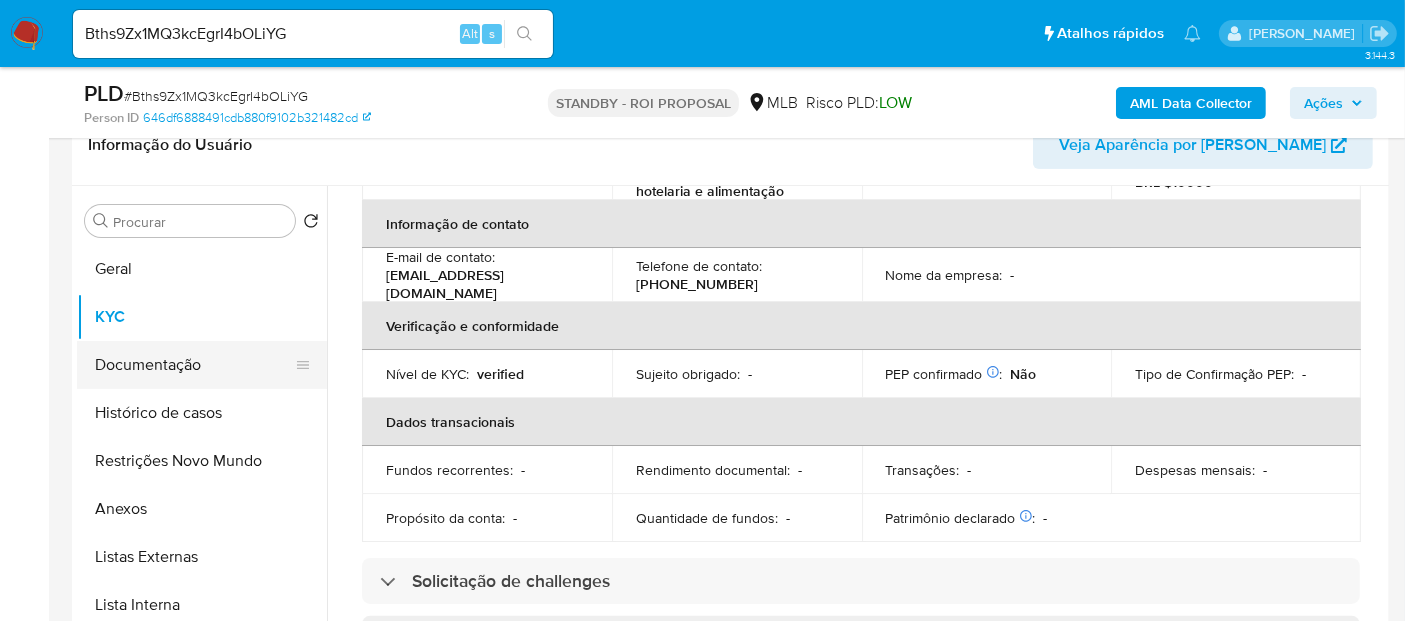 drag, startPoint x: 130, startPoint y: 360, endPoint x: 270, endPoint y: 364, distance: 140.05713 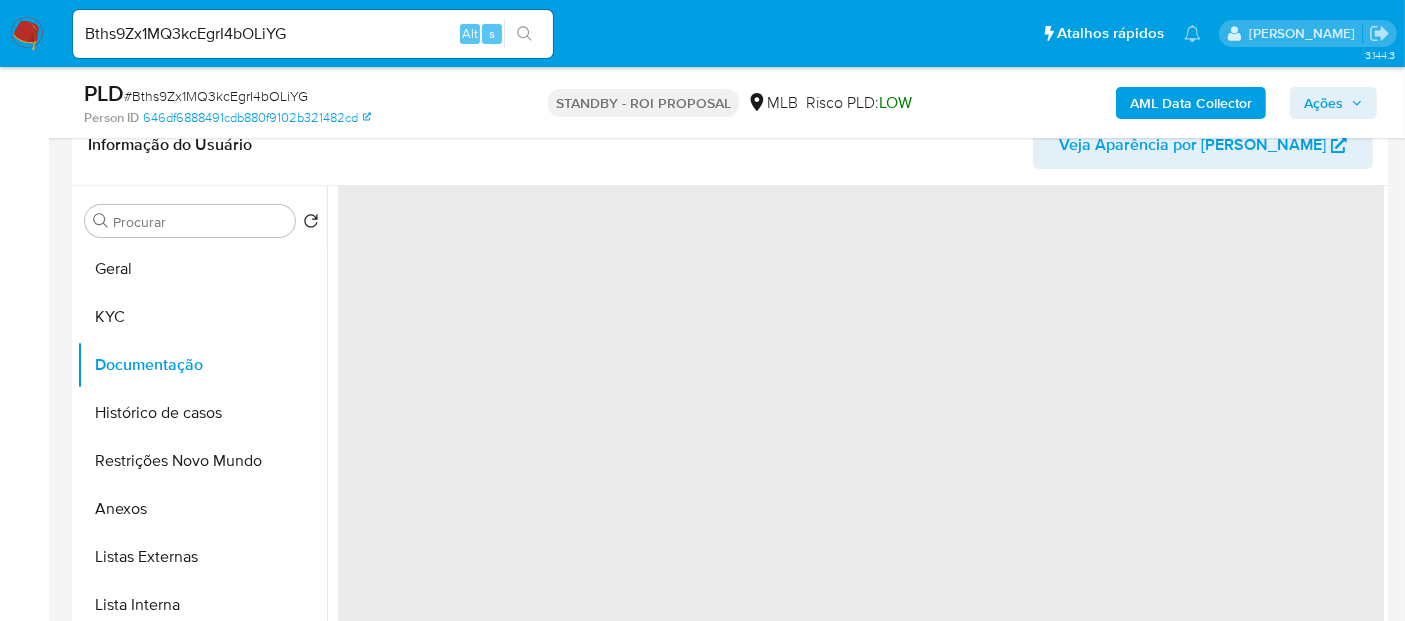 scroll, scrollTop: 0, scrollLeft: 0, axis: both 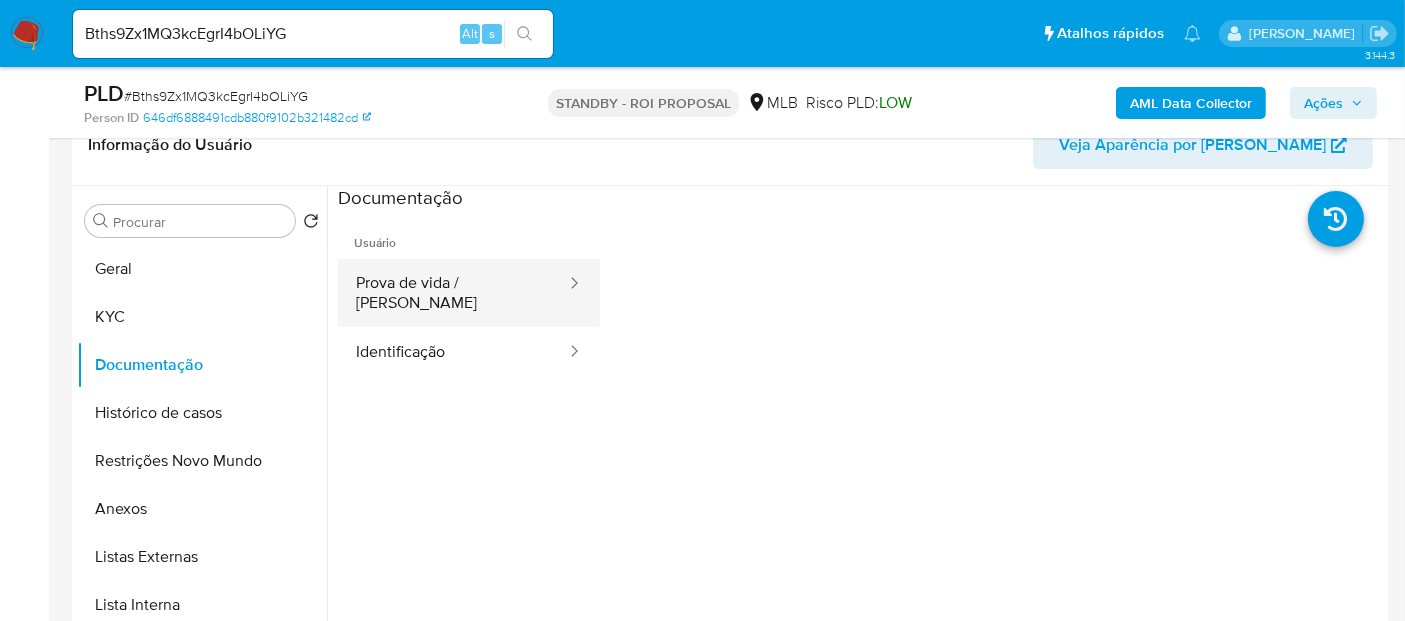 click on "Prova de vida / [PERSON_NAME]" at bounding box center (453, 293) 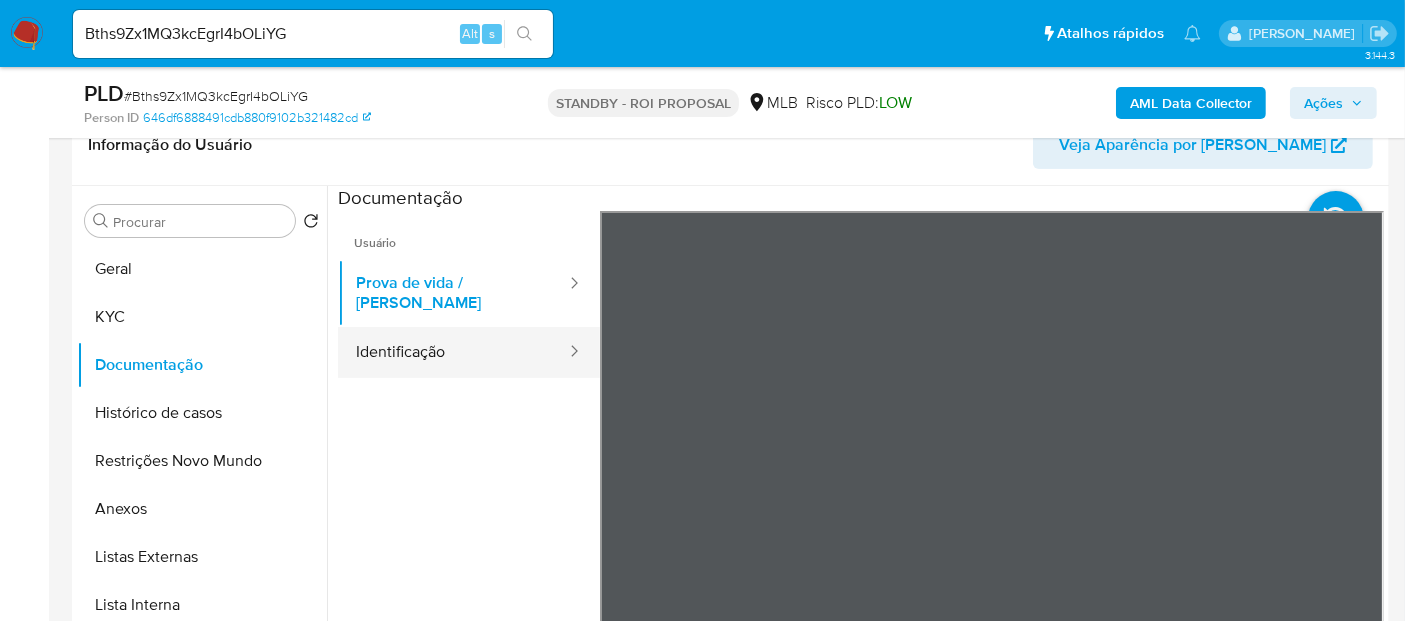 drag, startPoint x: 442, startPoint y: 347, endPoint x: 502, endPoint y: 350, distance: 60.074955 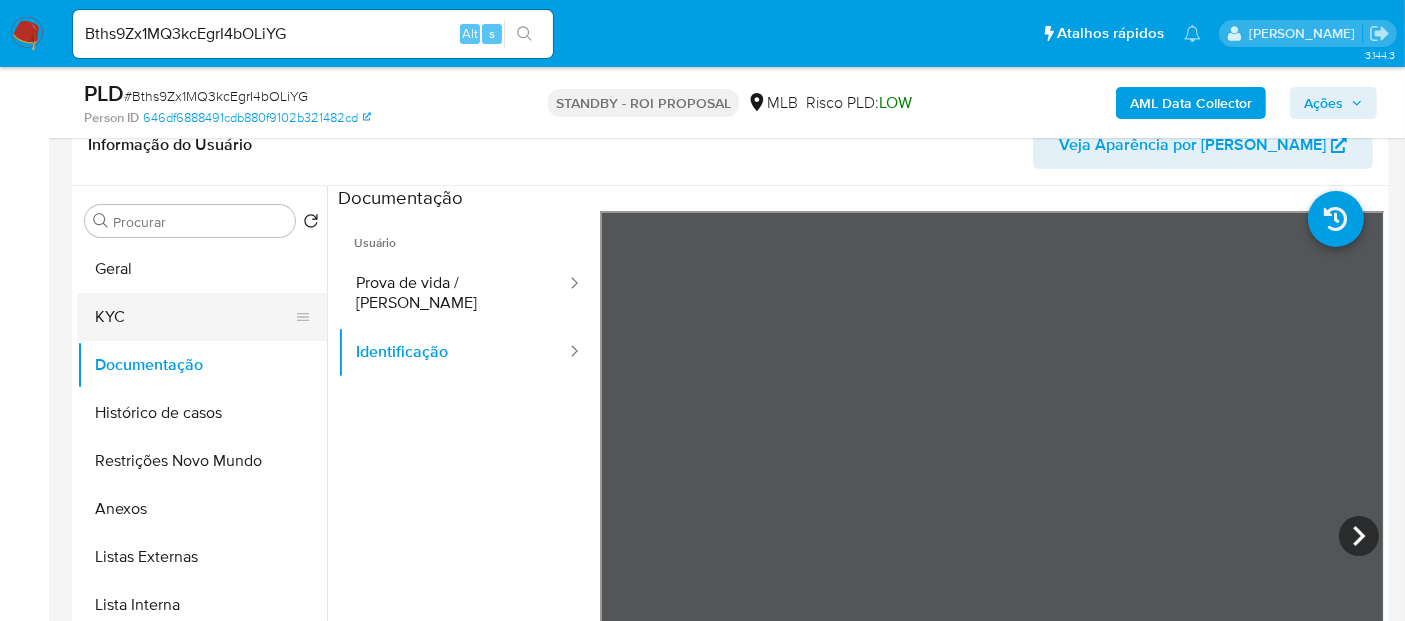 click on "KYC" at bounding box center [194, 317] 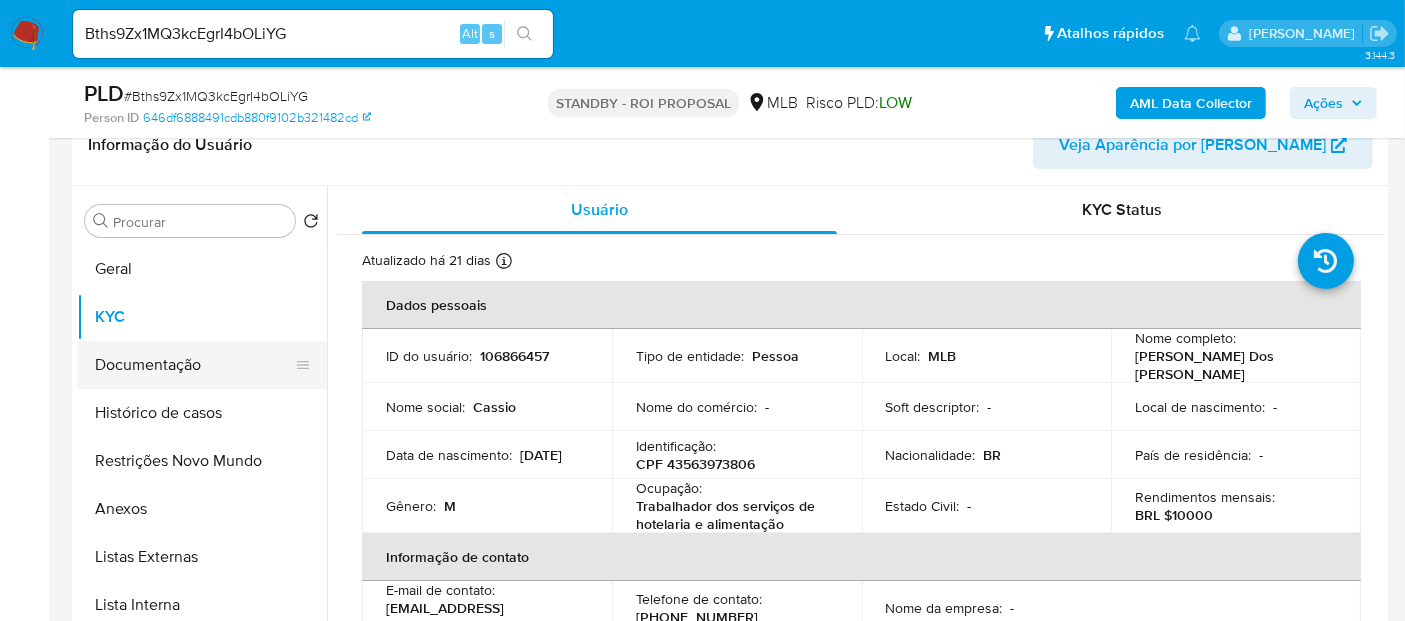 click on "Documentação" at bounding box center (194, 365) 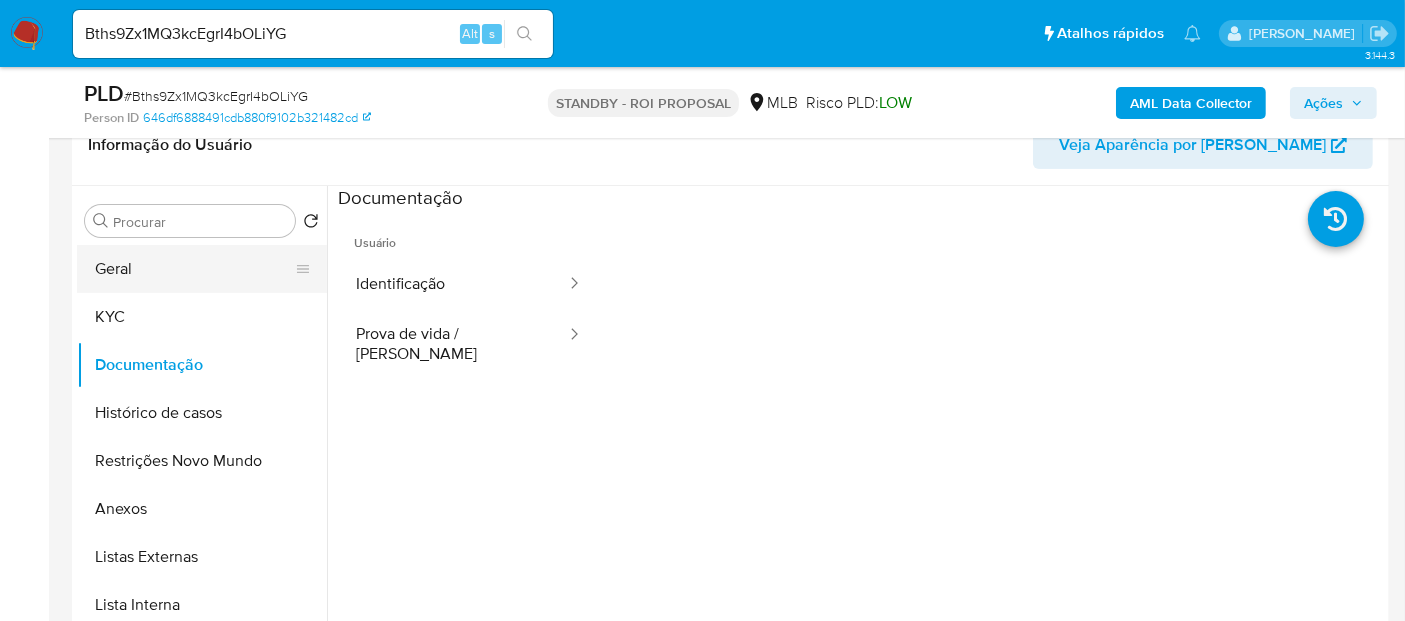 drag, startPoint x: 125, startPoint y: 275, endPoint x: 325, endPoint y: 268, distance: 200.12247 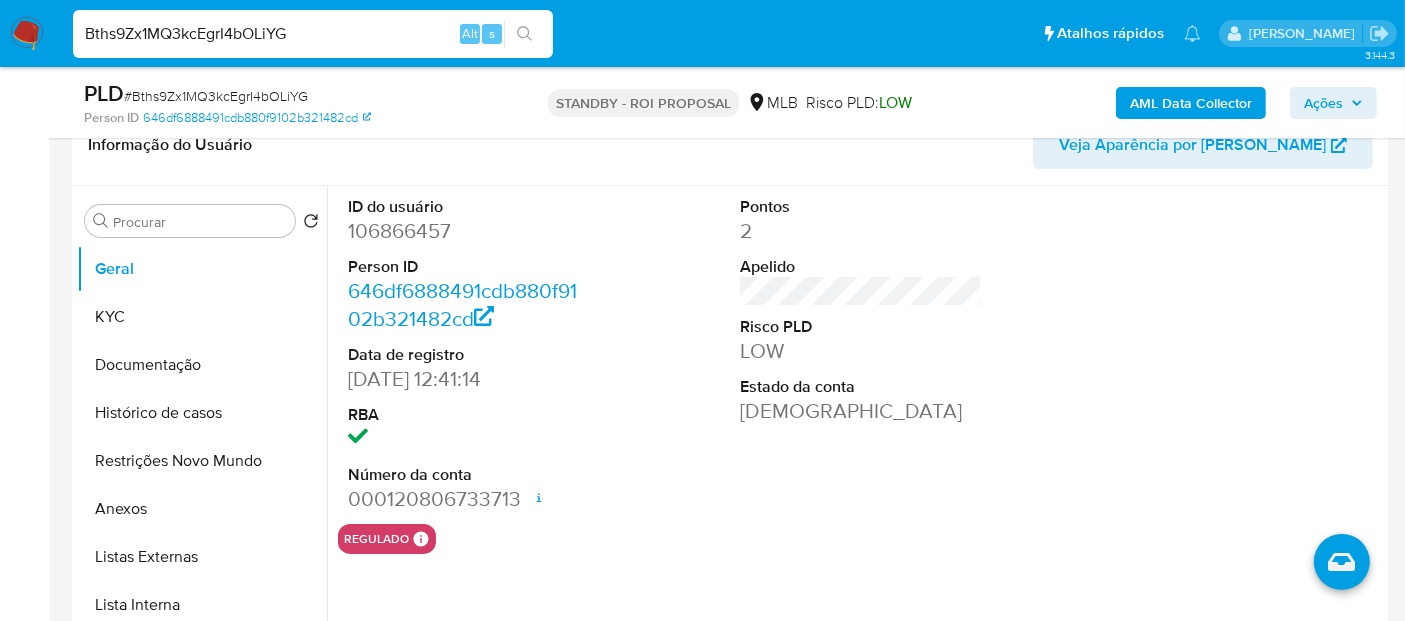 drag, startPoint x: 314, startPoint y: 24, endPoint x: 0, endPoint y: 41, distance: 314.45987 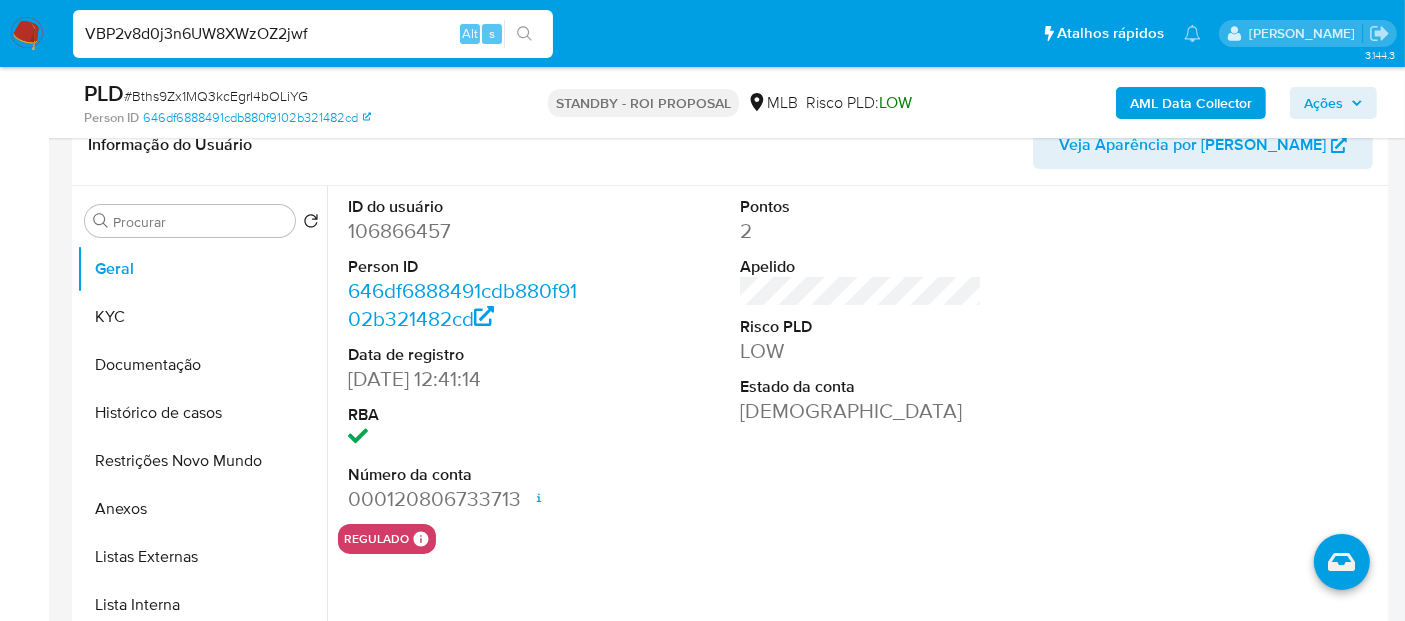 type on "VBP2v8d0j3n6UW8XWzOZ2jwf" 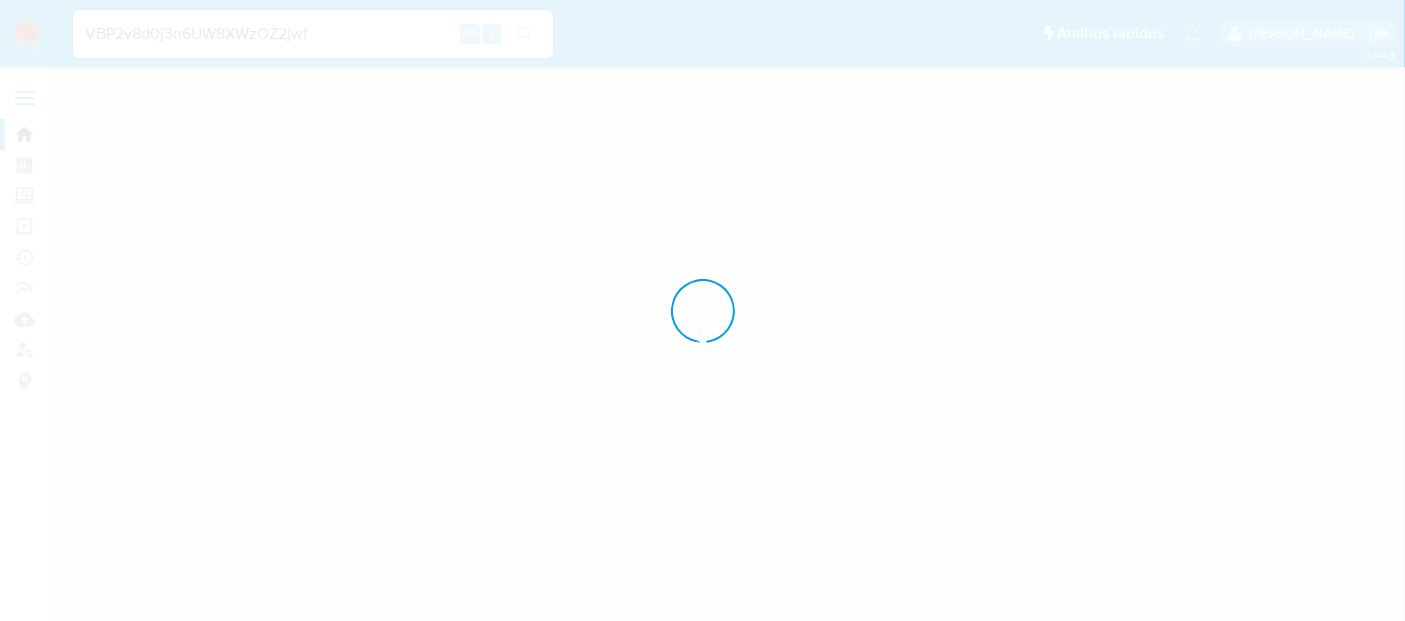 scroll, scrollTop: 0, scrollLeft: 0, axis: both 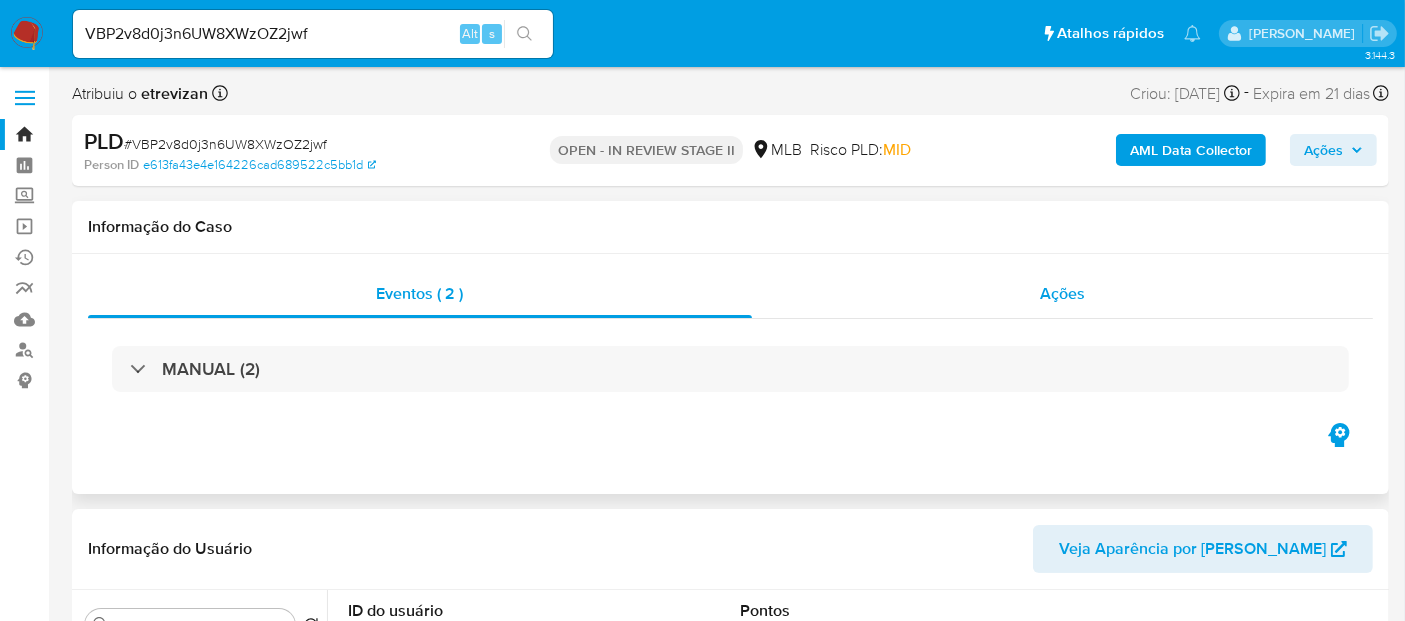 click on "Ações" at bounding box center (1062, 293) 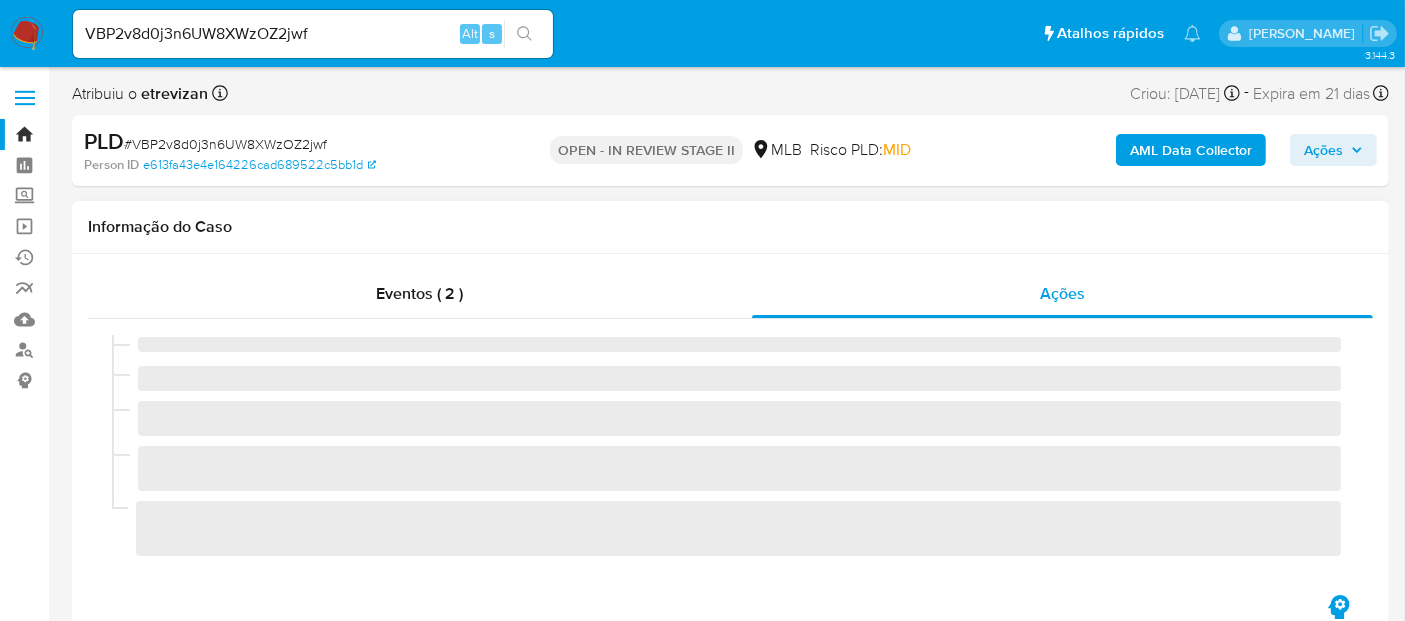 select on "10" 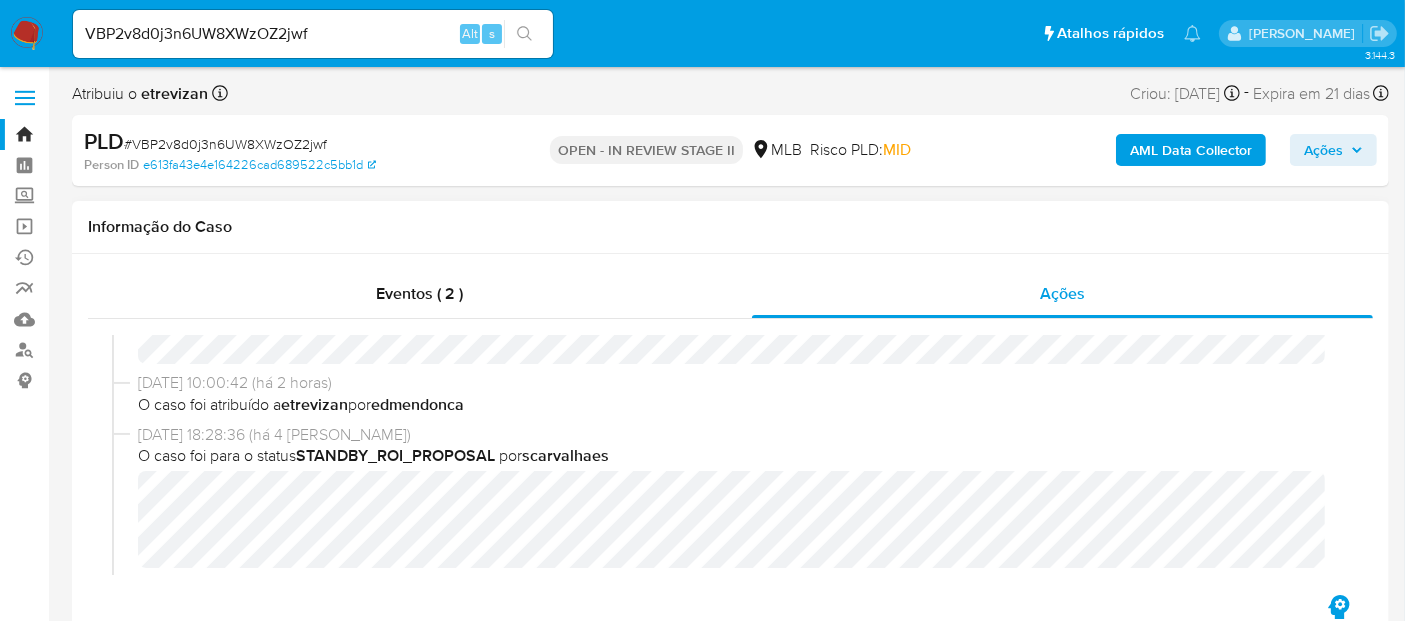 scroll, scrollTop: 111, scrollLeft: 0, axis: vertical 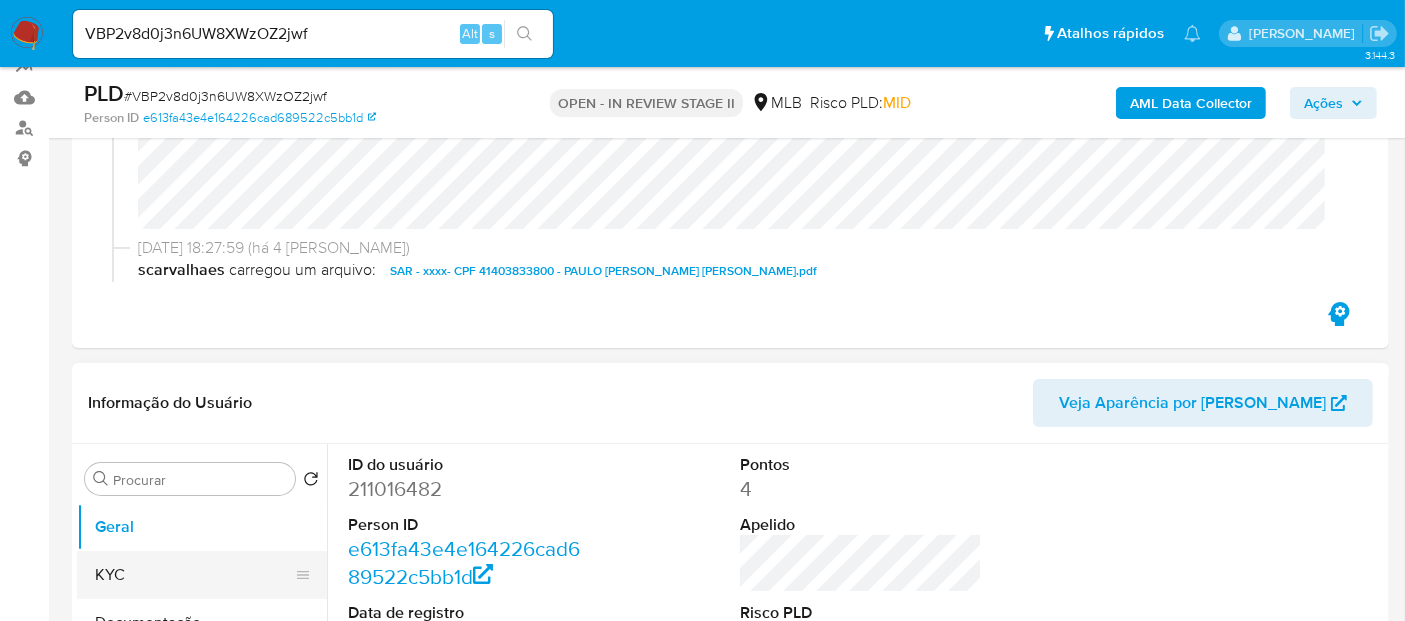 click on "KYC" at bounding box center (194, 575) 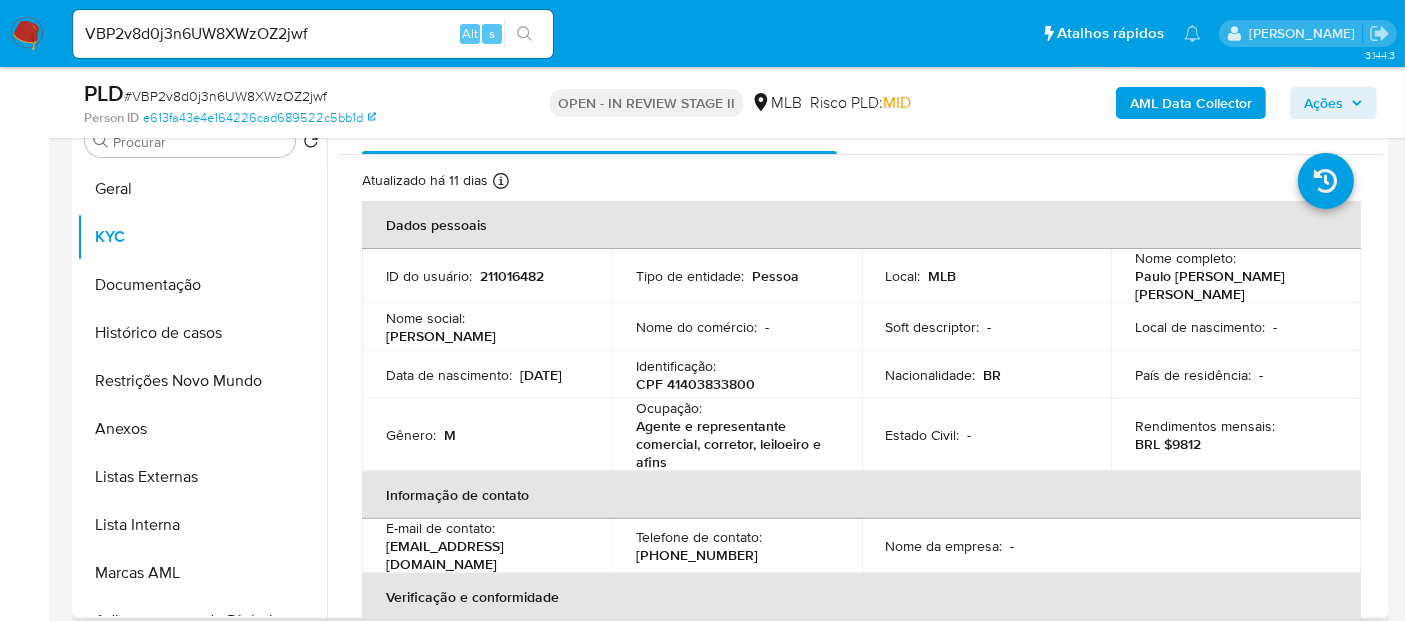 scroll, scrollTop: 554, scrollLeft: 0, axis: vertical 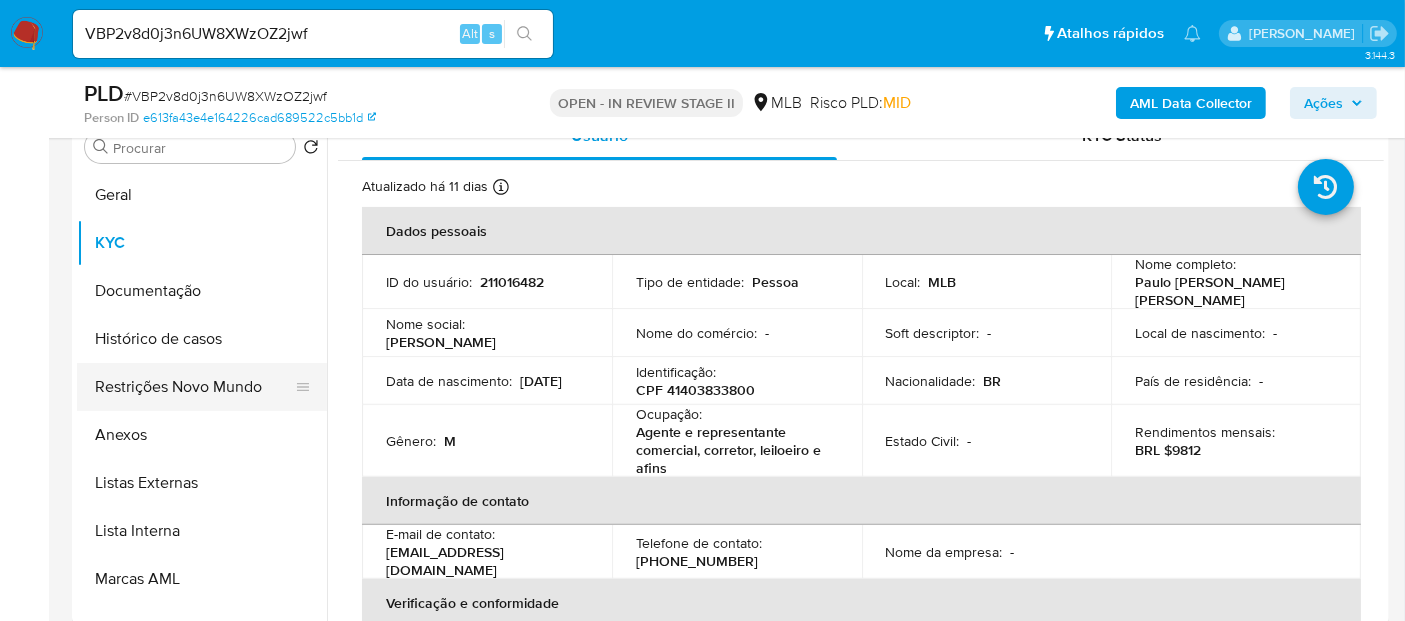 drag, startPoint x: 150, startPoint y: 386, endPoint x: 309, endPoint y: 384, distance: 159.01257 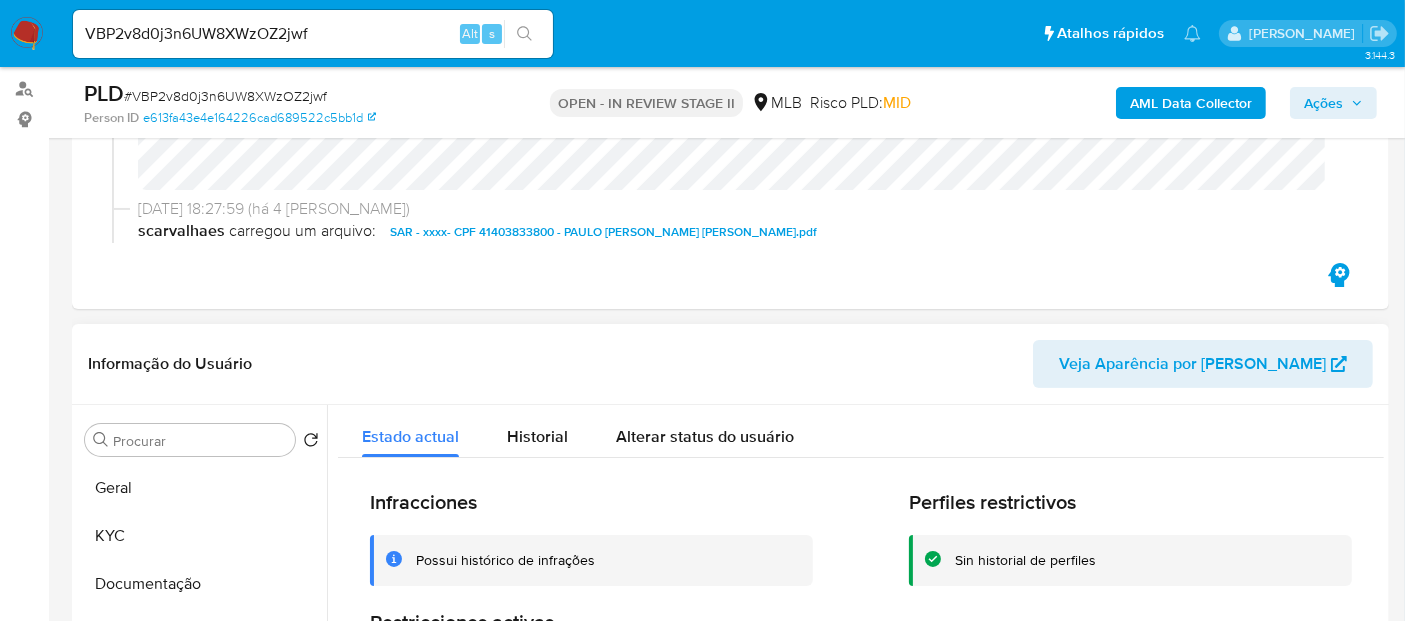 scroll, scrollTop: 221, scrollLeft: 0, axis: vertical 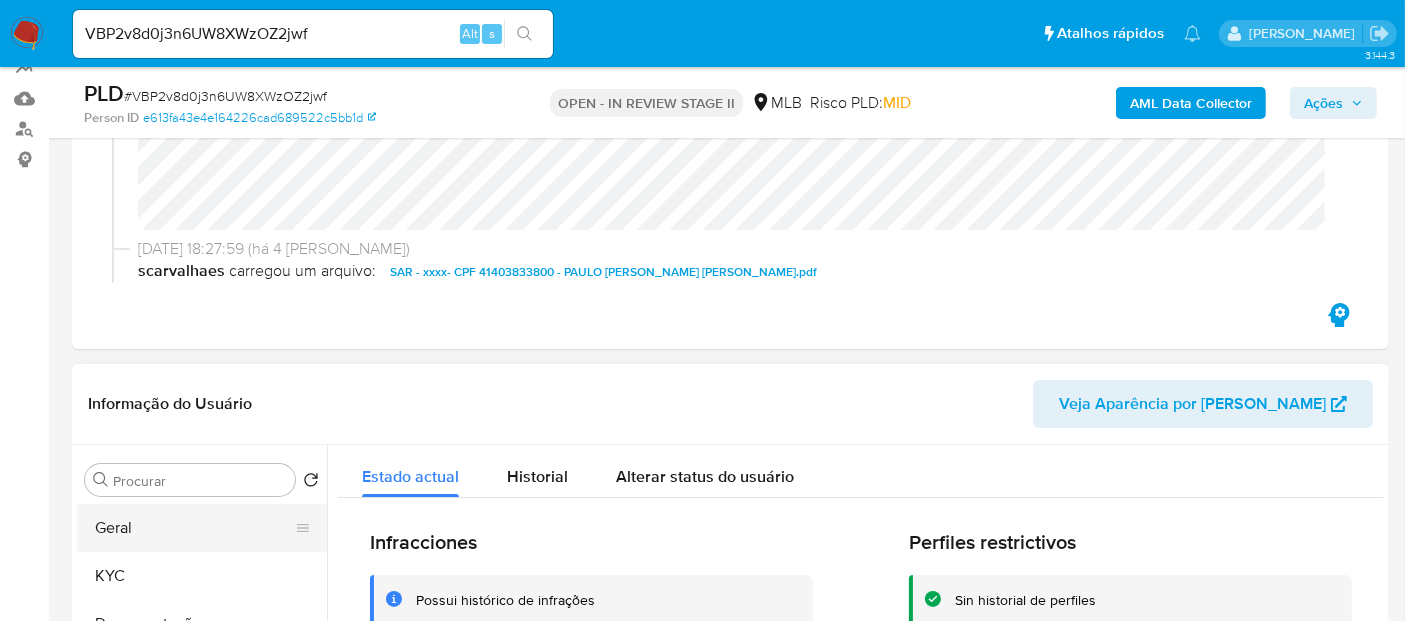 click on "Geral" at bounding box center (194, 528) 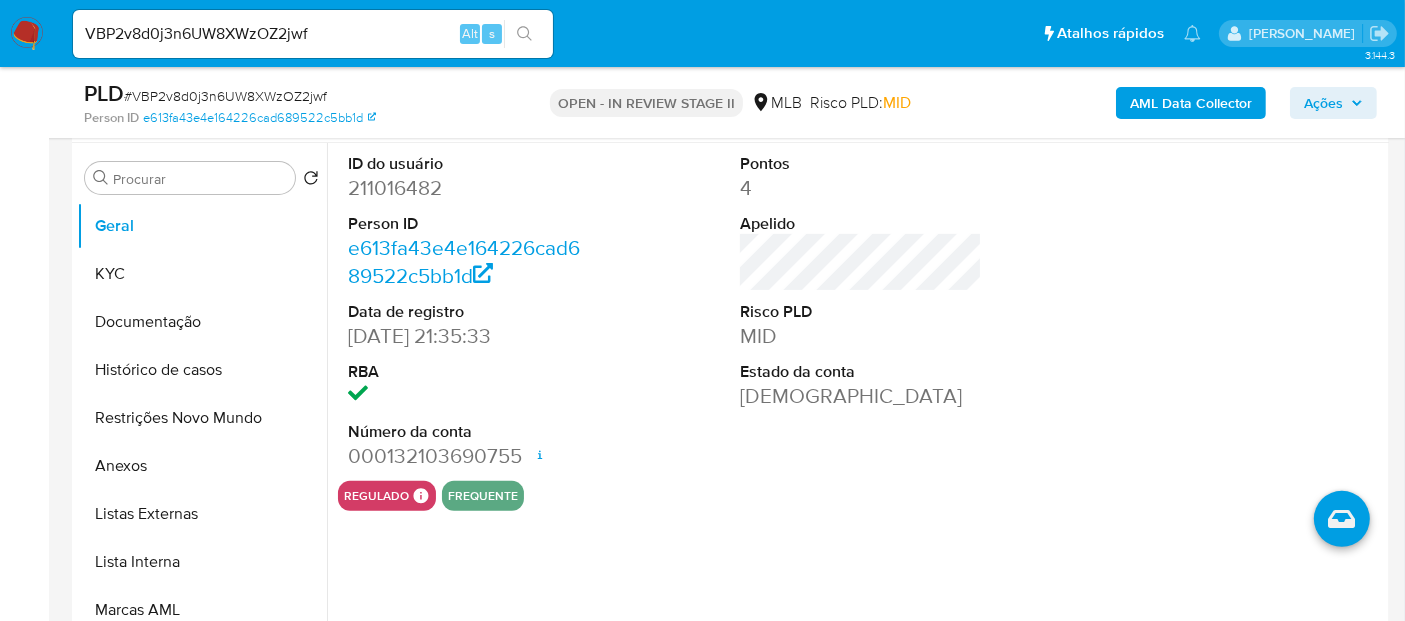 scroll, scrollTop: 585, scrollLeft: 0, axis: vertical 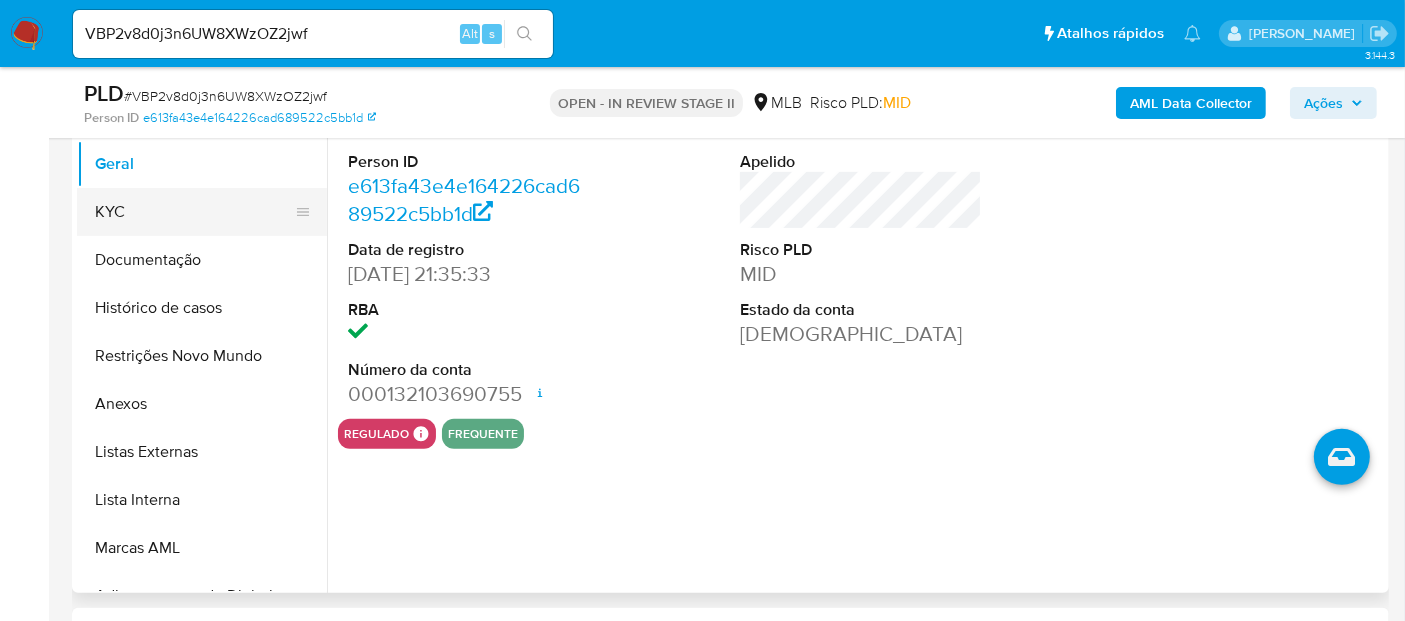 drag, startPoint x: 130, startPoint y: 208, endPoint x: 288, endPoint y: 225, distance: 158.91193 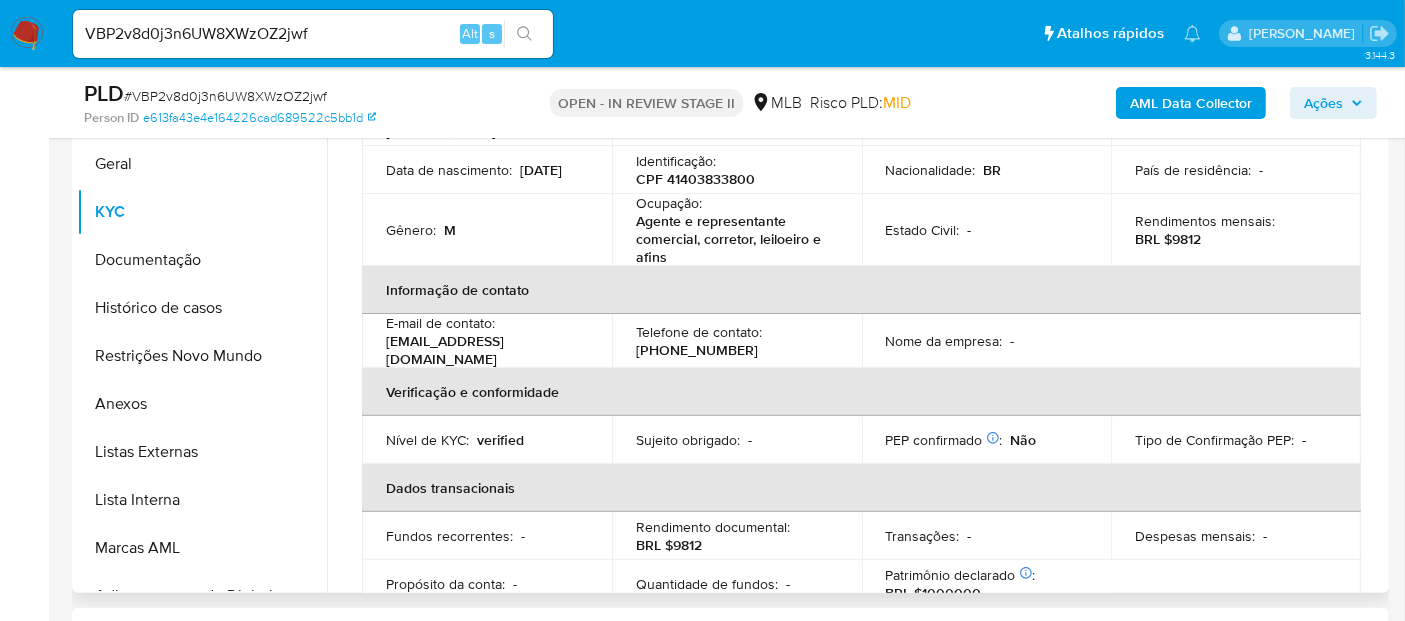 scroll, scrollTop: 333, scrollLeft: 0, axis: vertical 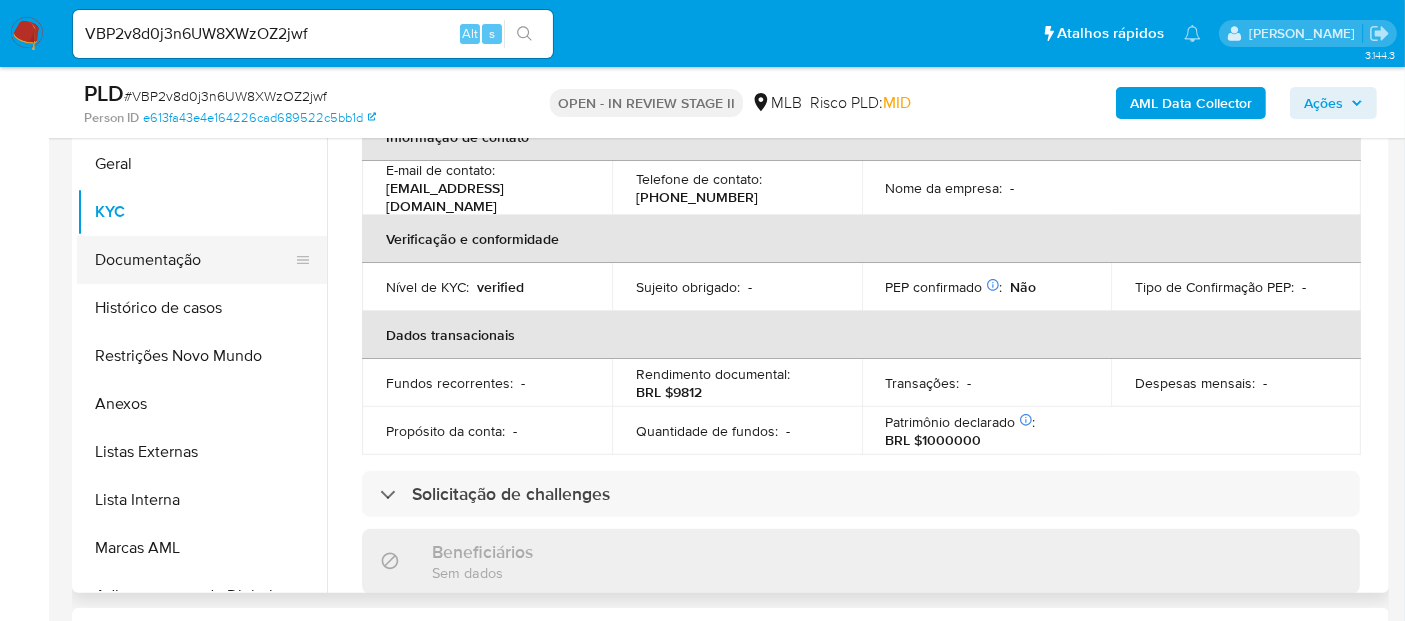 drag, startPoint x: 142, startPoint y: 255, endPoint x: 202, endPoint y: 253, distance: 60.033325 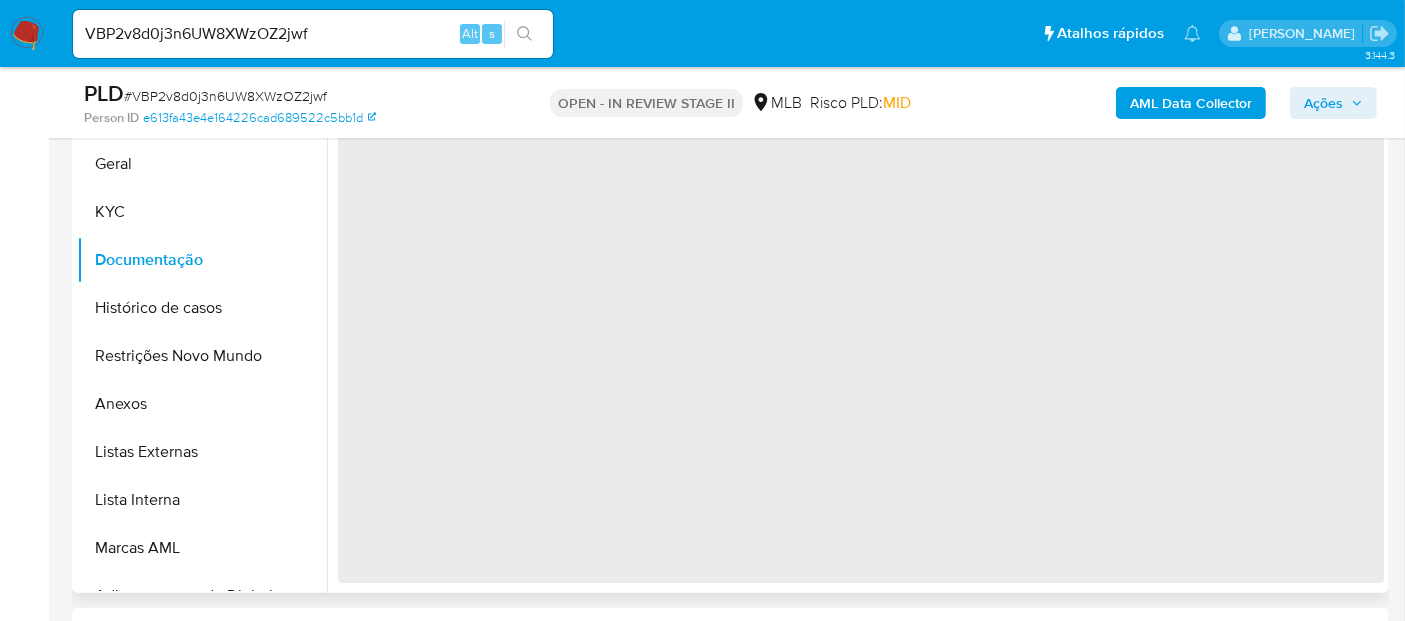 scroll, scrollTop: 0, scrollLeft: 0, axis: both 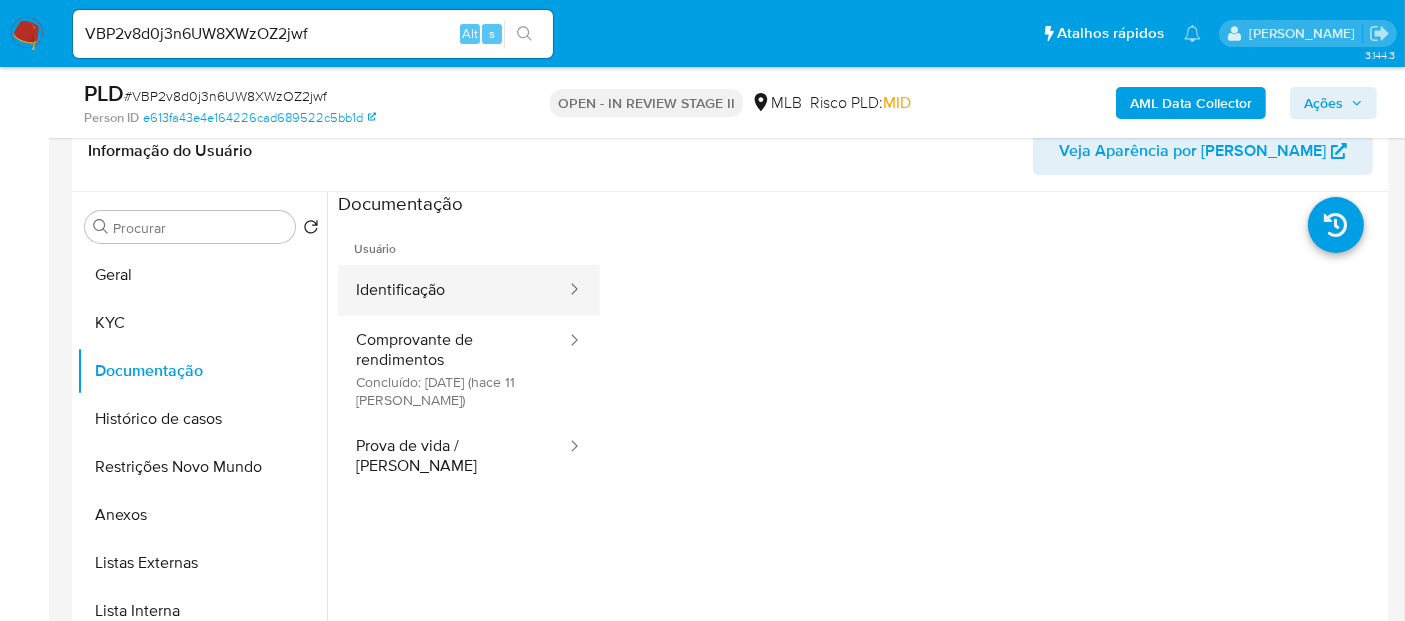 click on "Identificação" at bounding box center (453, 290) 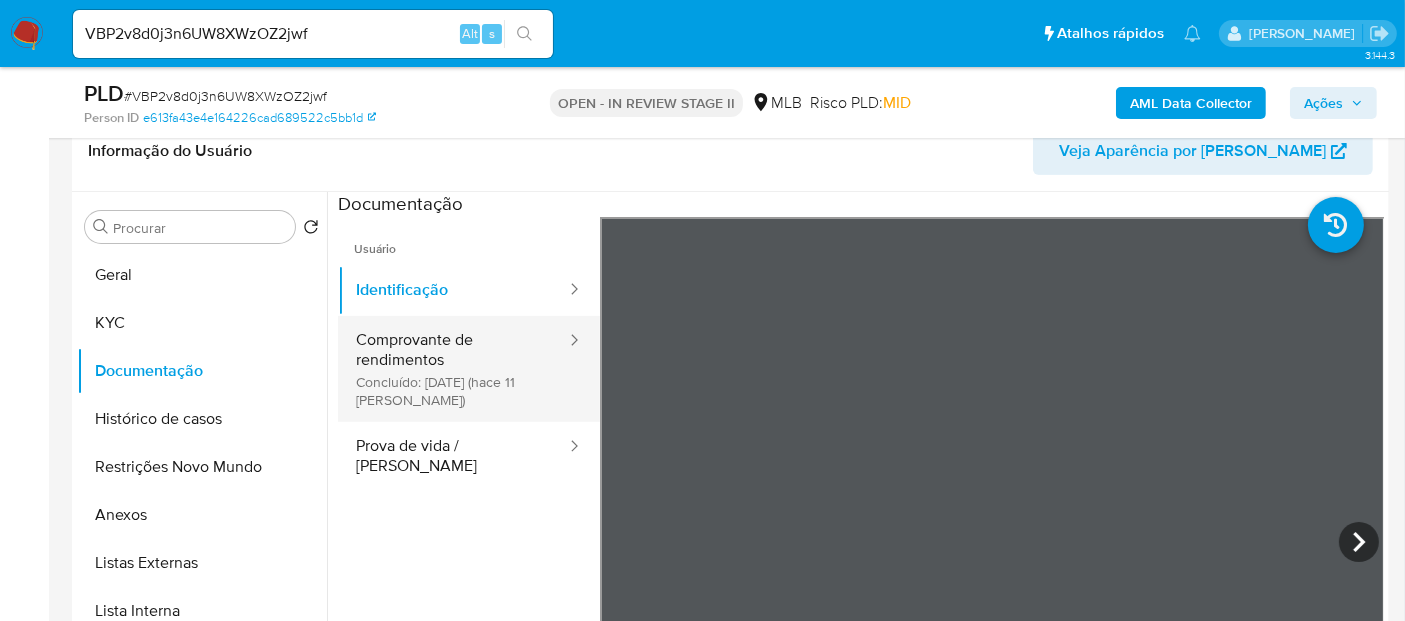 click on "Comprovante de rendimentos Concluído: [DATE] (hace 11 [PERSON_NAME])" at bounding box center (453, 369) 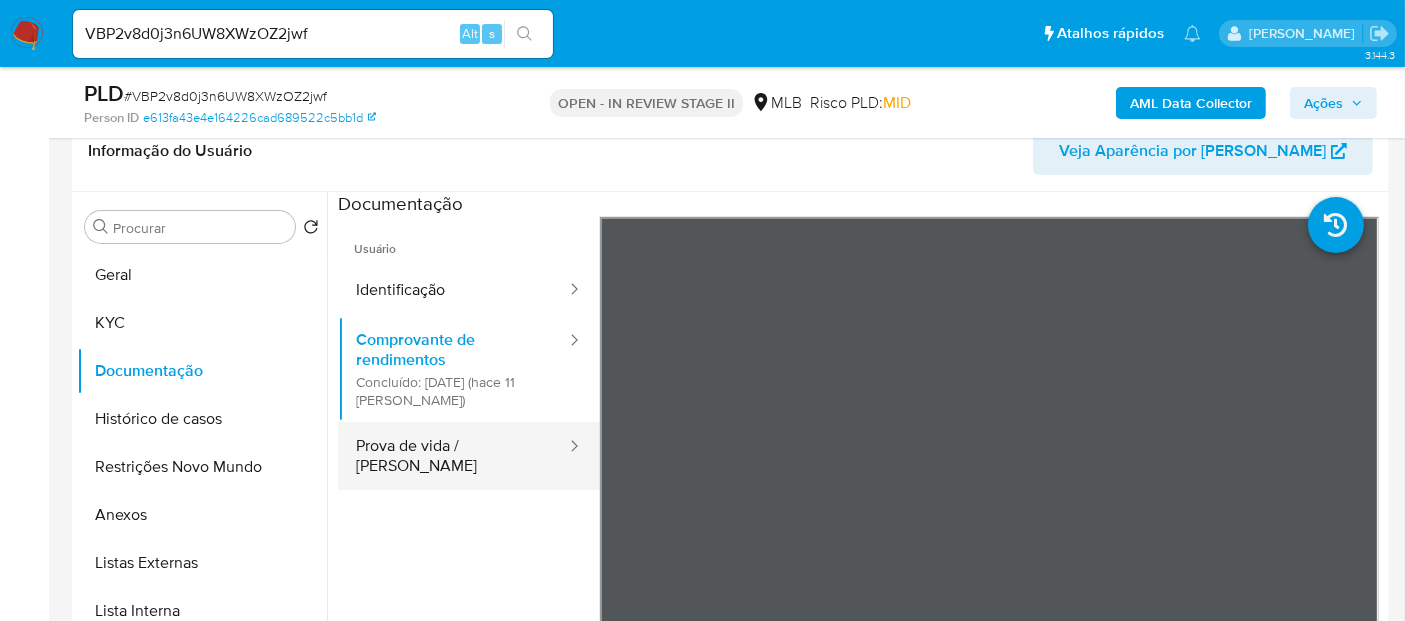 click on "Prova de vida / [PERSON_NAME]" at bounding box center (453, 456) 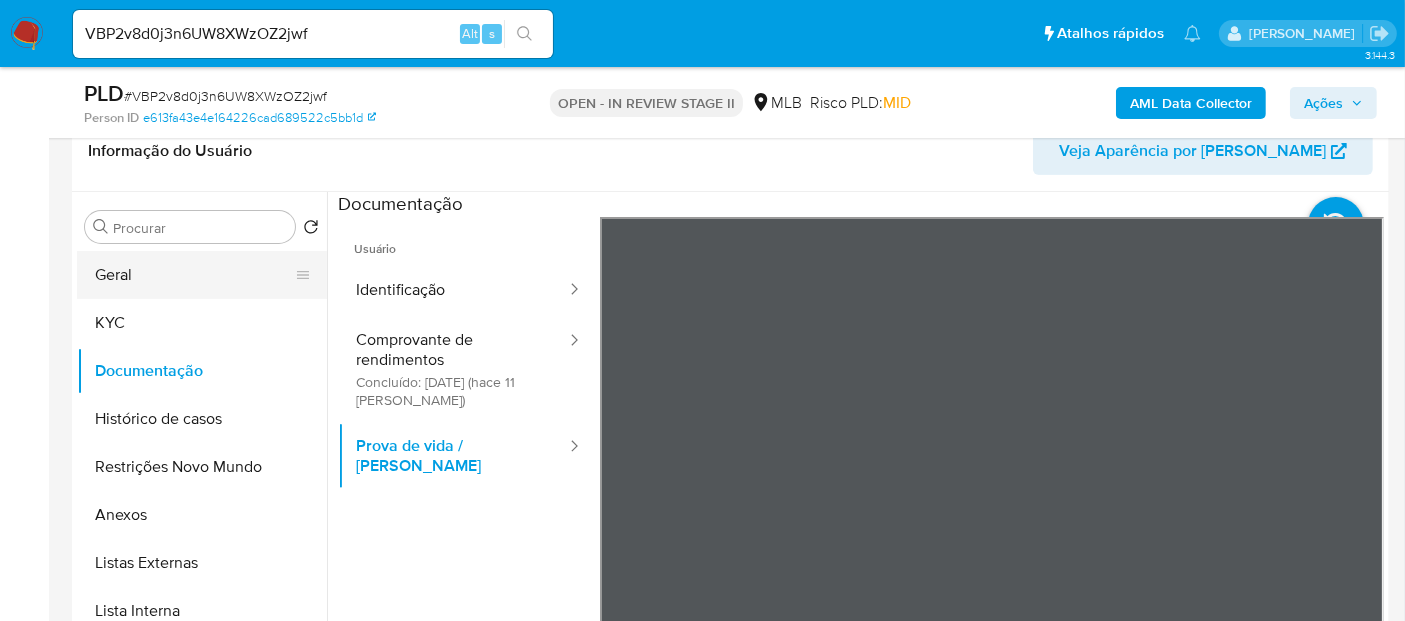 click on "Geral" at bounding box center [194, 275] 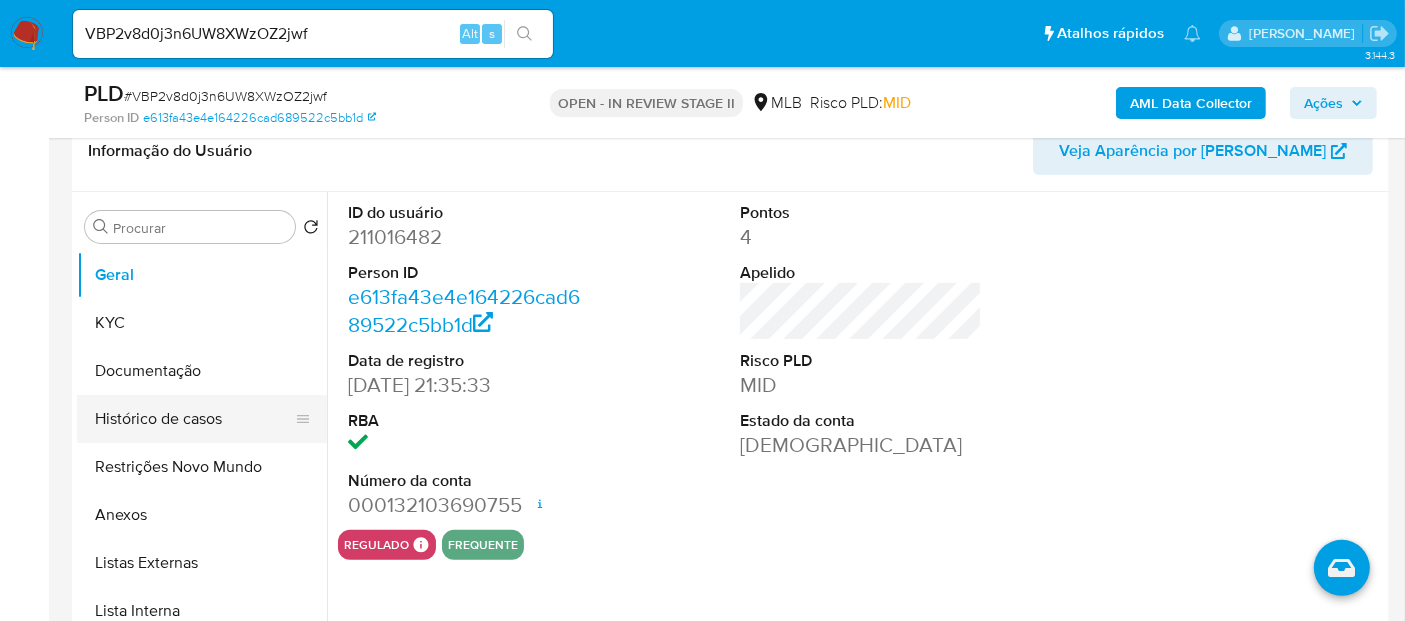 click on "Histórico de casos" at bounding box center [194, 419] 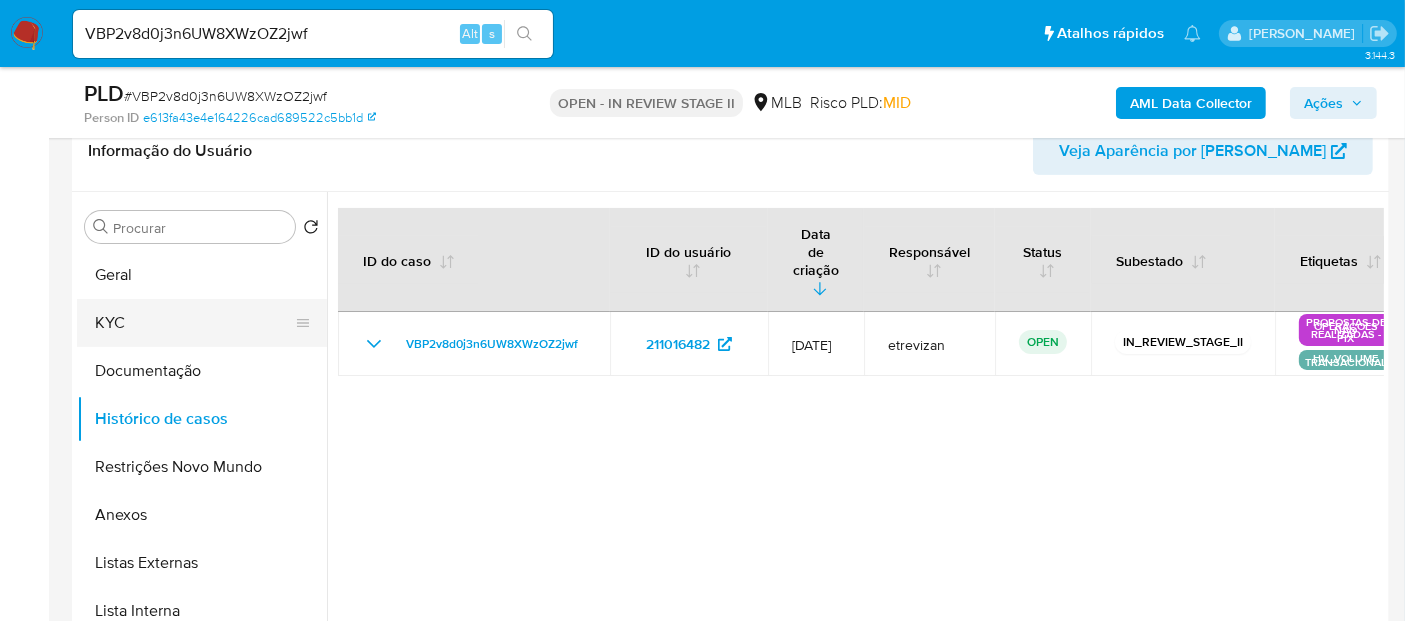 click on "KYC" at bounding box center [194, 323] 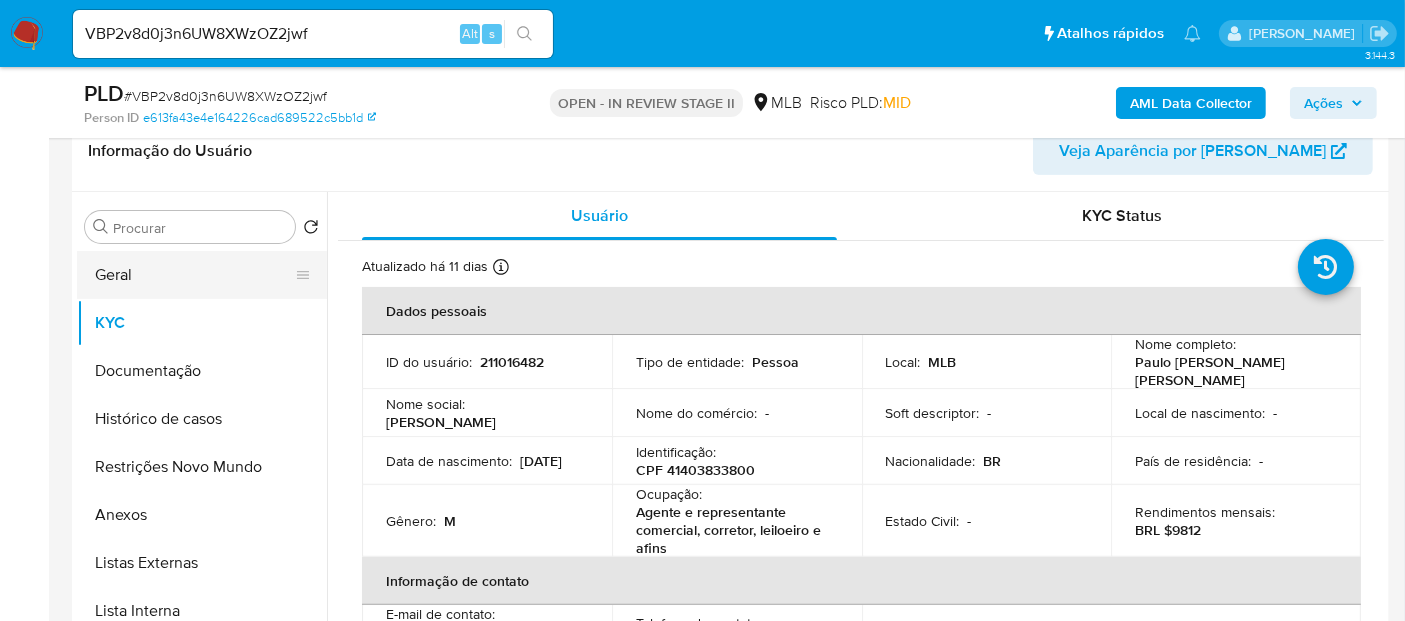 click on "Geral" at bounding box center [194, 275] 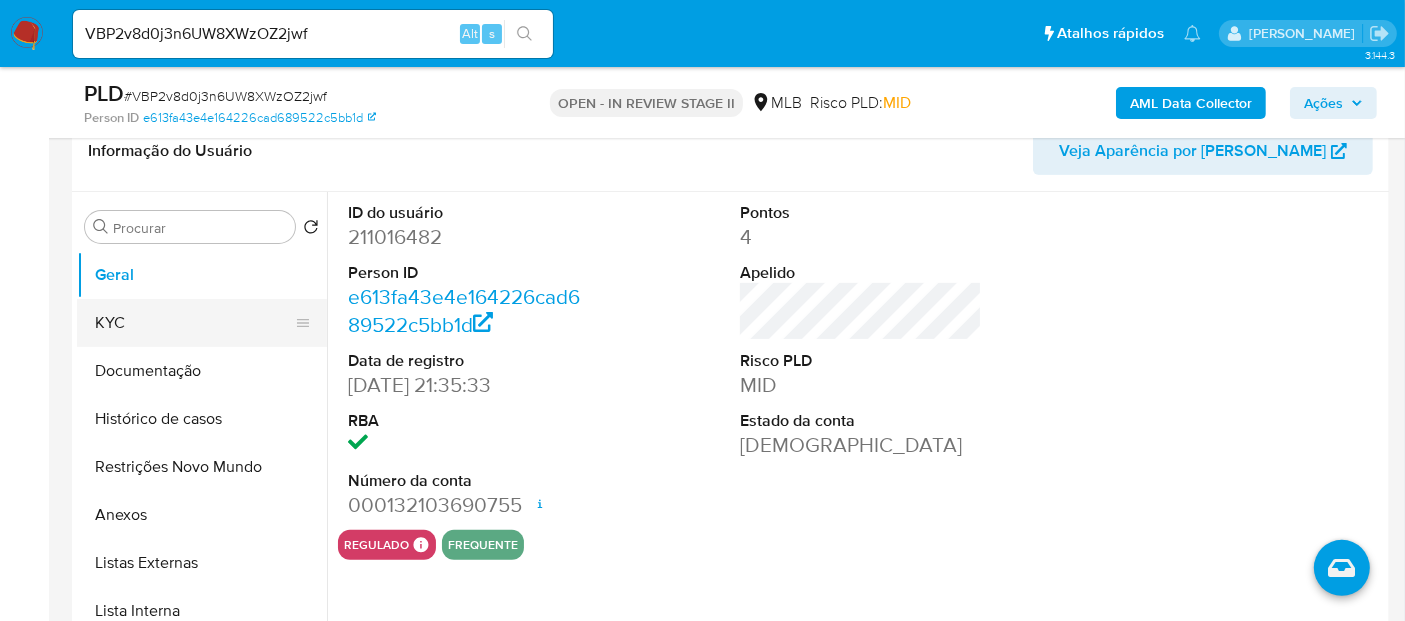 click on "KYC" at bounding box center (194, 323) 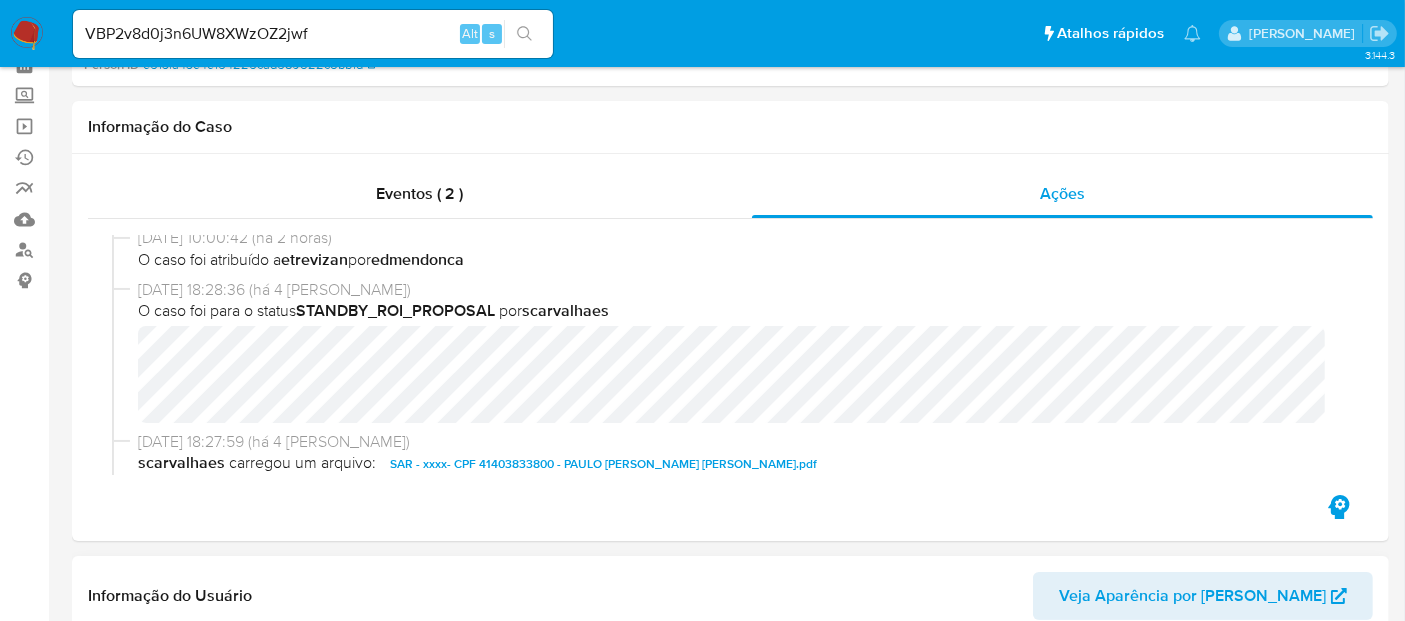 scroll, scrollTop: 0, scrollLeft: 0, axis: both 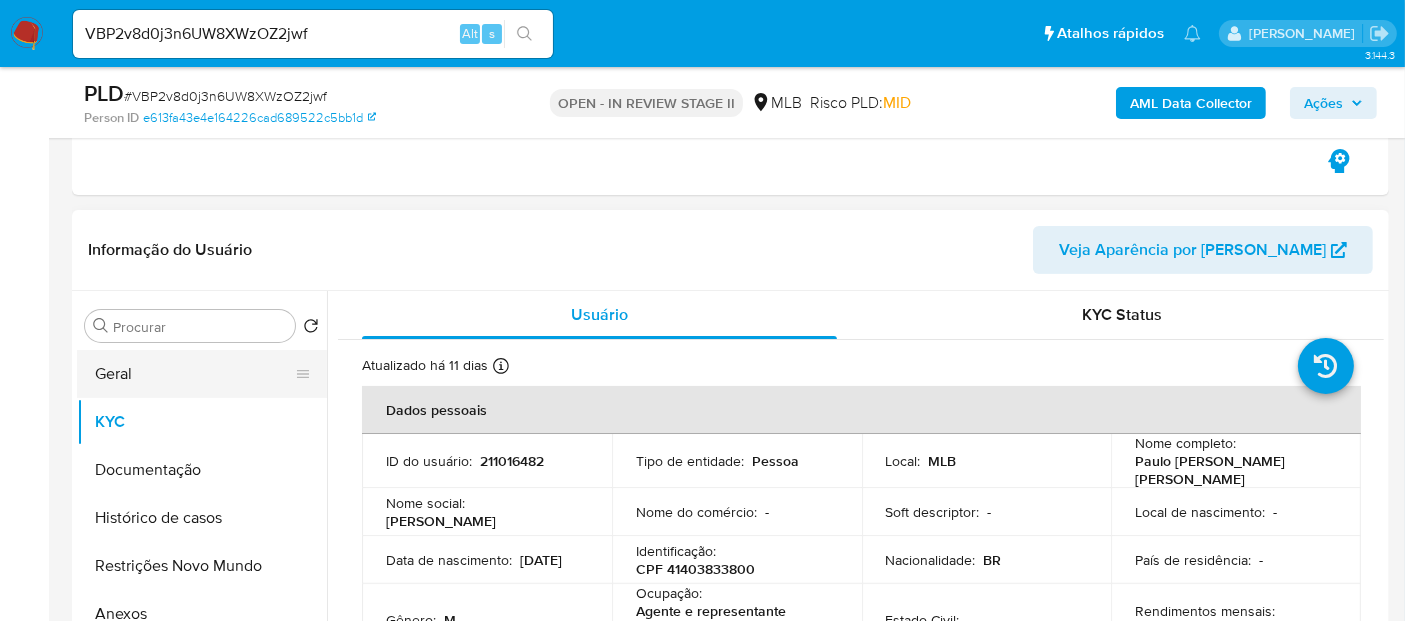 click on "Geral" at bounding box center [194, 374] 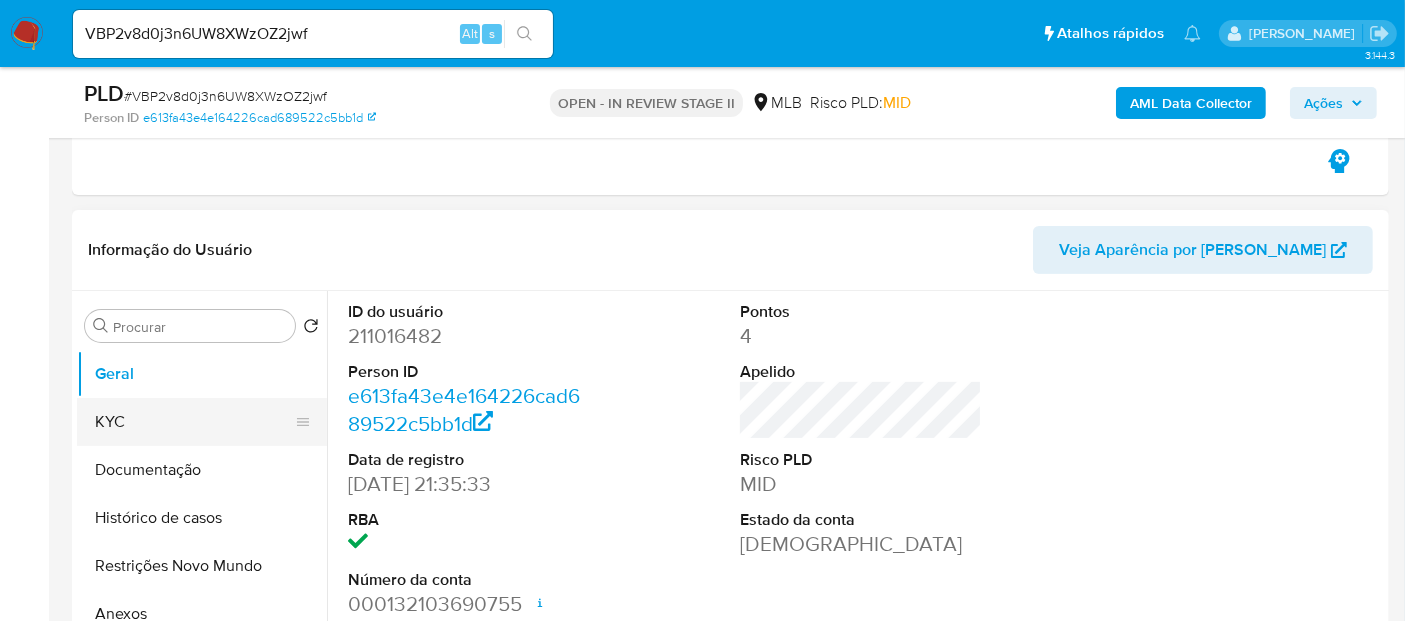 drag, startPoint x: 122, startPoint y: 412, endPoint x: 215, endPoint y: 412, distance: 93 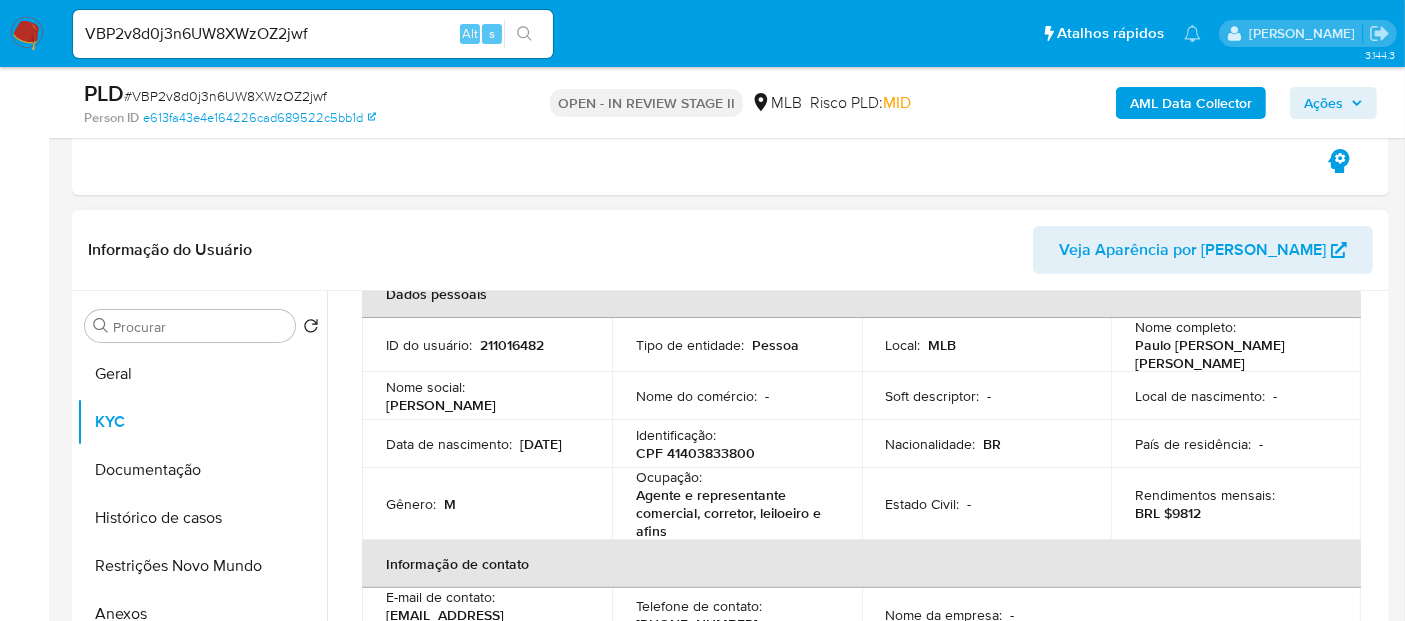 scroll, scrollTop: 111, scrollLeft: 0, axis: vertical 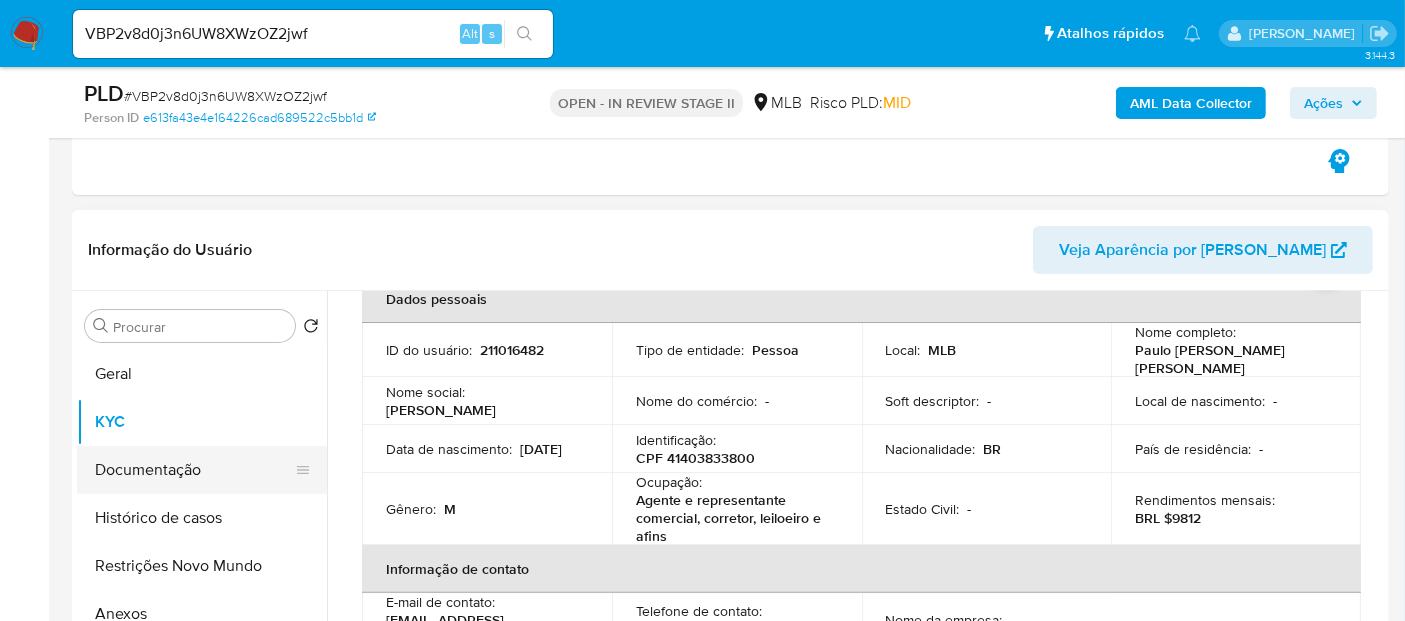 drag, startPoint x: 152, startPoint y: 469, endPoint x: 448, endPoint y: 450, distance: 296.60916 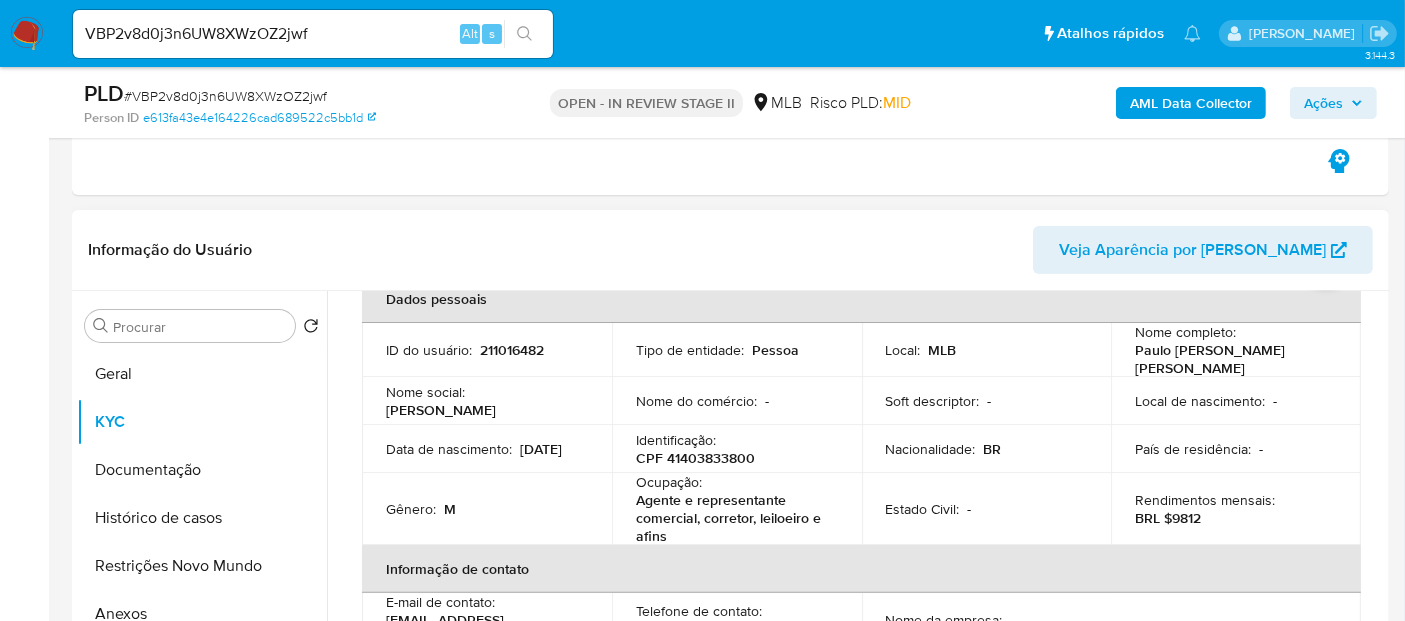 click on "Documentação" at bounding box center [202, 470] 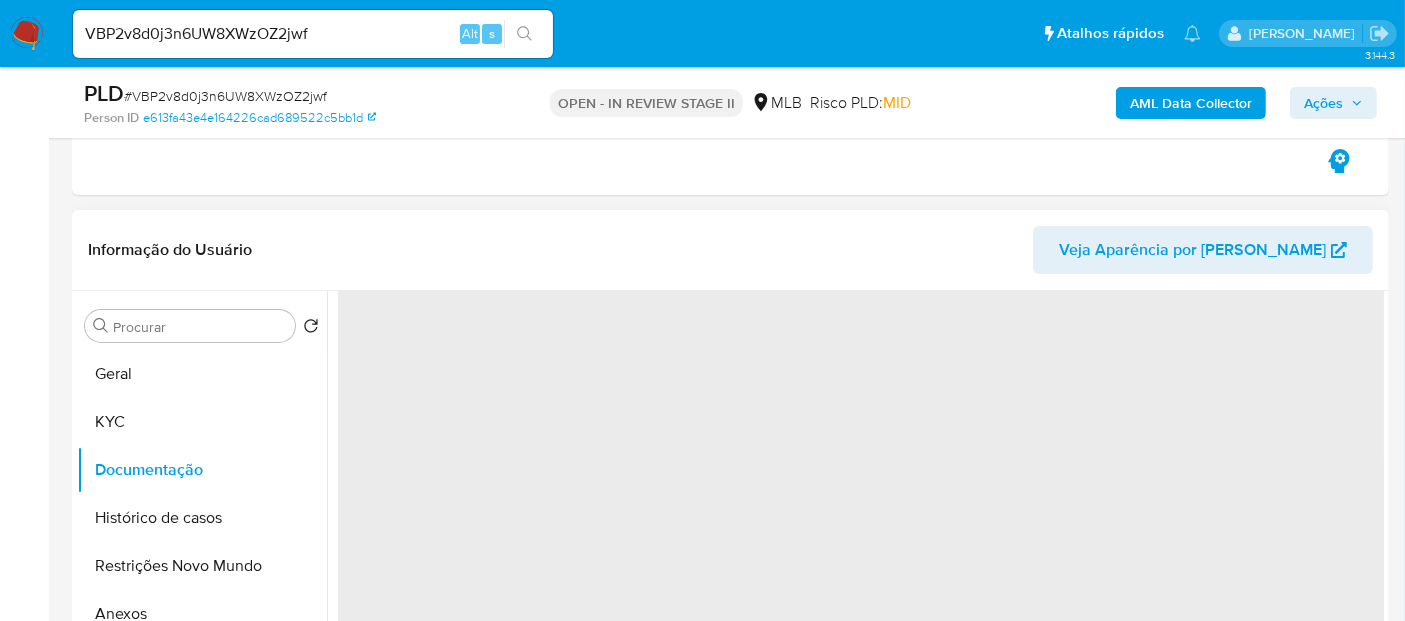 scroll, scrollTop: 0, scrollLeft: 0, axis: both 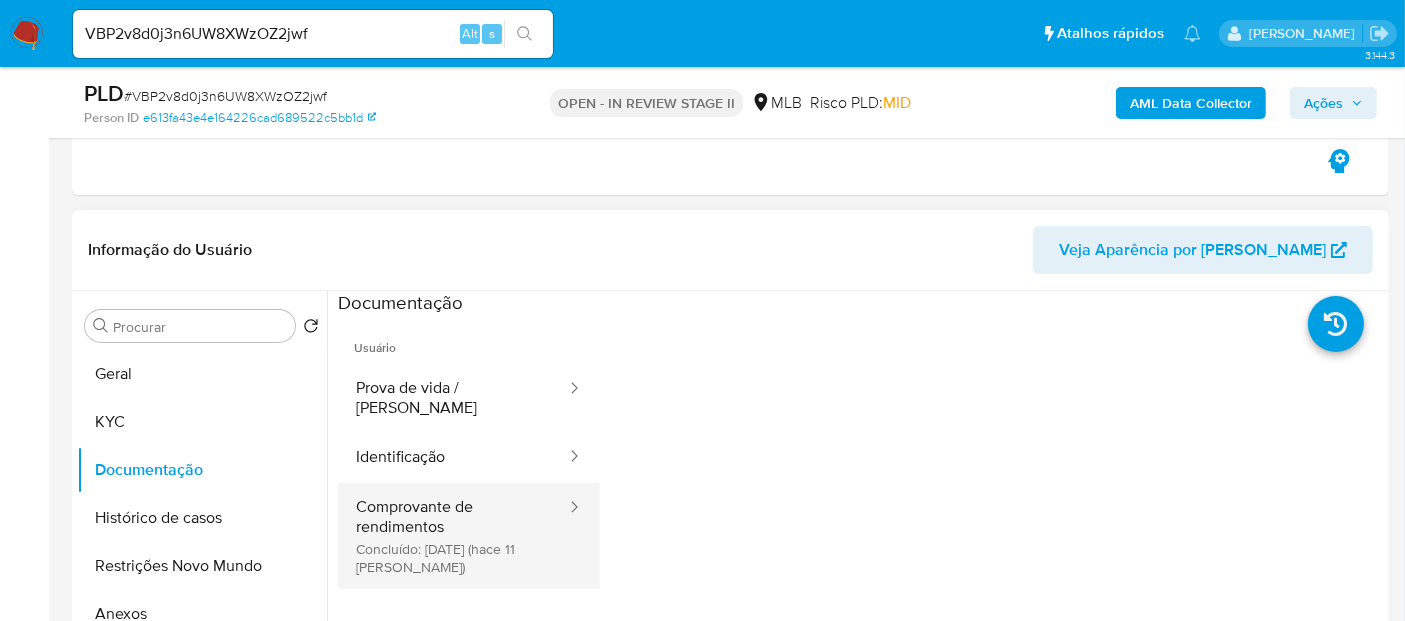 click on "Comprovante de rendimentos Concluído: [DATE] (hace 11 [PERSON_NAME])" at bounding box center [453, 536] 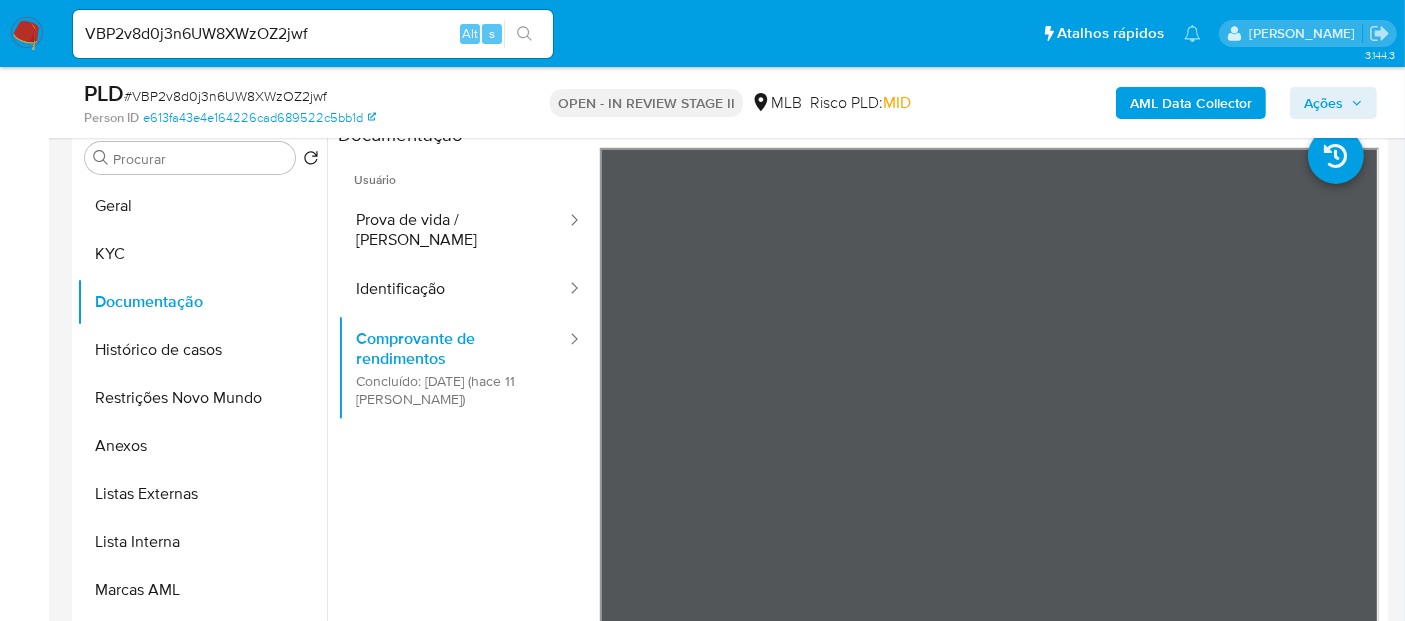 scroll, scrollTop: 605, scrollLeft: 0, axis: vertical 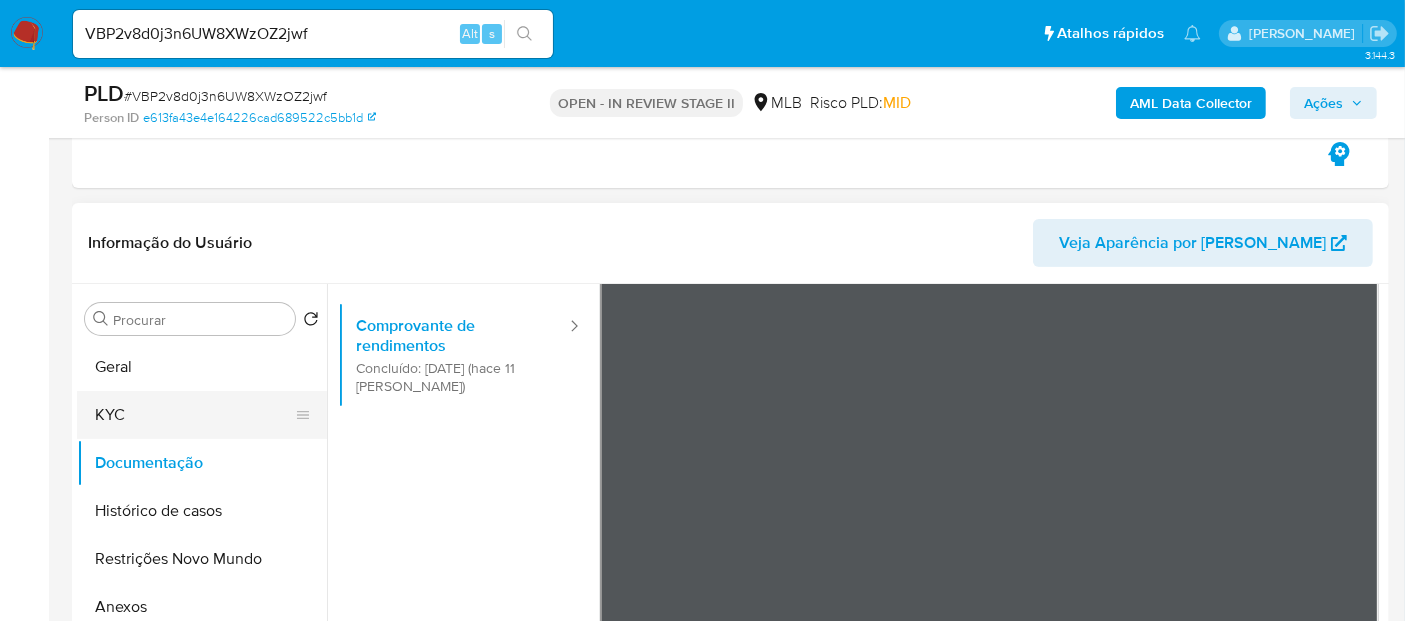 drag, startPoint x: 108, startPoint y: 406, endPoint x: 163, endPoint y: 406, distance: 55 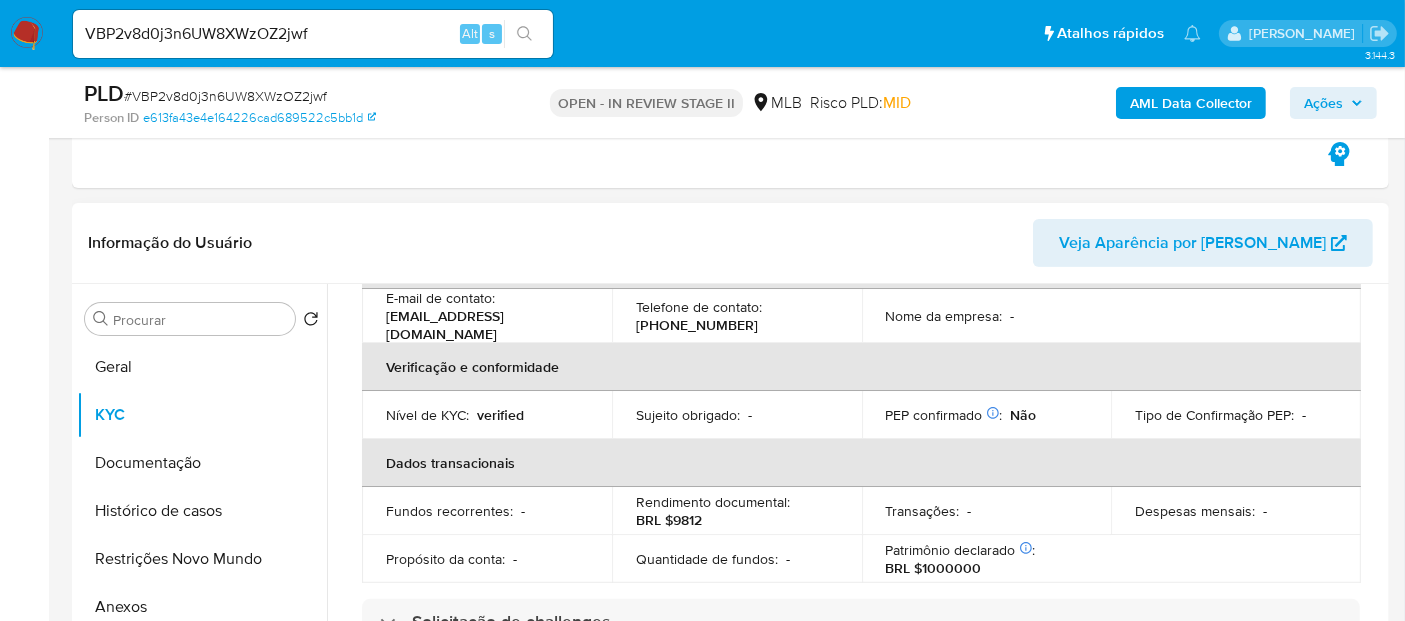 scroll, scrollTop: 444, scrollLeft: 0, axis: vertical 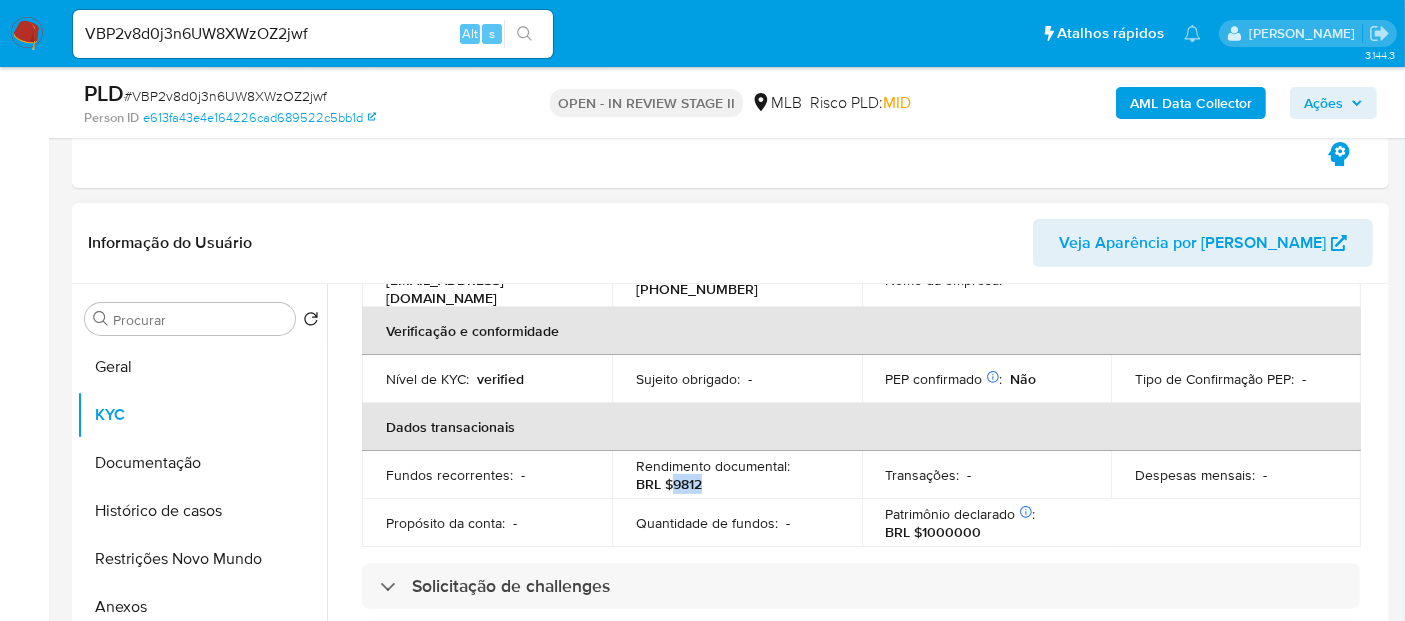 drag, startPoint x: 673, startPoint y: 477, endPoint x: 721, endPoint y: 476, distance: 48.010414 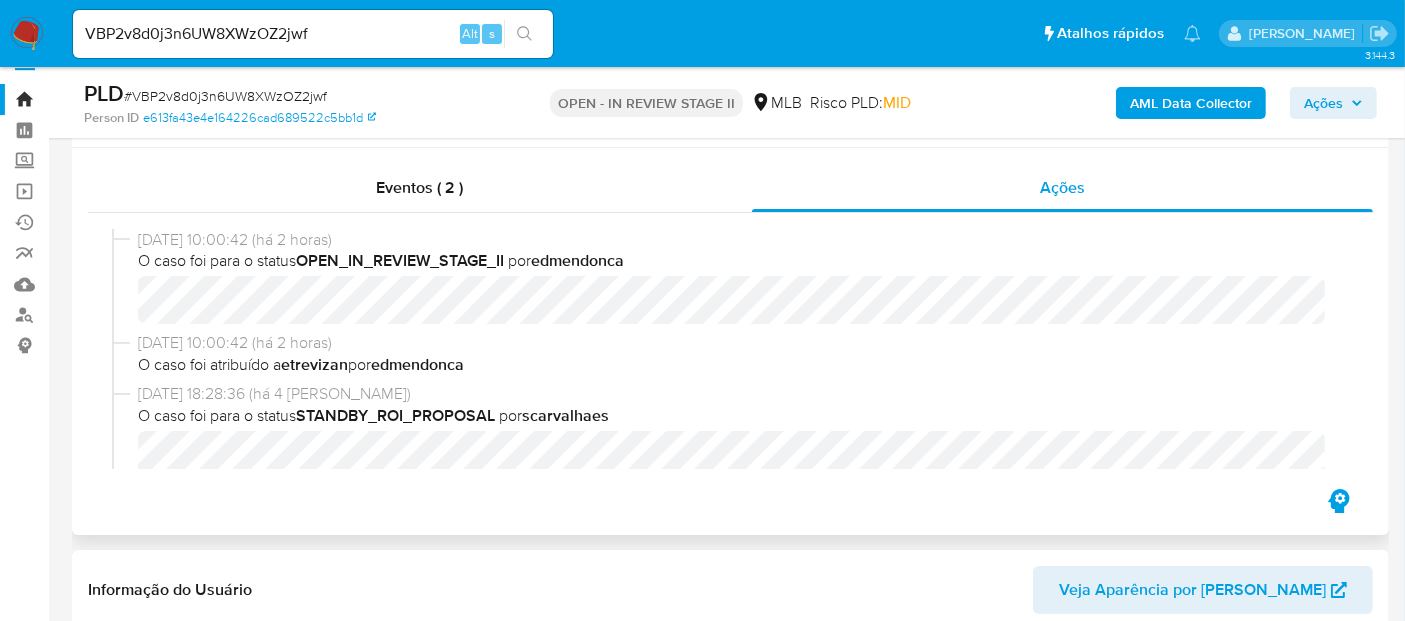 scroll, scrollTop: 0, scrollLeft: 0, axis: both 